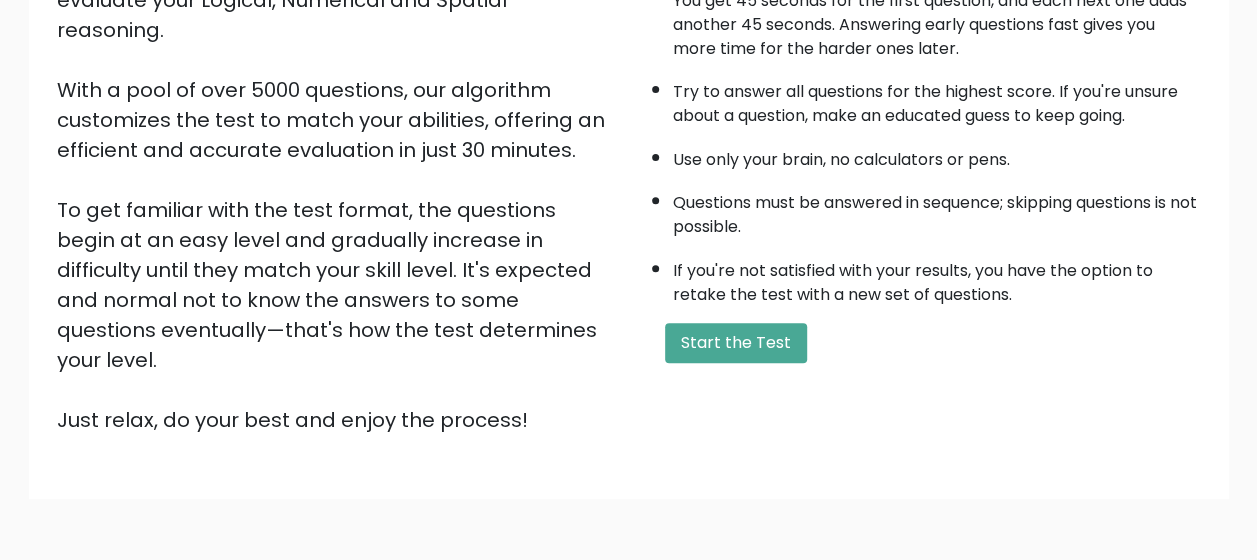 scroll, scrollTop: 356, scrollLeft: 0, axis: vertical 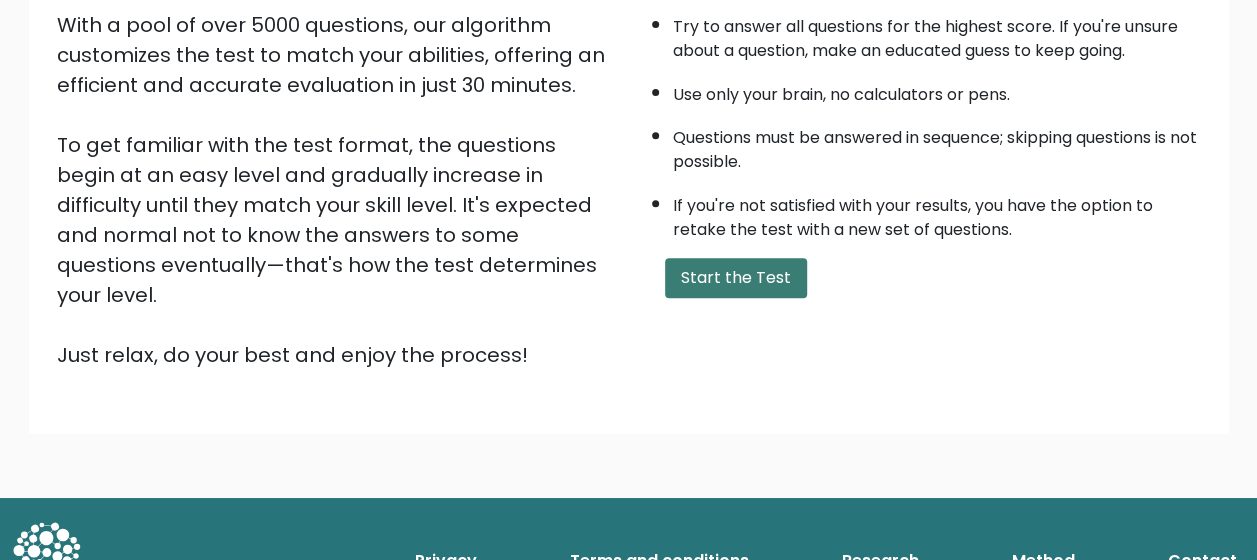 click on "Start the Test" at bounding box center (736, 278) 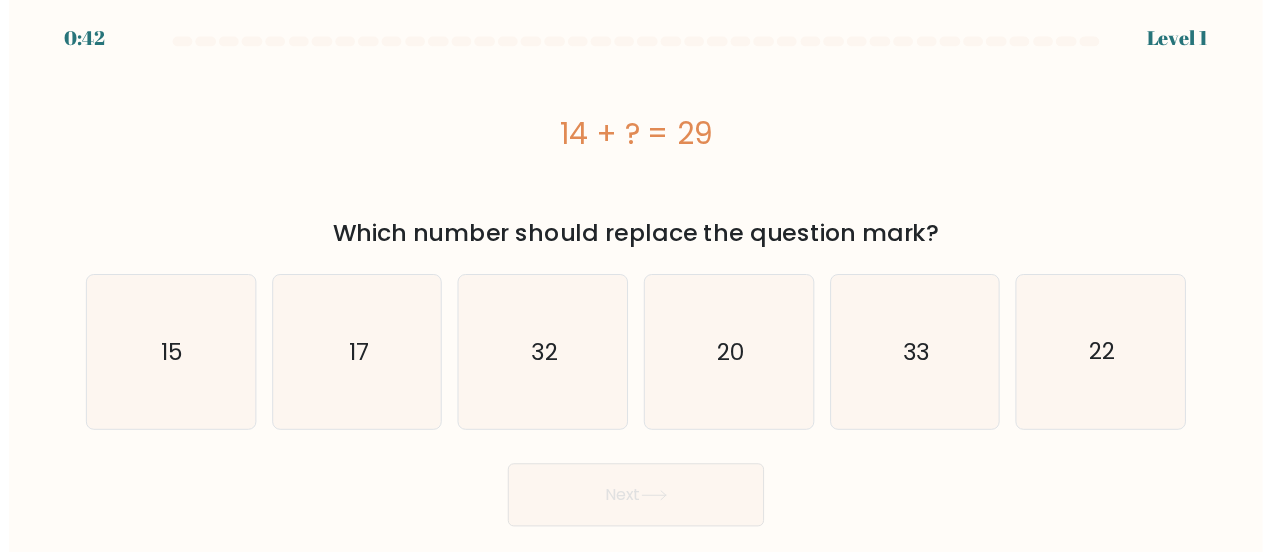scroll, scrollTop: 0, scrollLeft: 0, axis: both 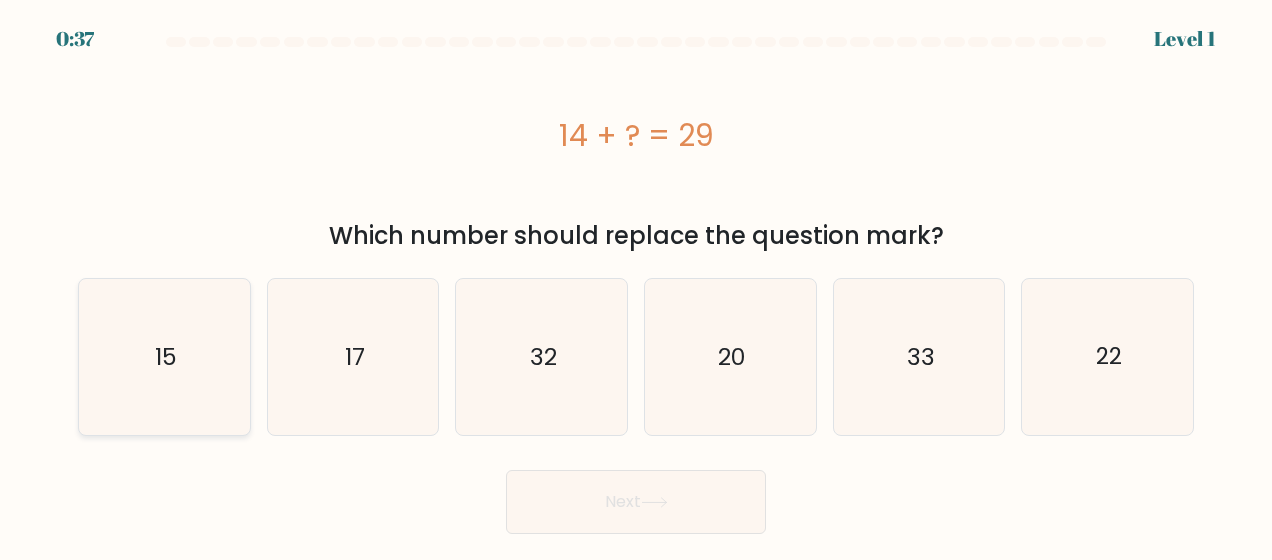 click on "15" at bounding box center [164, 357] 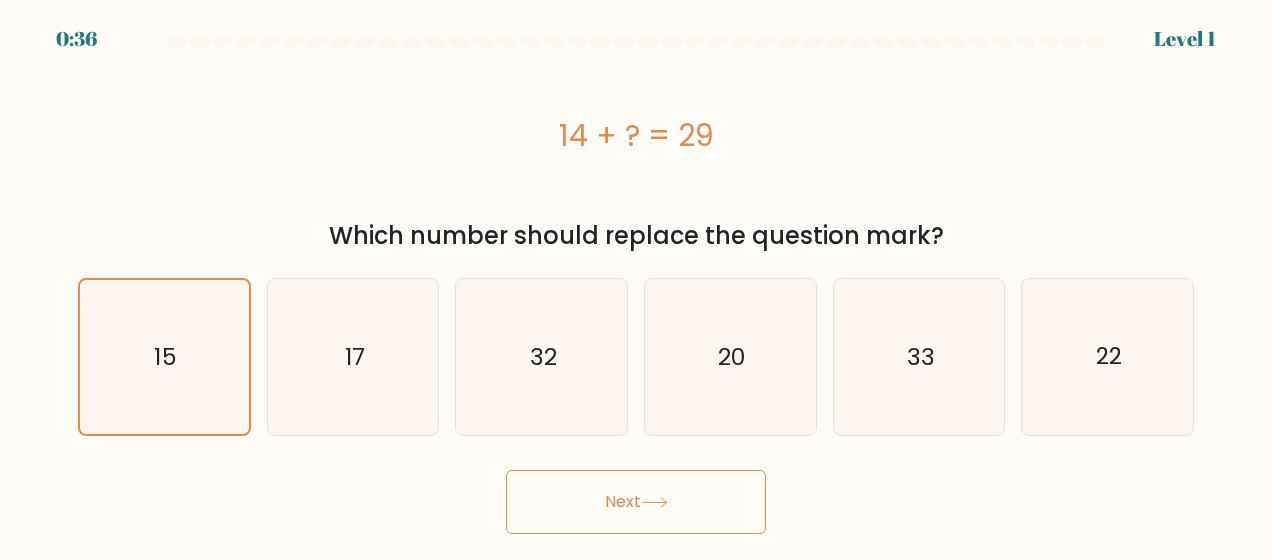 click at bounding box center [654, 502] 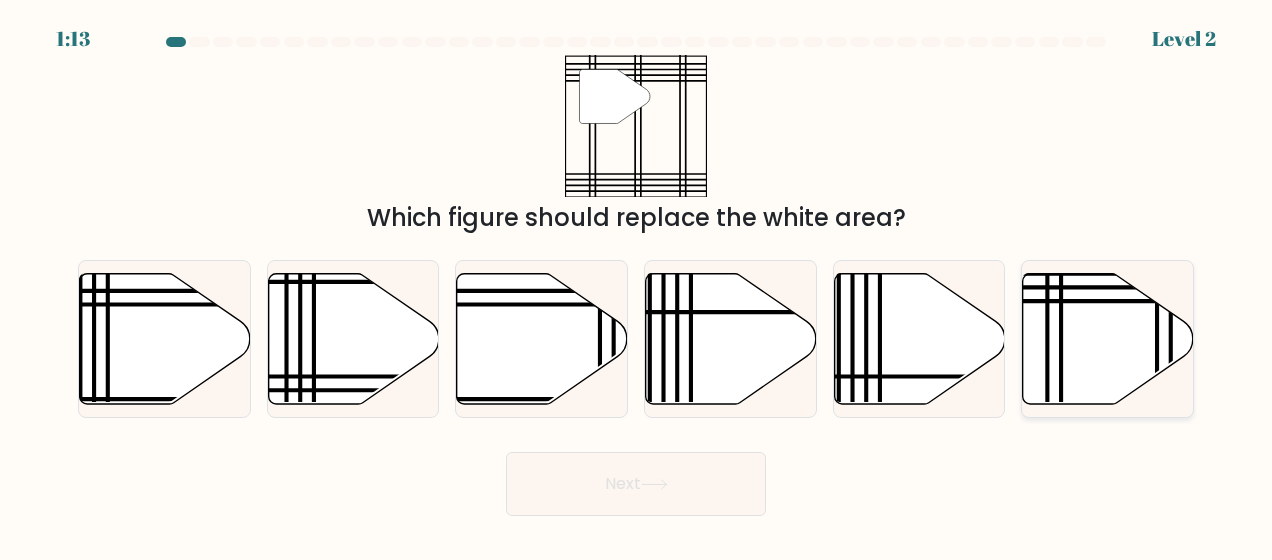 click at bounding box center (1108, 338) 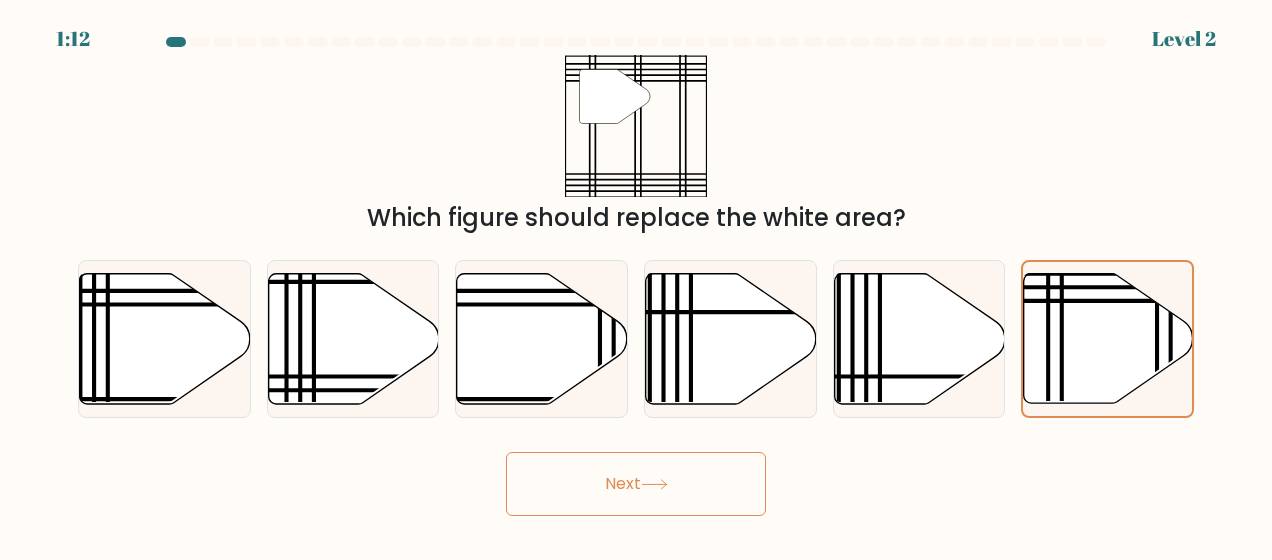 click on "Next" at bounding box center [636, 484] 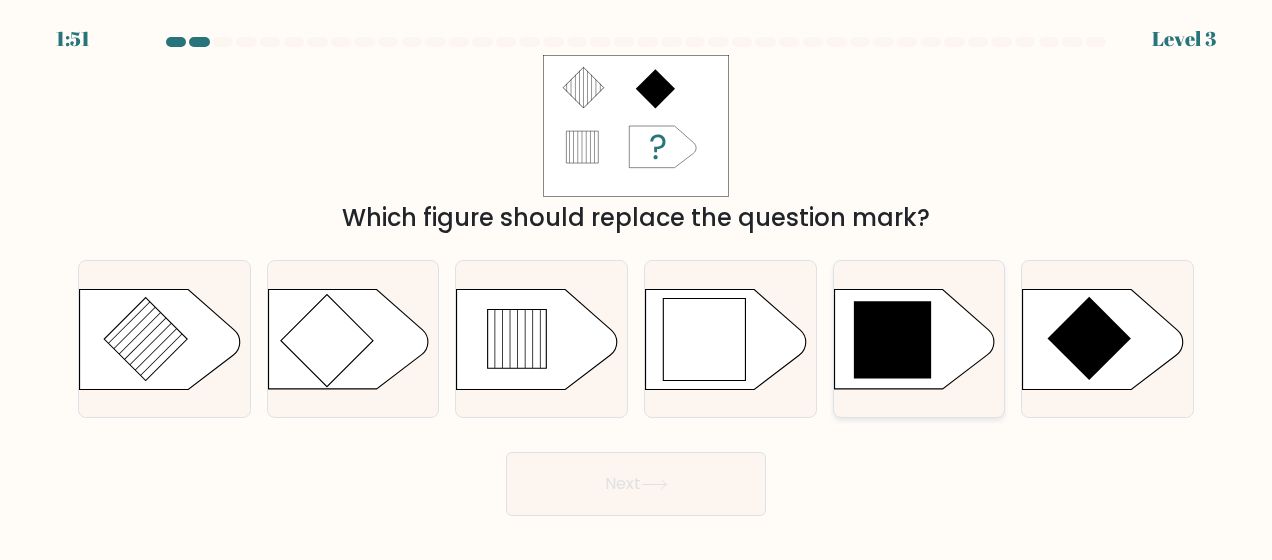 click at bounding box center (893, 340) 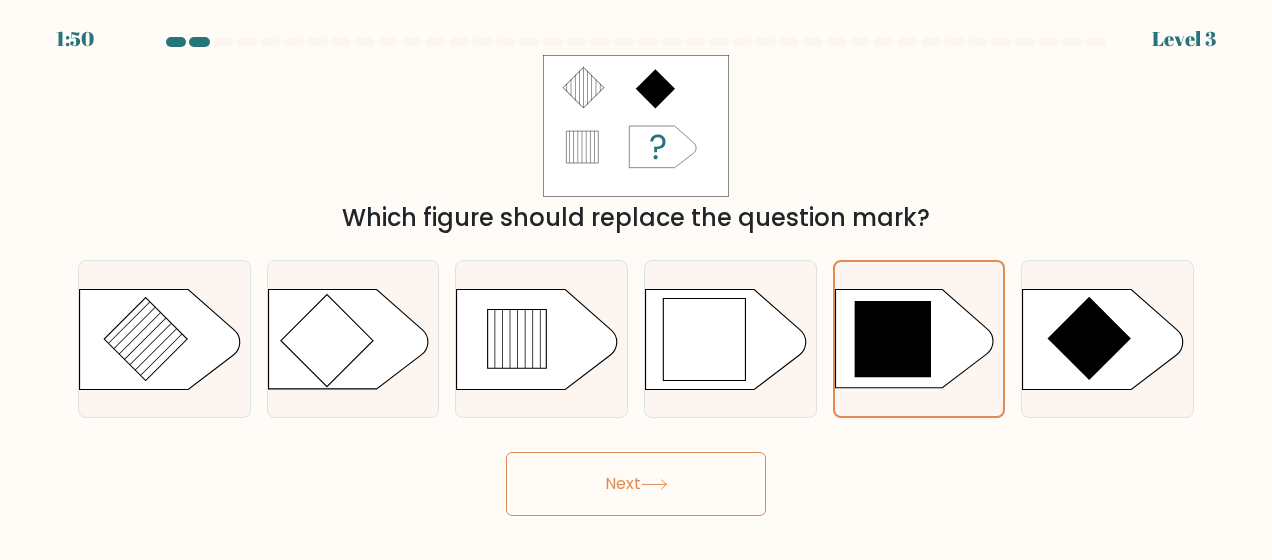 click on "Next" at bounding box center (636, 484) 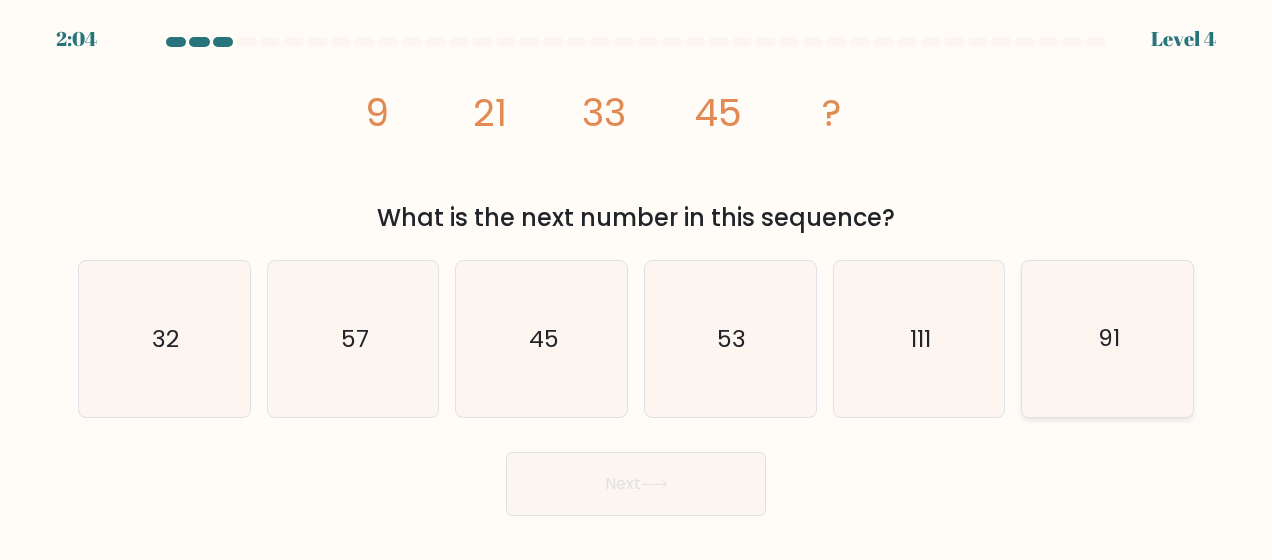 click on "91" at bounding box center (1109, 339) 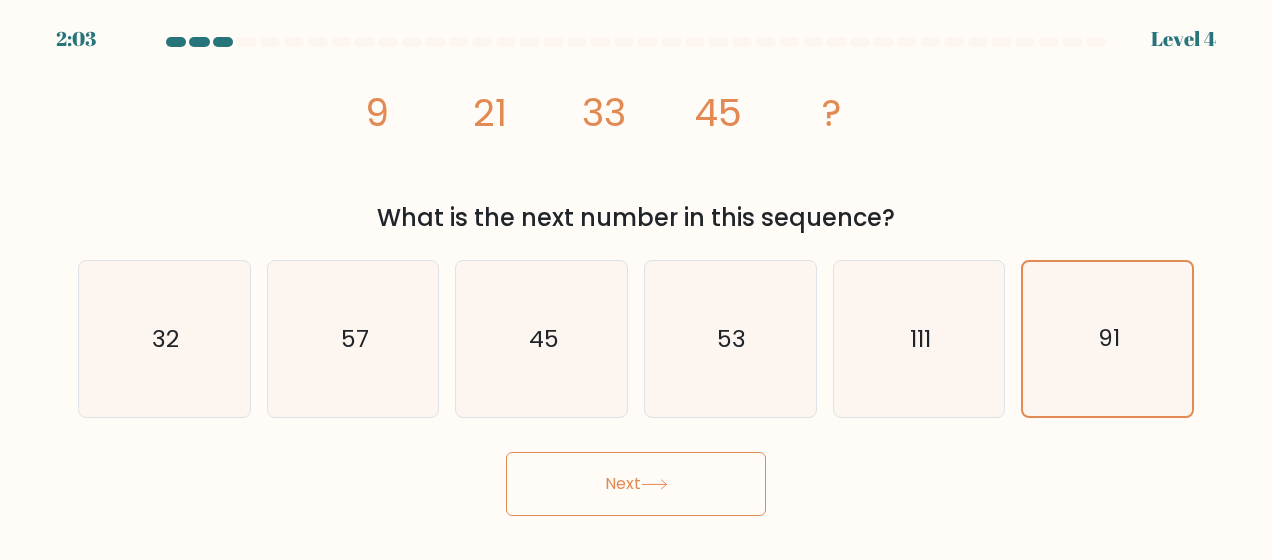 click on "Next" at bounding box center [636, 484] 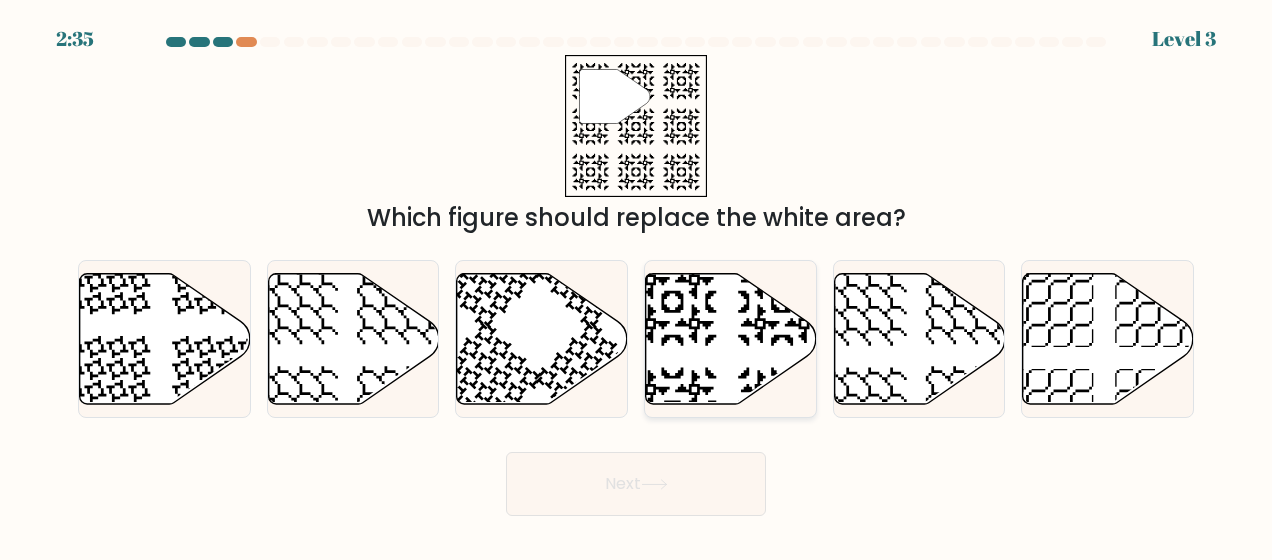 click at bounding box center (731, 338) 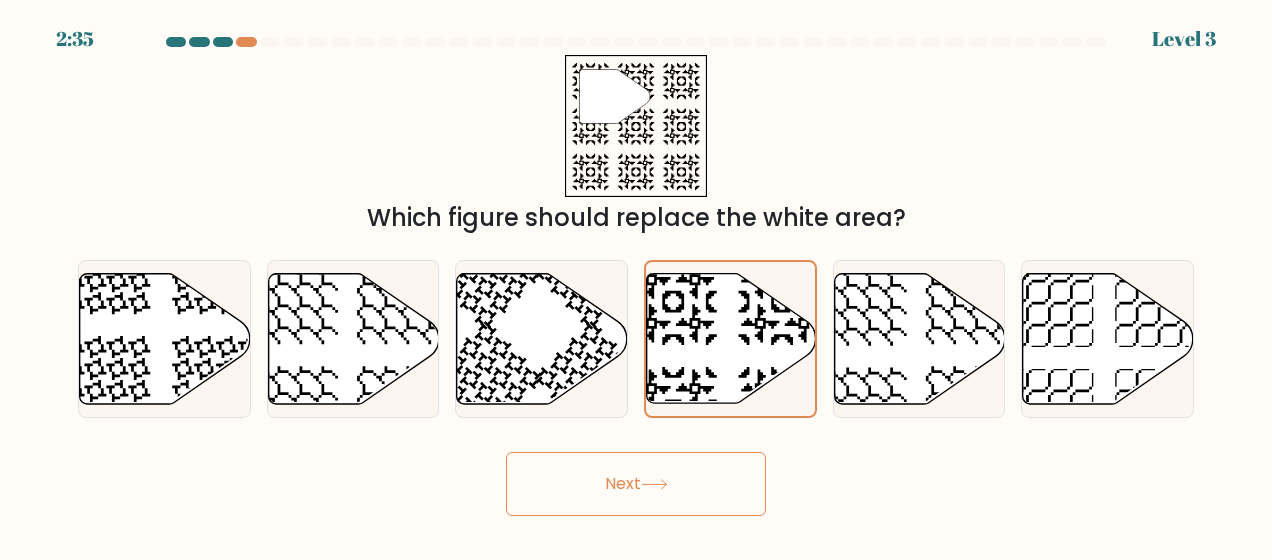 click on "Next" at bounding box center [636, 484] 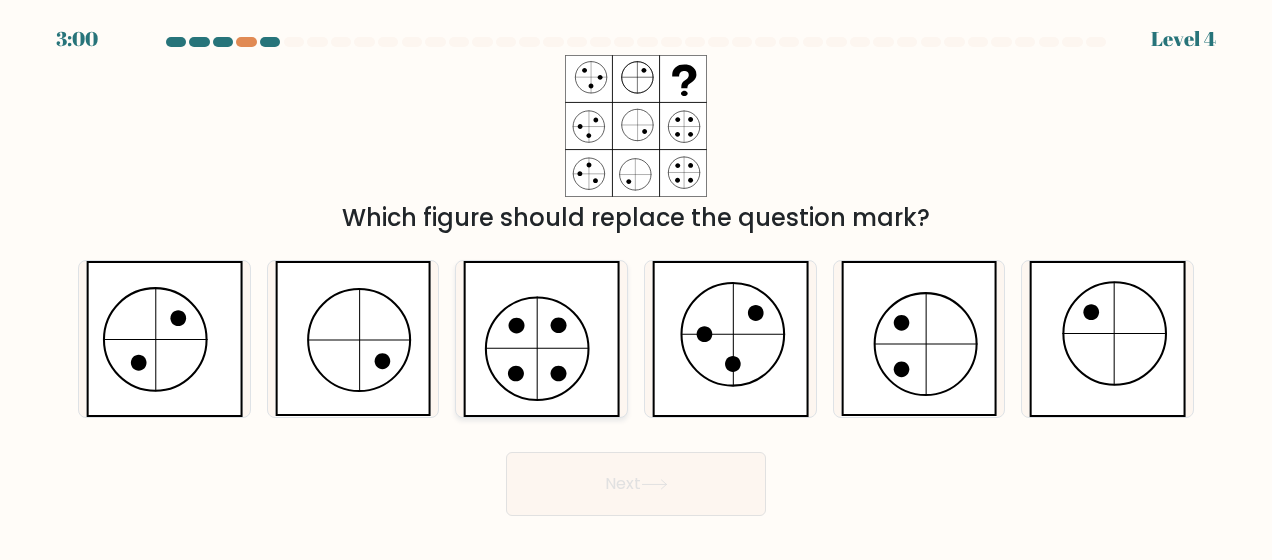 click at bounding box center (541, 339) 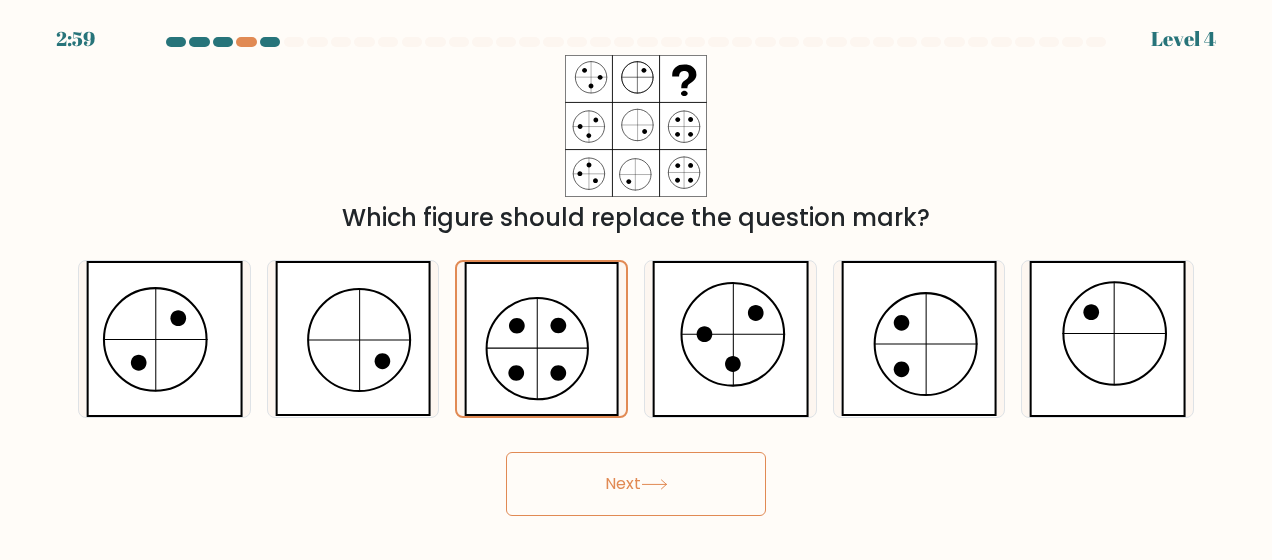 click on "Next" at bounding box center [636, 484] 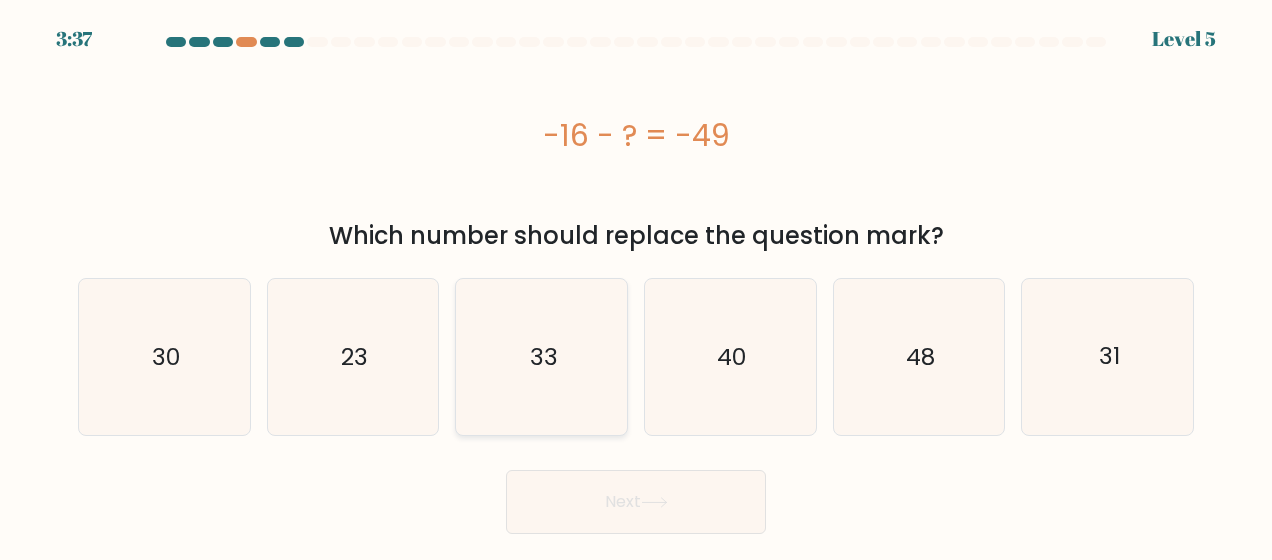 click on "33" at bounding box center [542, 357] 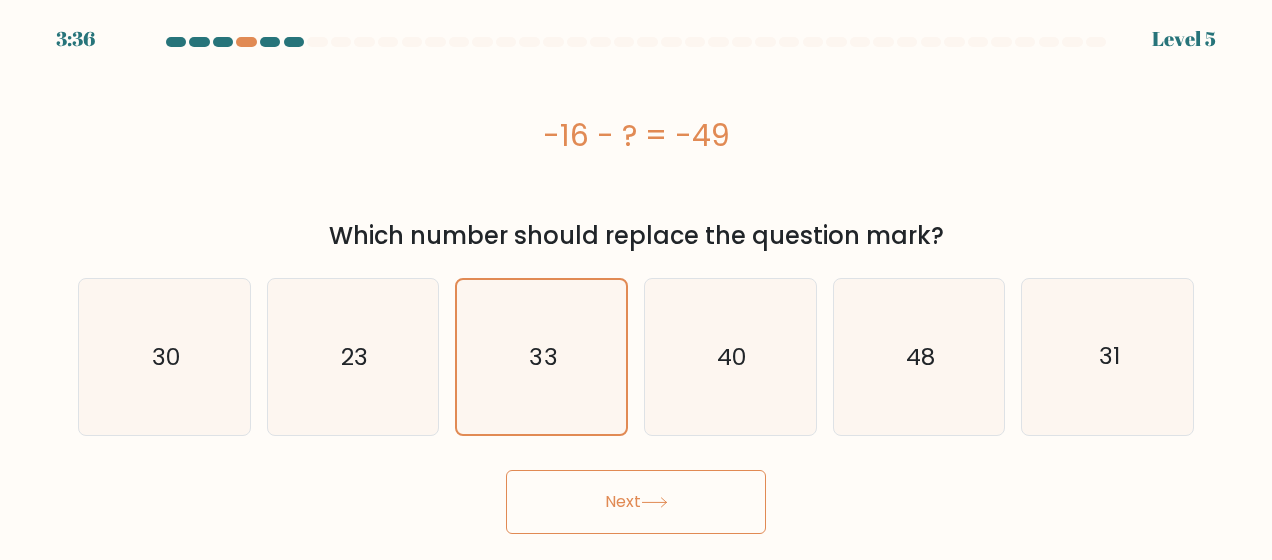 click on "Next" at bounding box center (636, 502) 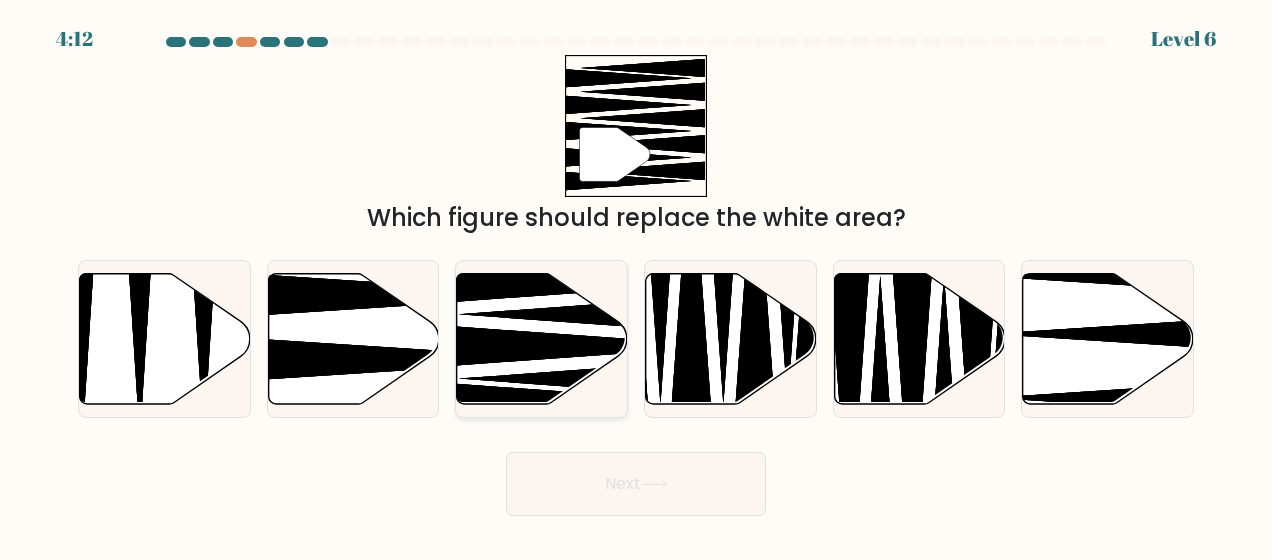 click at bounding box center (575, 346) 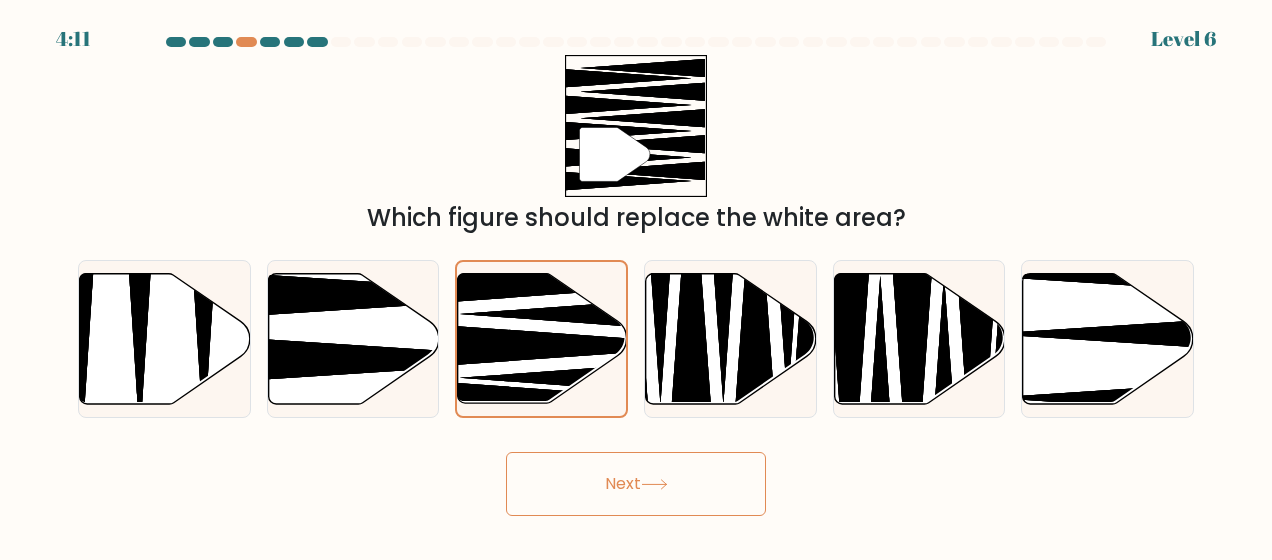 click on "Next" at bounding box center (636, 484) 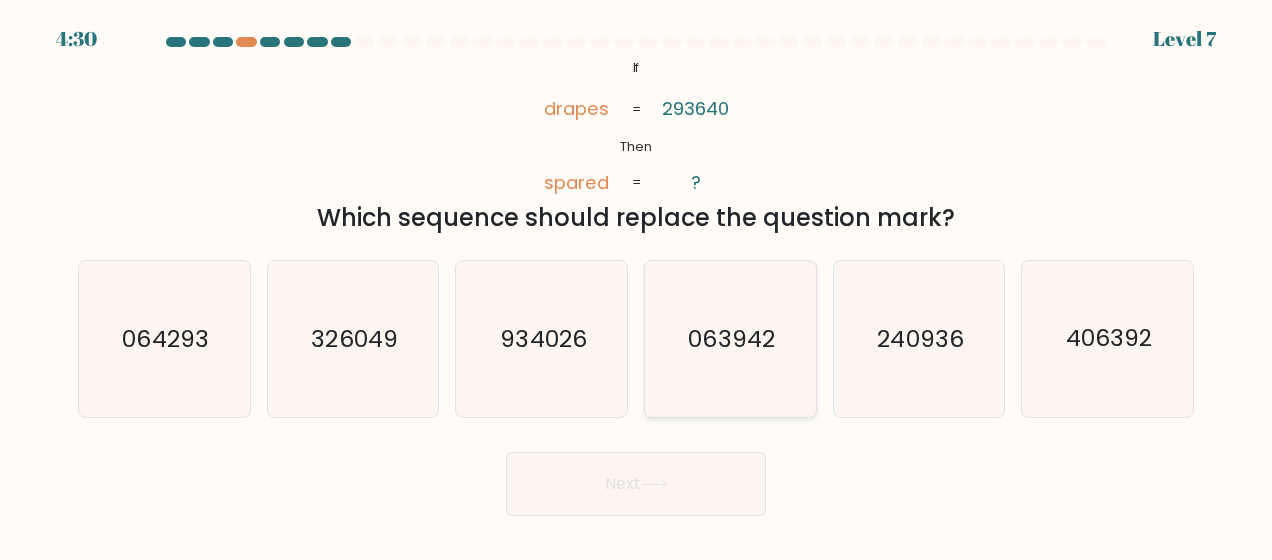 click on "063942" at bounding box center (730, 339) 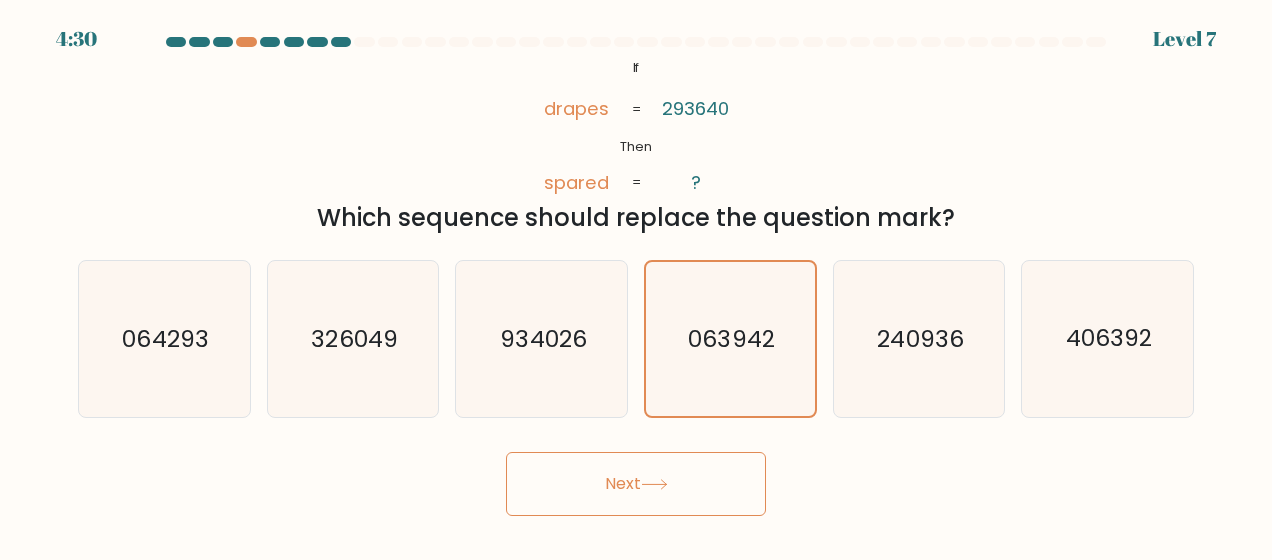 click on "Next" at bounding box center (636, 484) 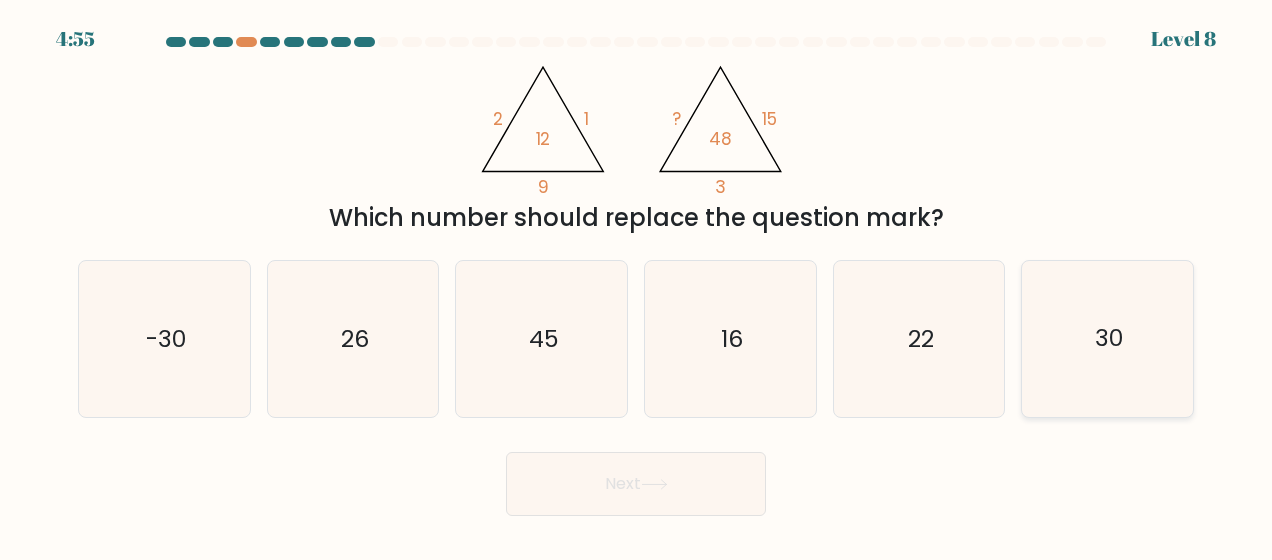 click on "30" at bounding box center [1108, 339] 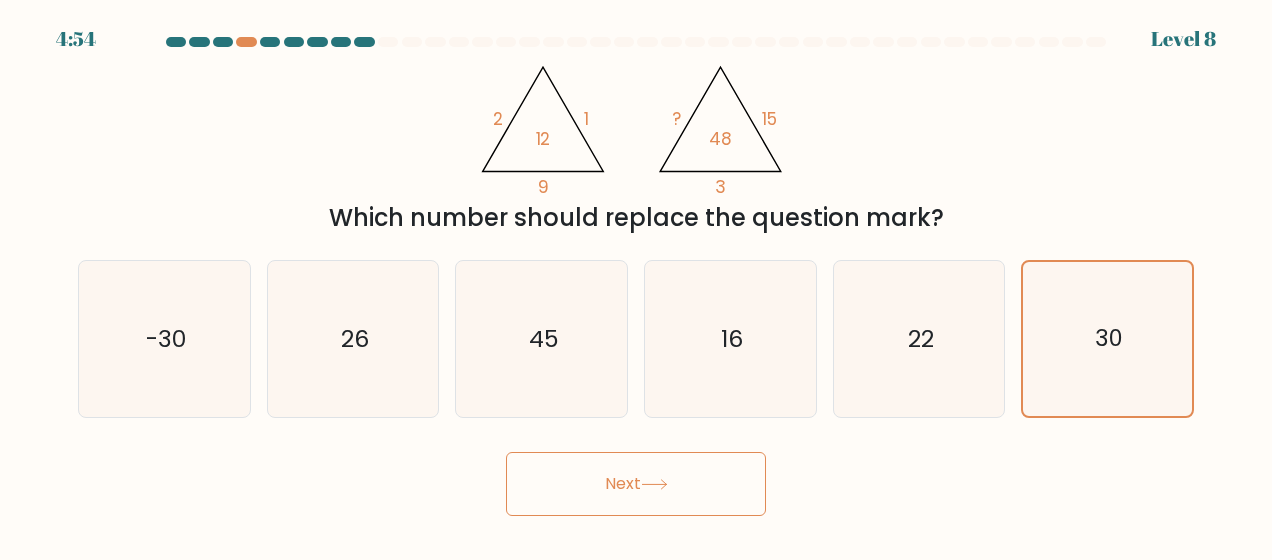 click on "Next" at bounding box center [636, 484] 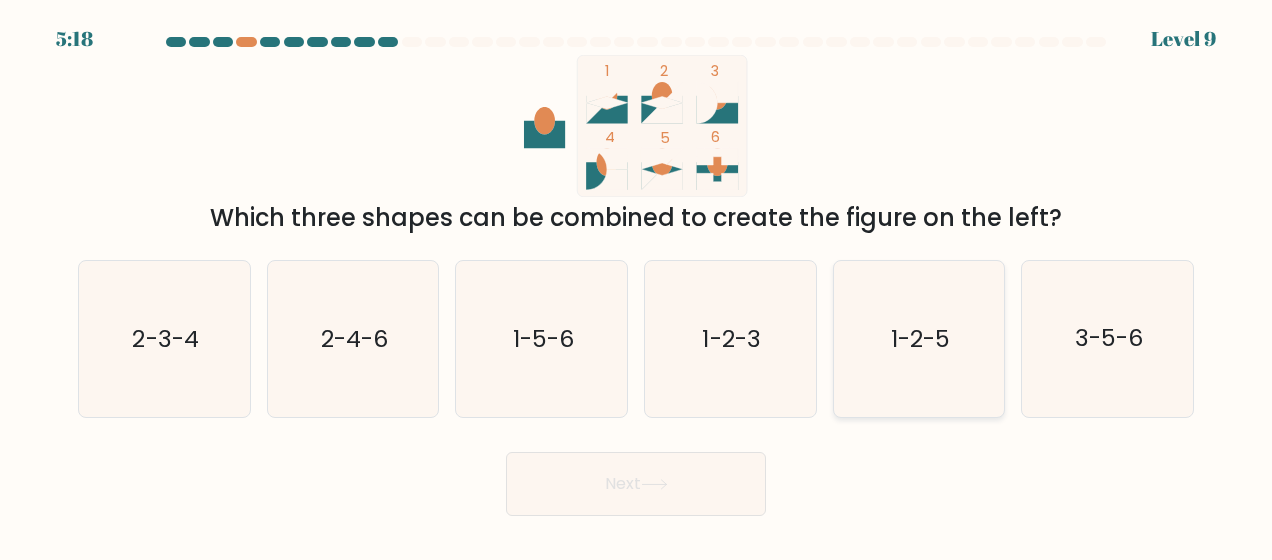 click on "1-2-5" at bounding box center [919, 339] 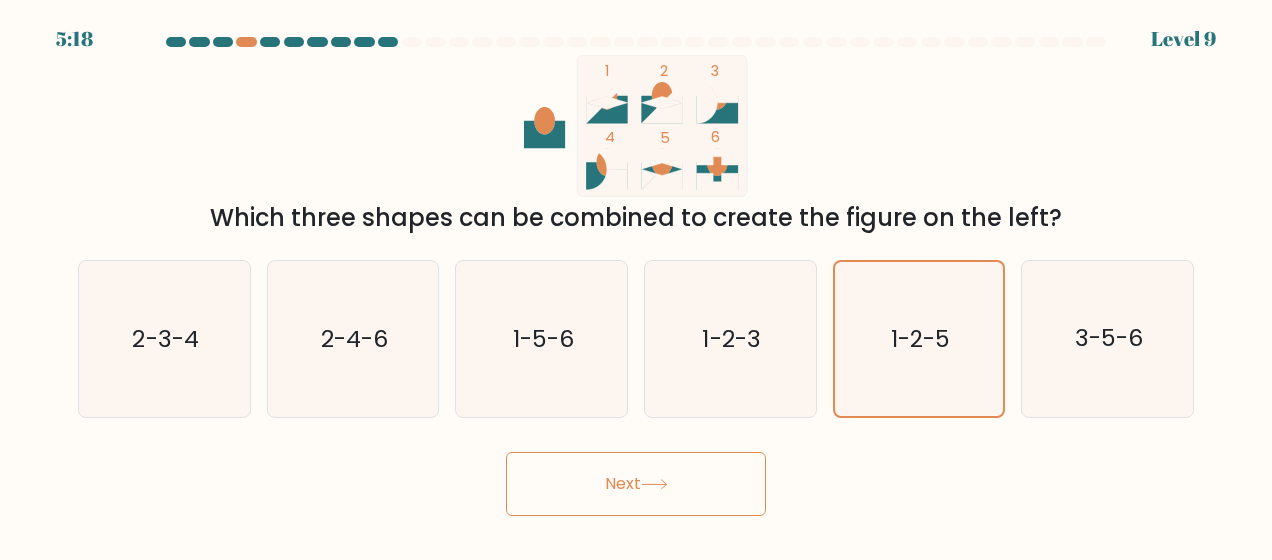 click on "Next" at bounding box center (636, 484) 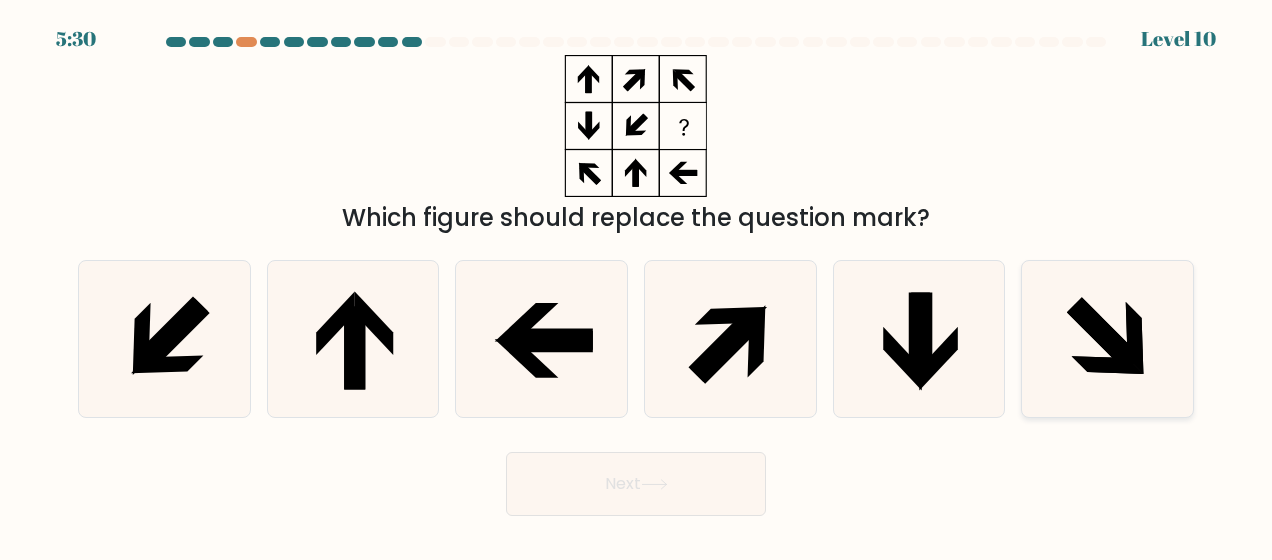 click at bounding box center [1135, 339] 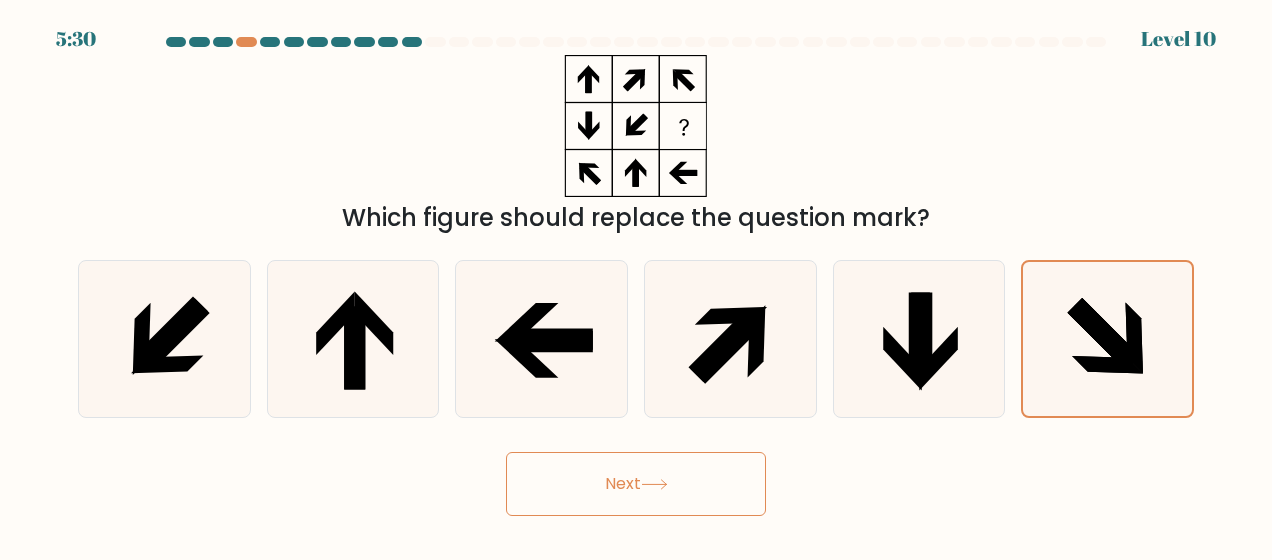 click on "Next" at bounding box center [636, 484] 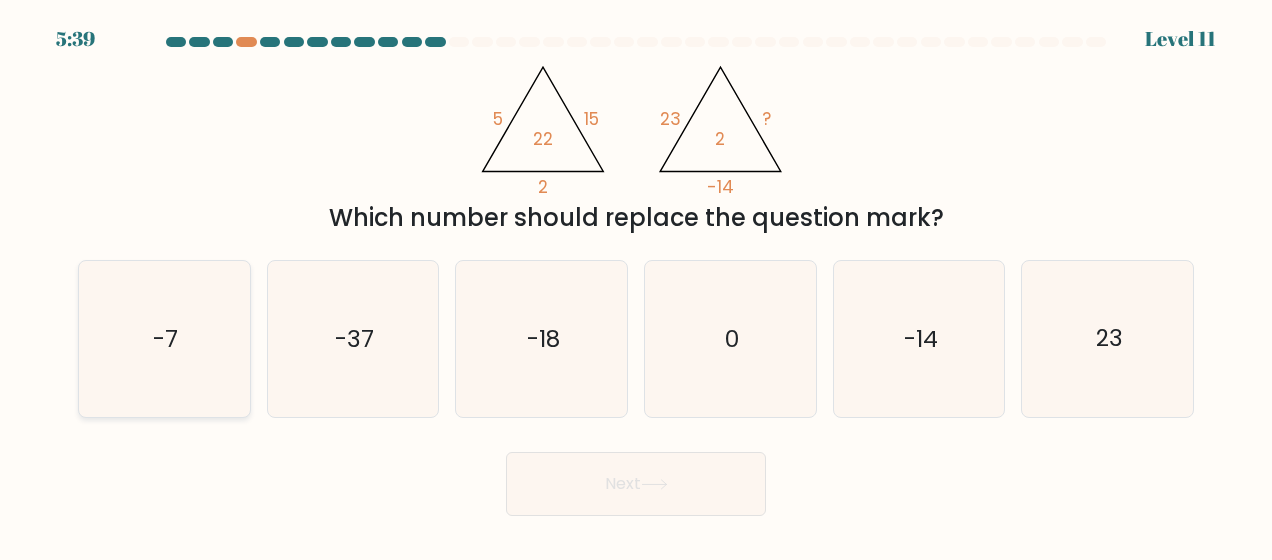 click on "-7" at bounding box center (164, 339) 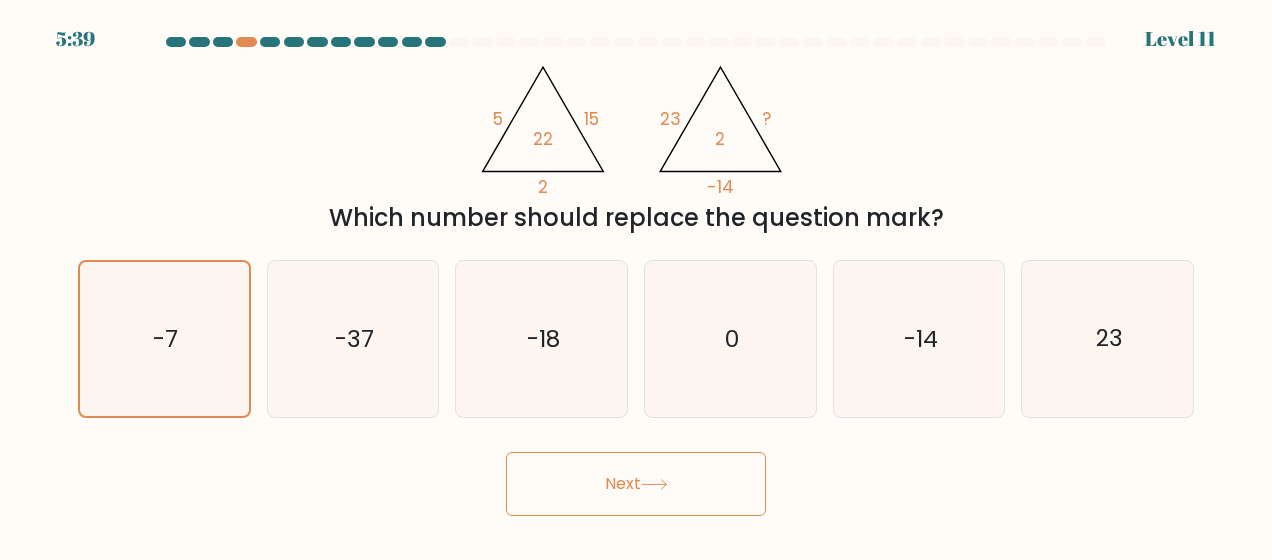 click on "Next" at bounding box center (636, 484) 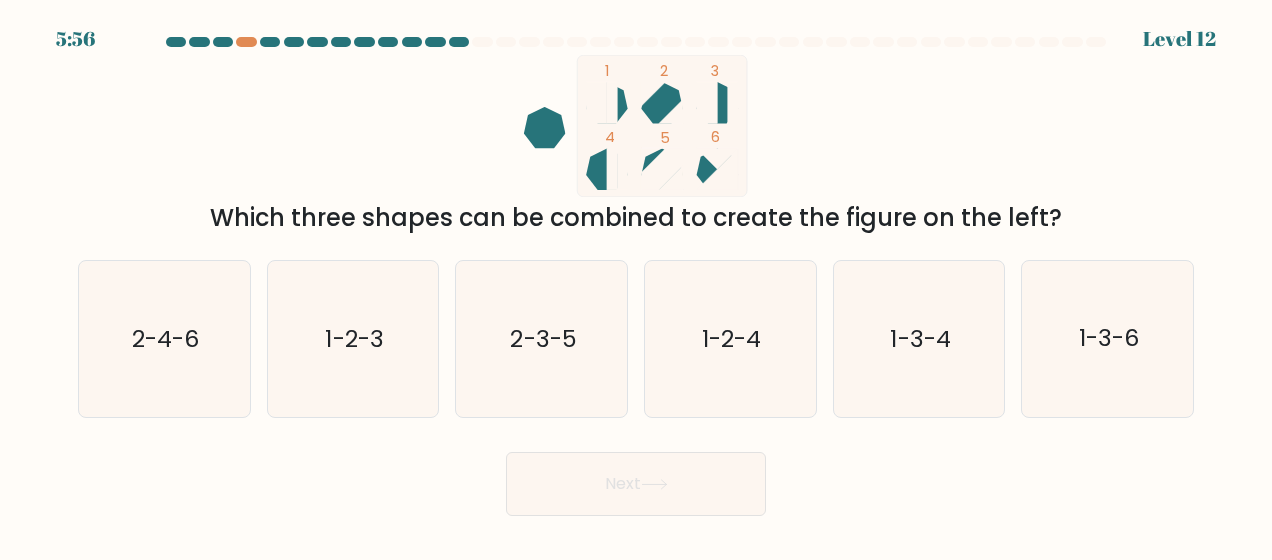 click at bounding box center [545, 128] 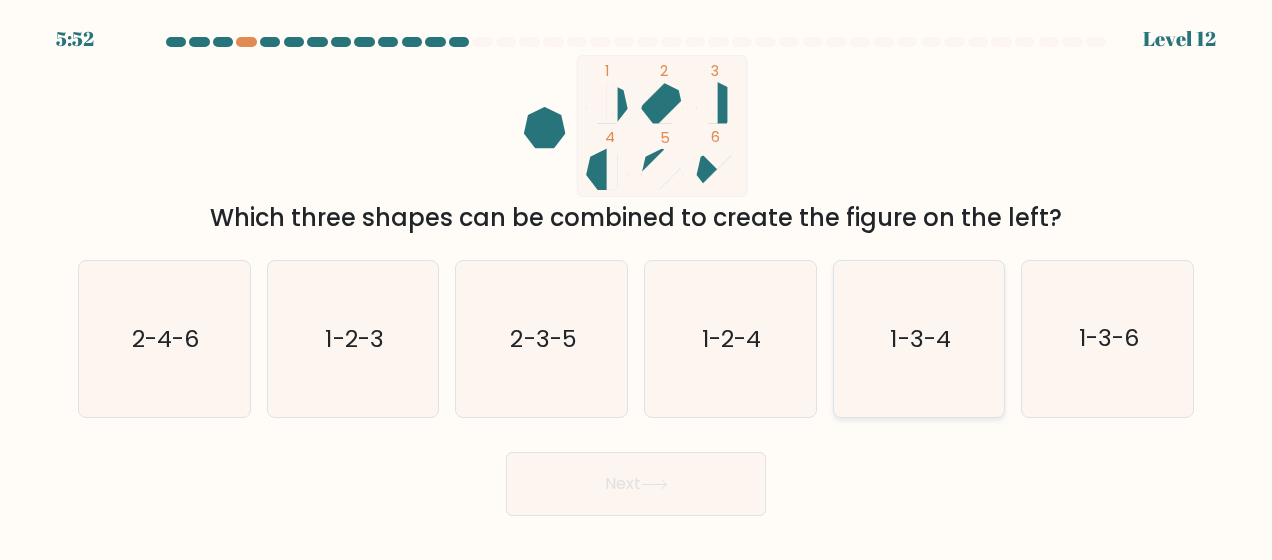 click on "1-3-4" at bounding box center [919, 339] 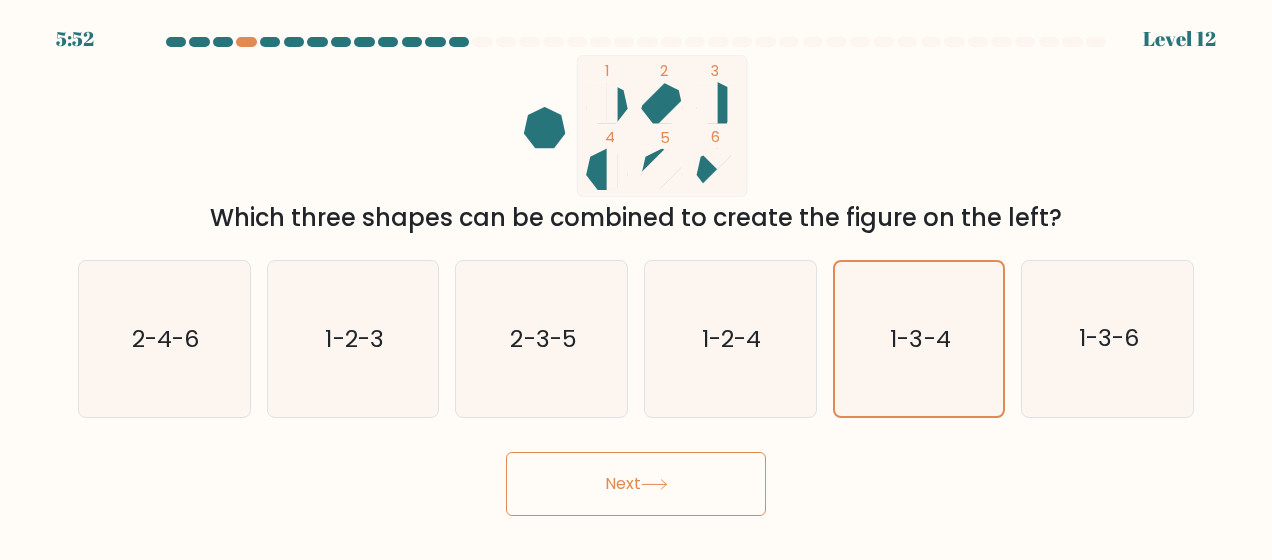 click on "Next" at bounding box center (636, 484) 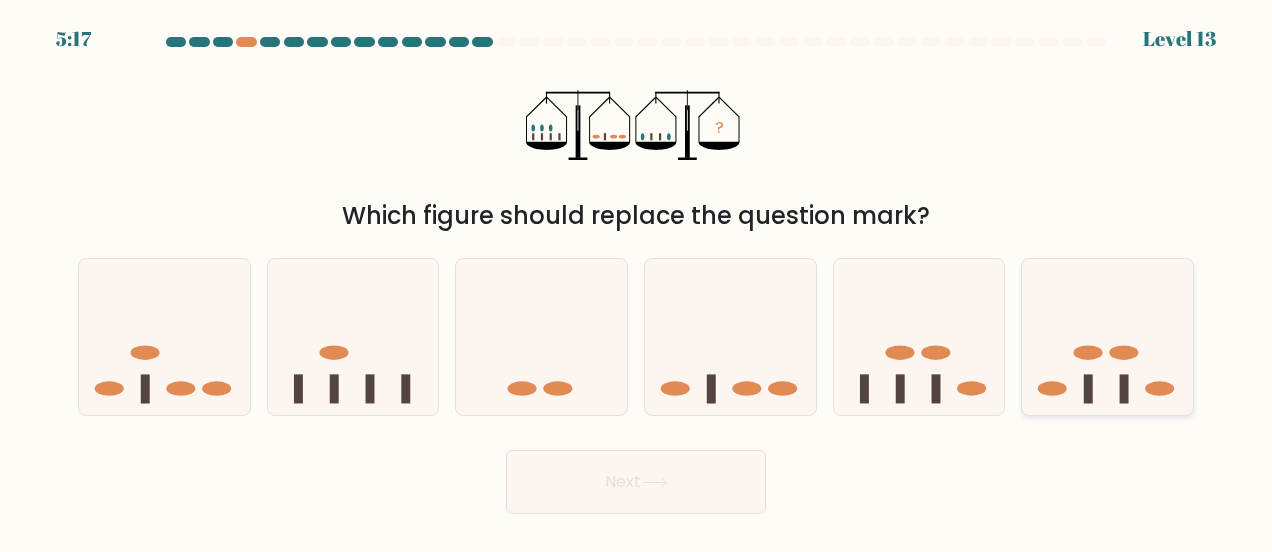 click at bounding box center [1107, 337] 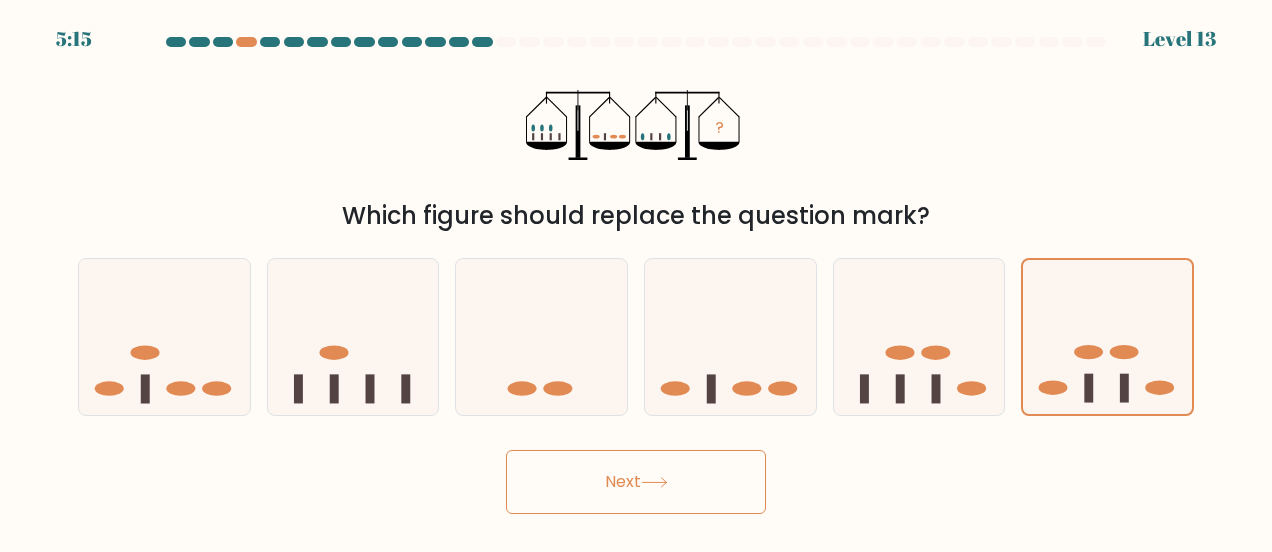 click on "Next" at bounding box center [636, 482] 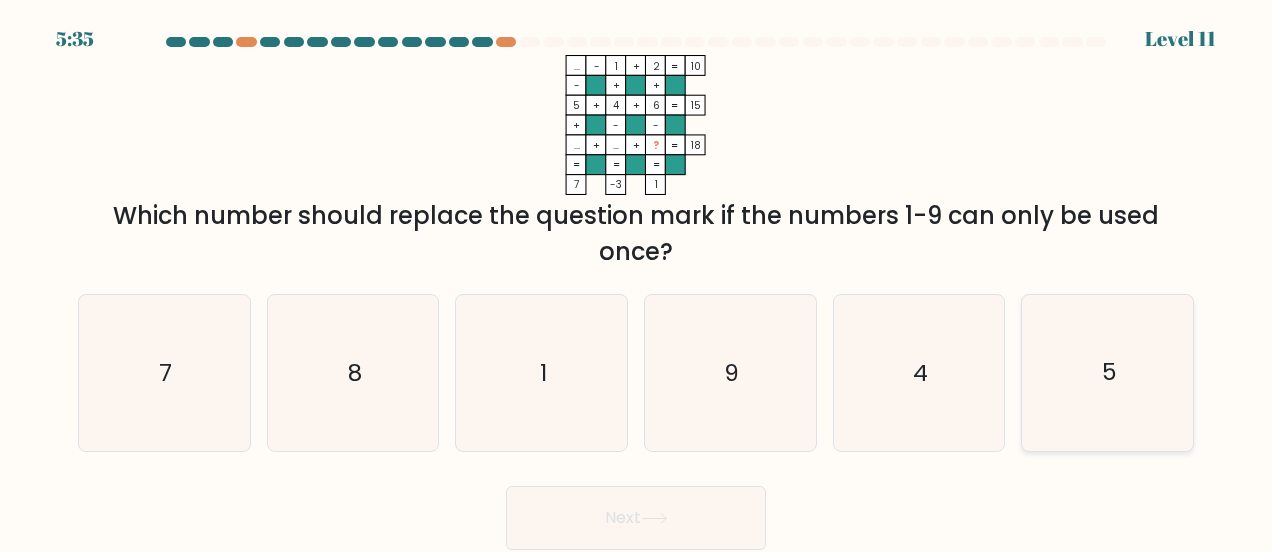 click on "5" at bounding box center (1108, 373) 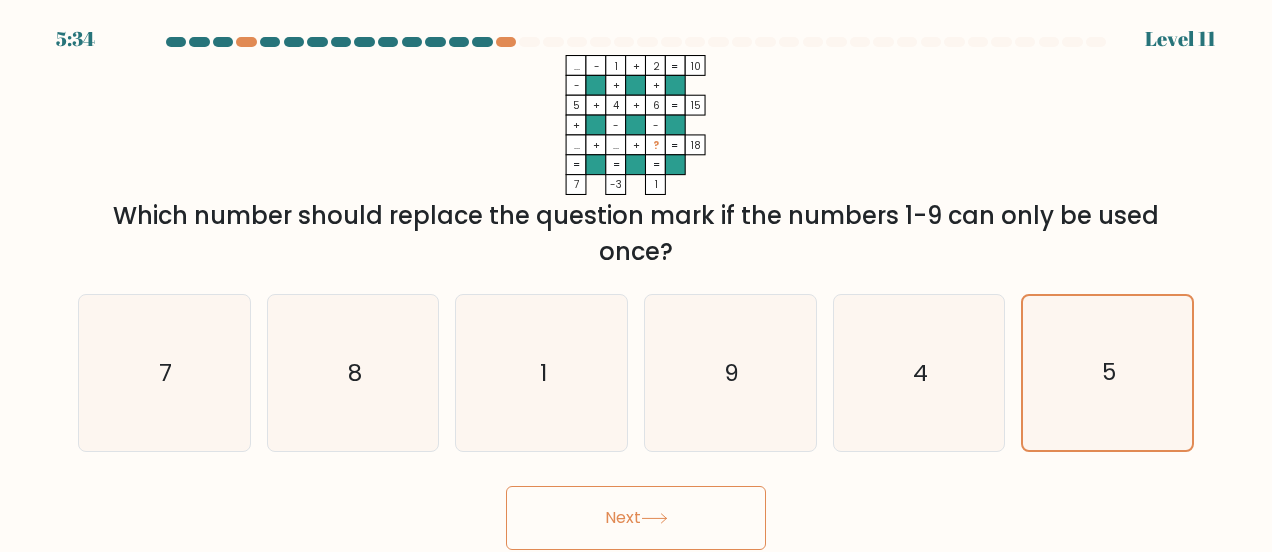 click on "Next" at bounding box center [636, 518] 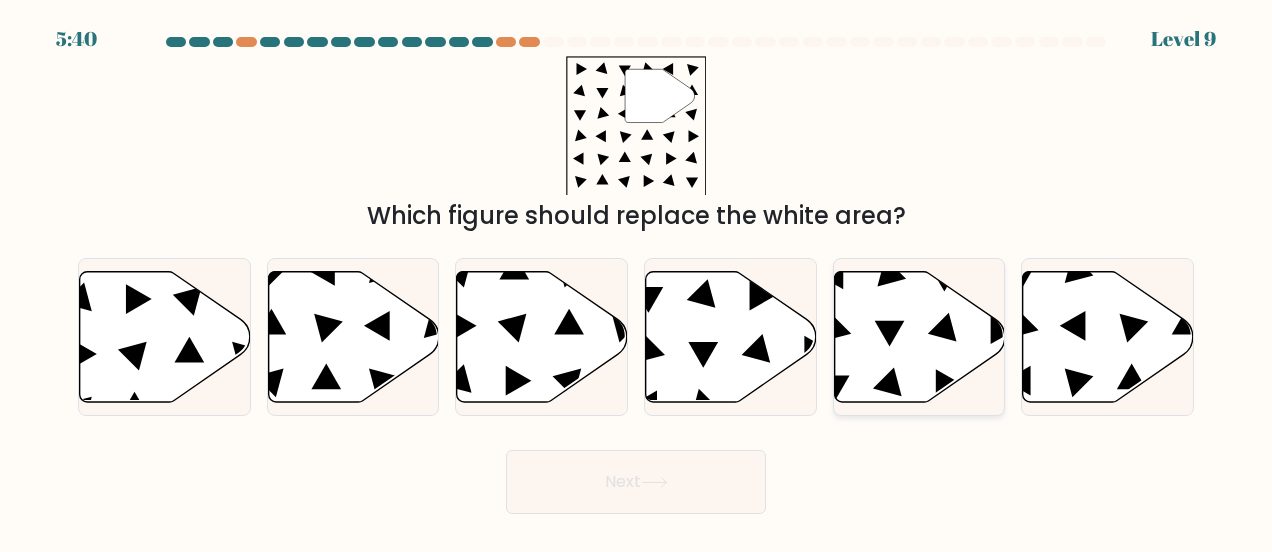 click at bounding box center (919, 336) 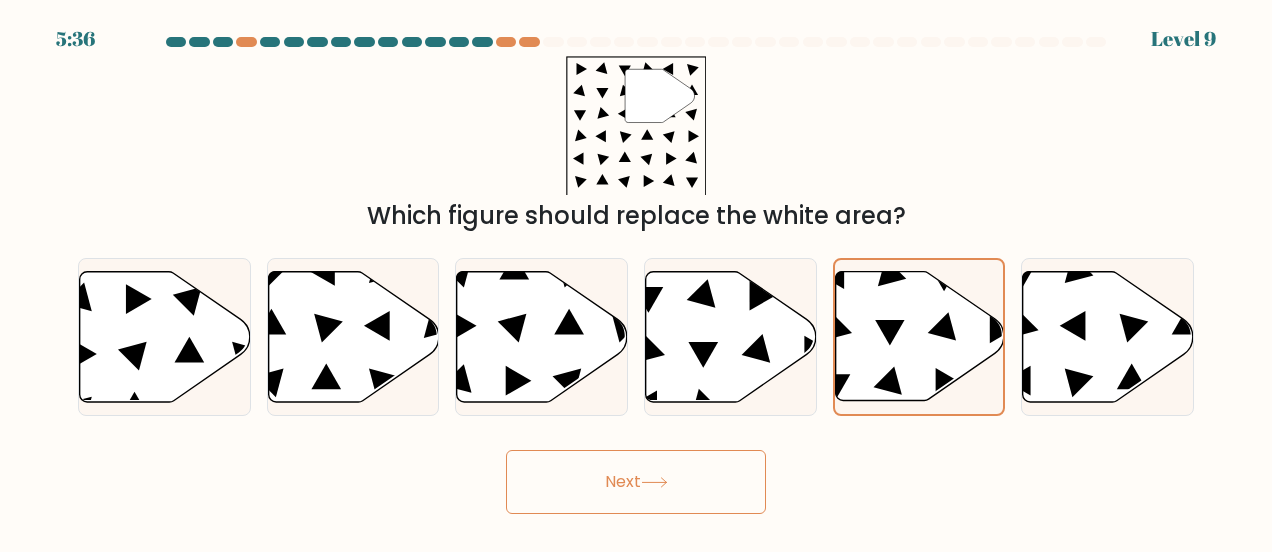 click on "Next" at bounding box center [636, 482] 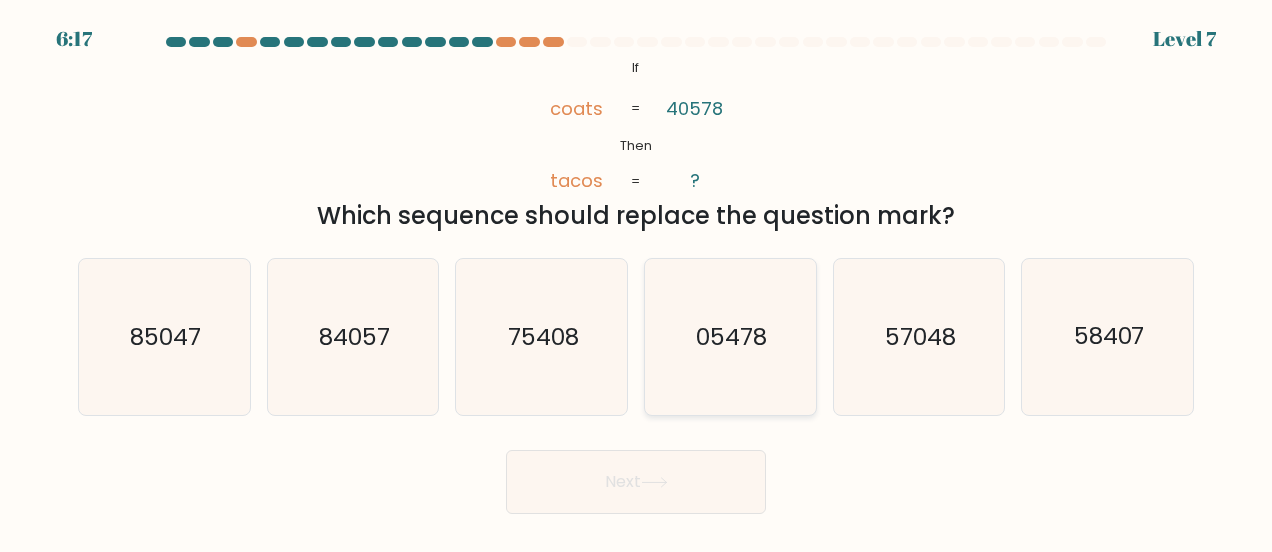 click on "05478" at bounding box center (730, 337) 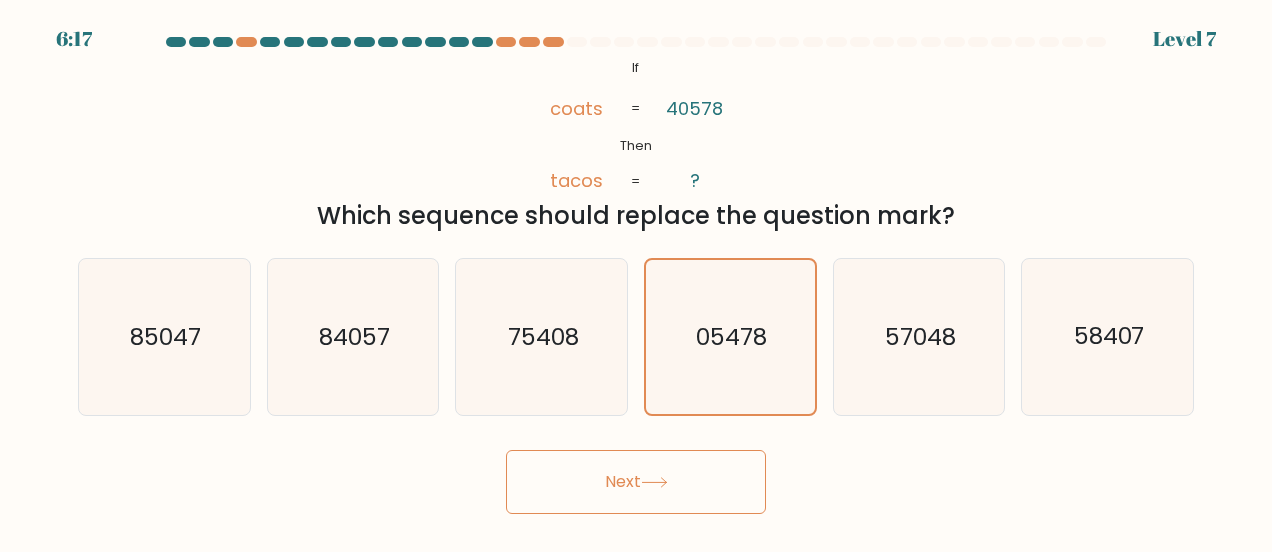 click on "Next" at bounding box center (636, 482) 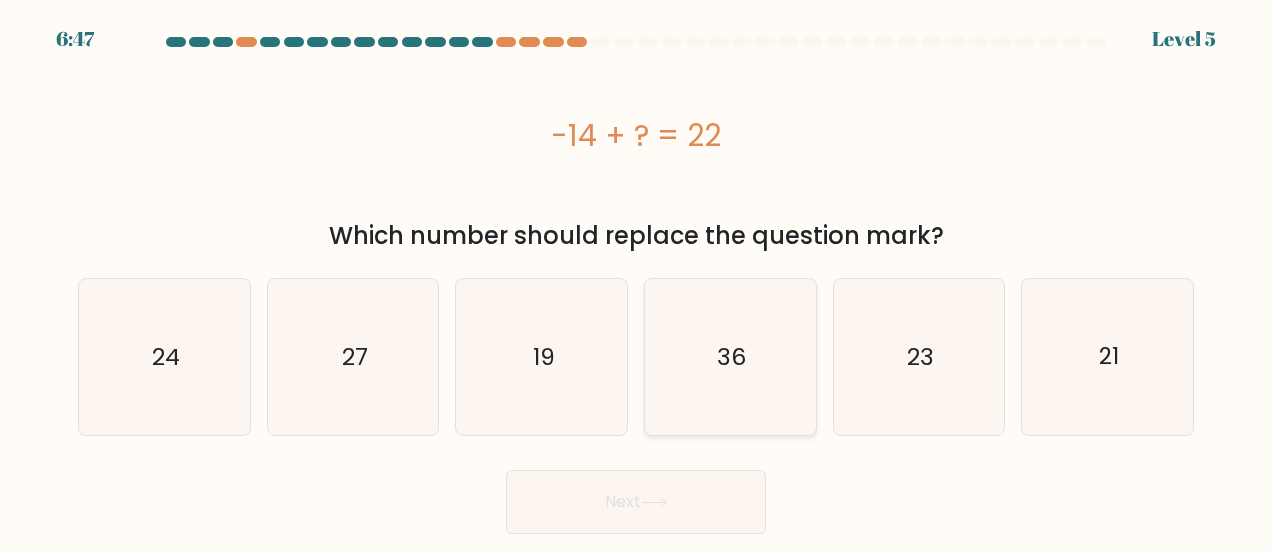 click on "36" at bounding box center [731, 357] 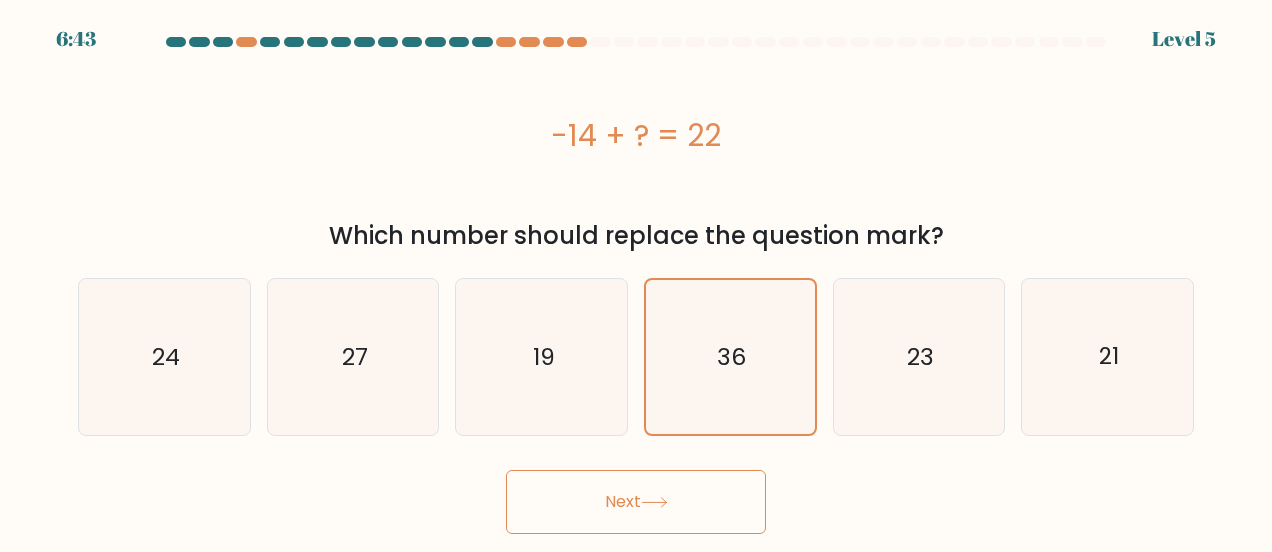 click on "Next" at bounding box center (636, 502) 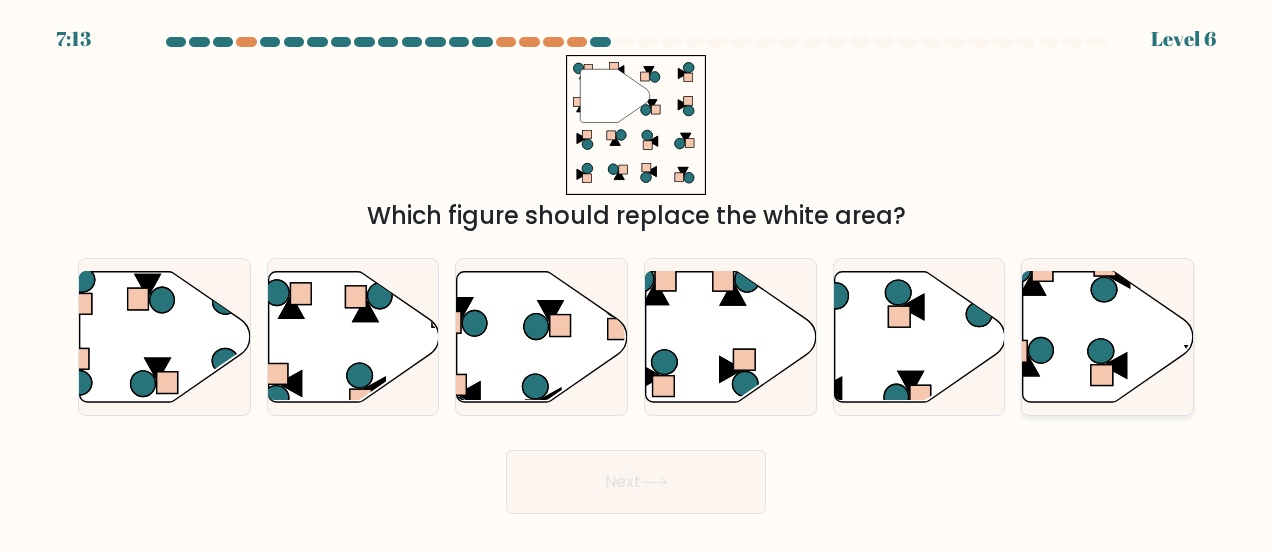click at bounding box center [1108, 336] 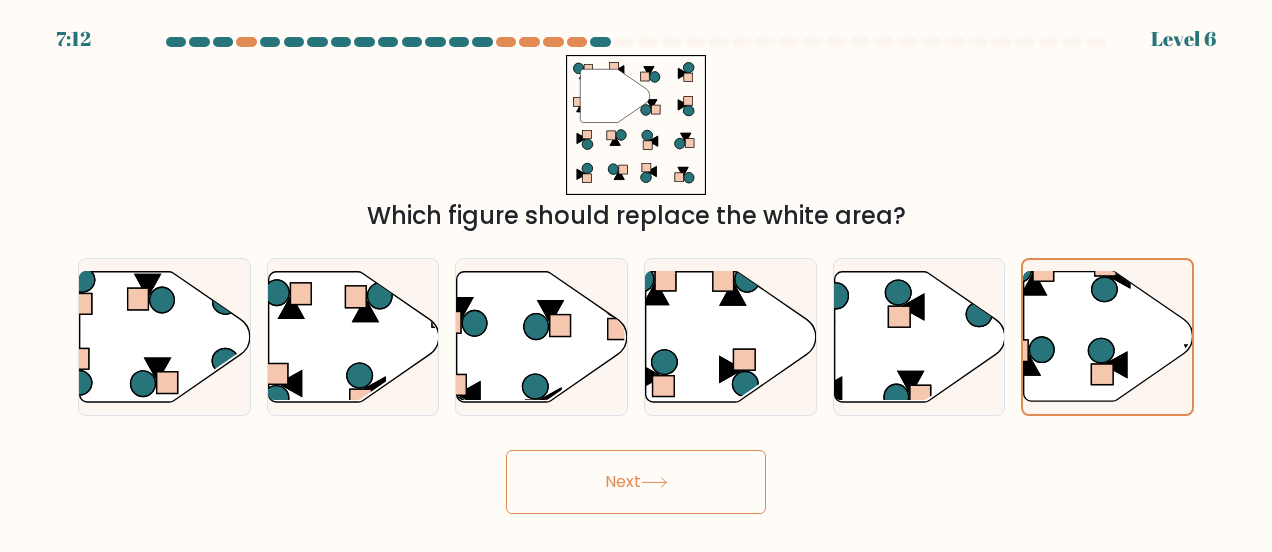 click on "Next" at bounding box center [636, 482] 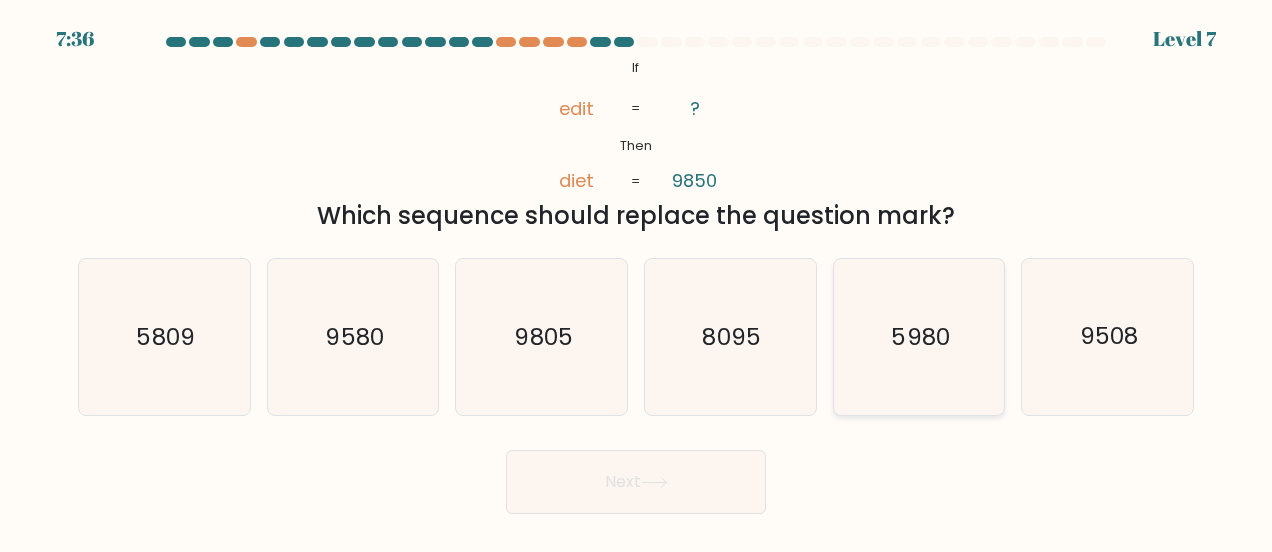 click on "5980" at bounding box center (919, 337) 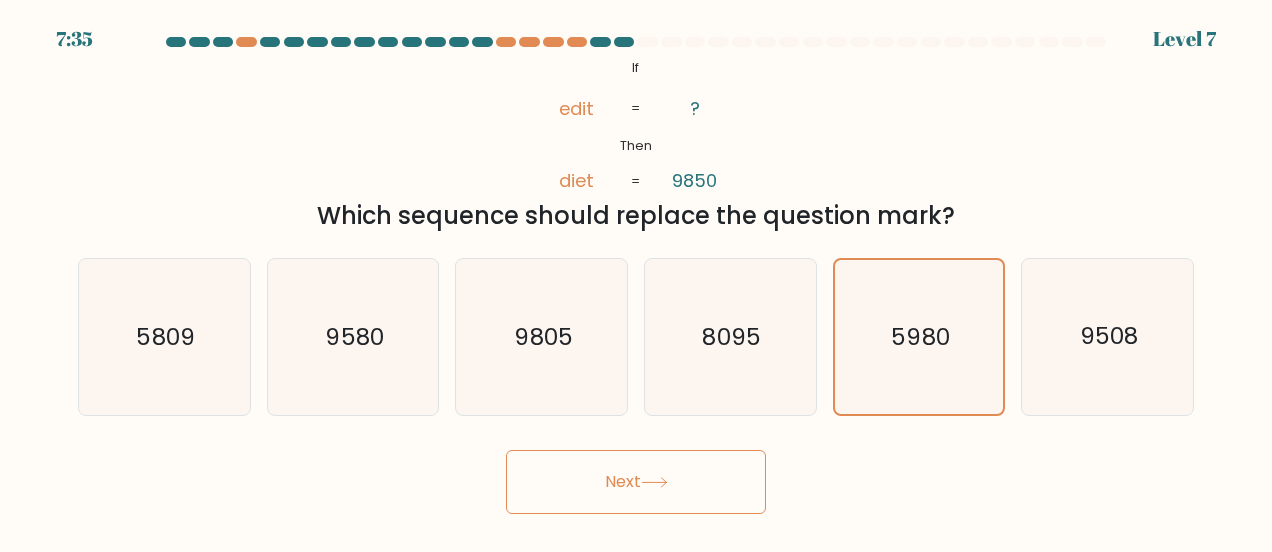 click on "Next" at bounding box center (636, 482) 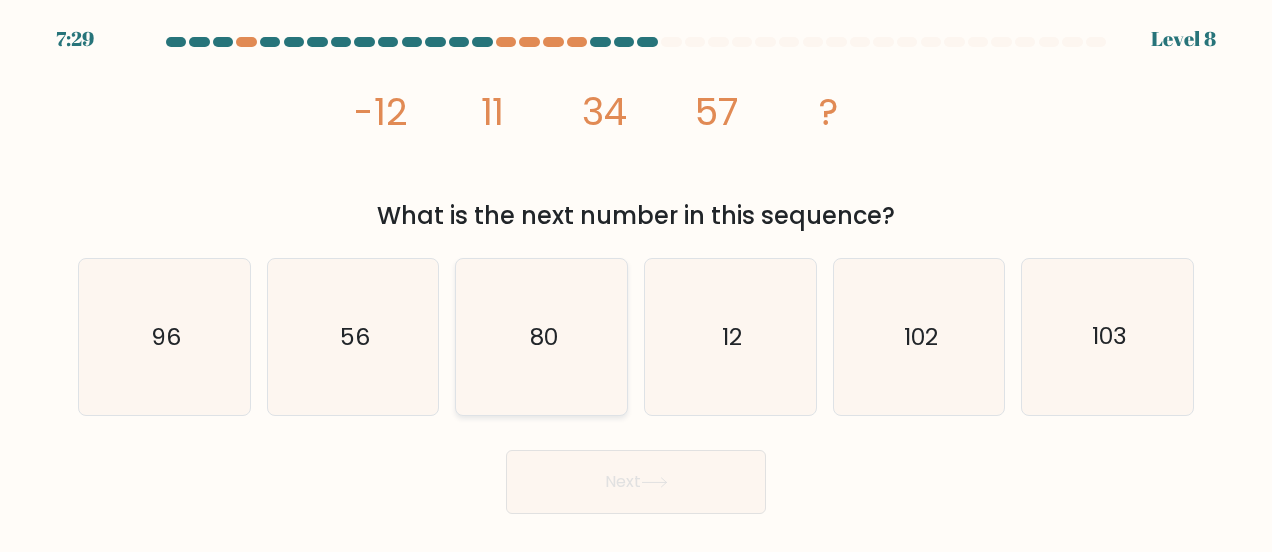 click on "80" at bounding box center (542, 337) 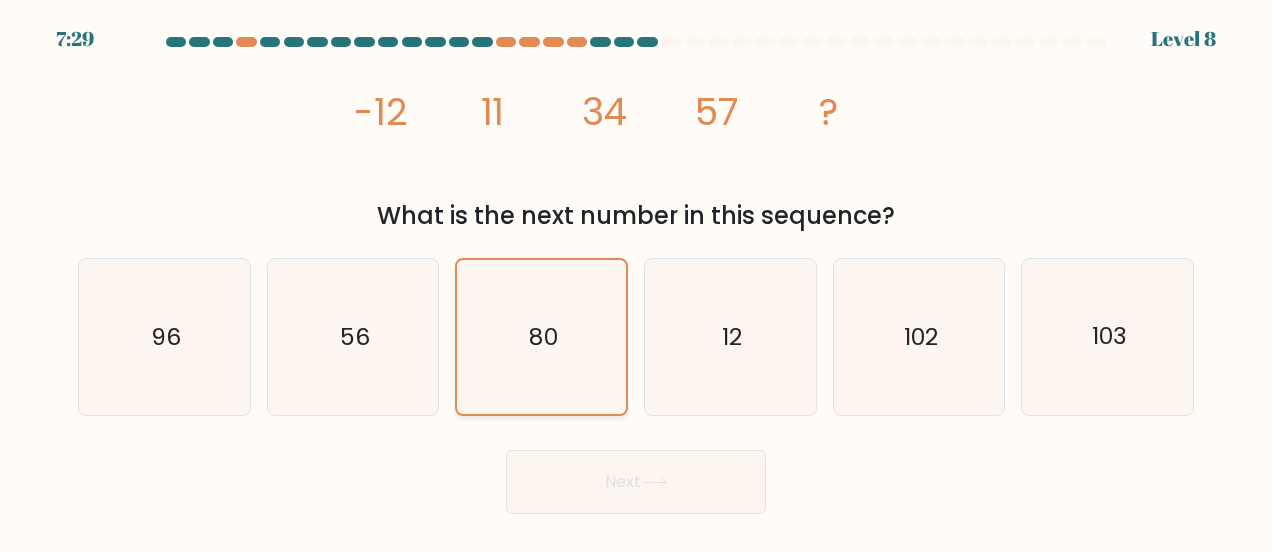 click on "80" at bounding box center (542, 337) 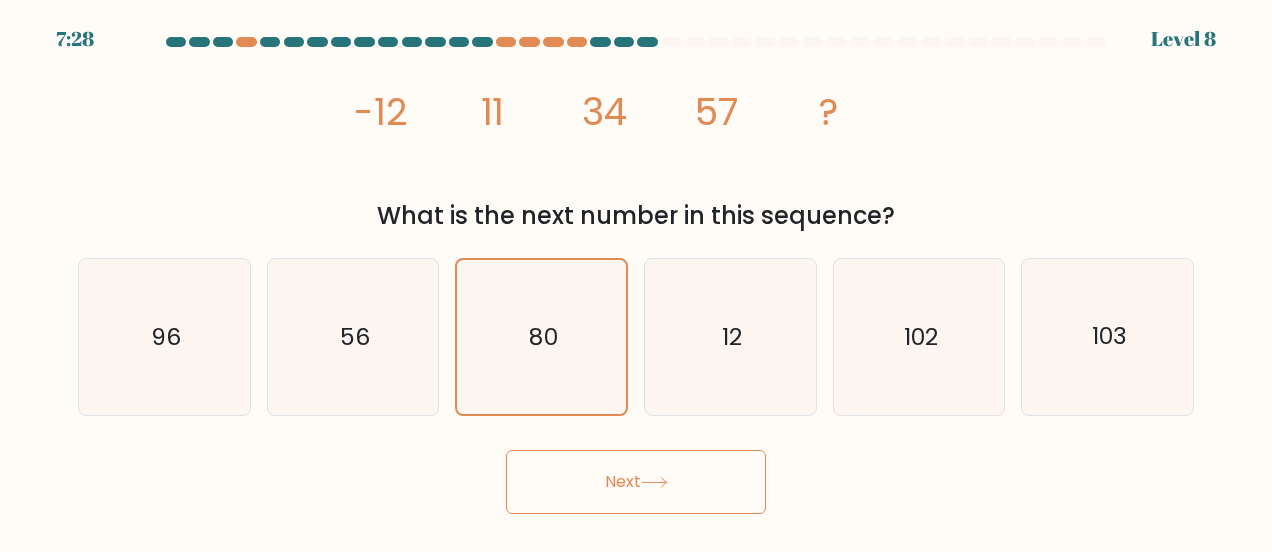 click on "Next" at bounding box center [636, 482] 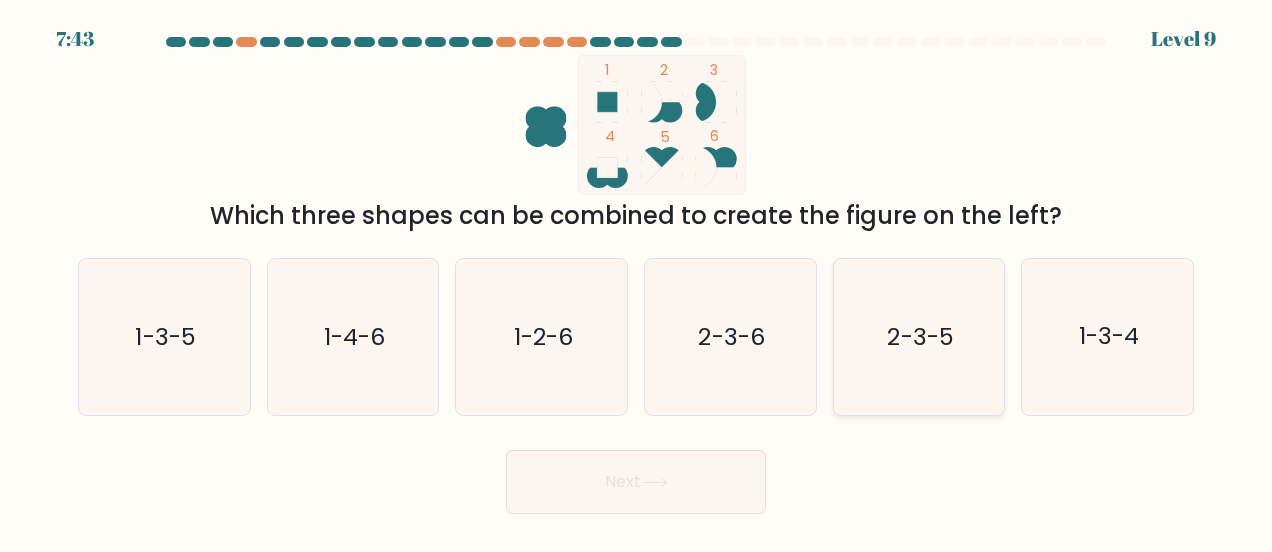 click on "2-3-5" at bounding box center [919, 337] 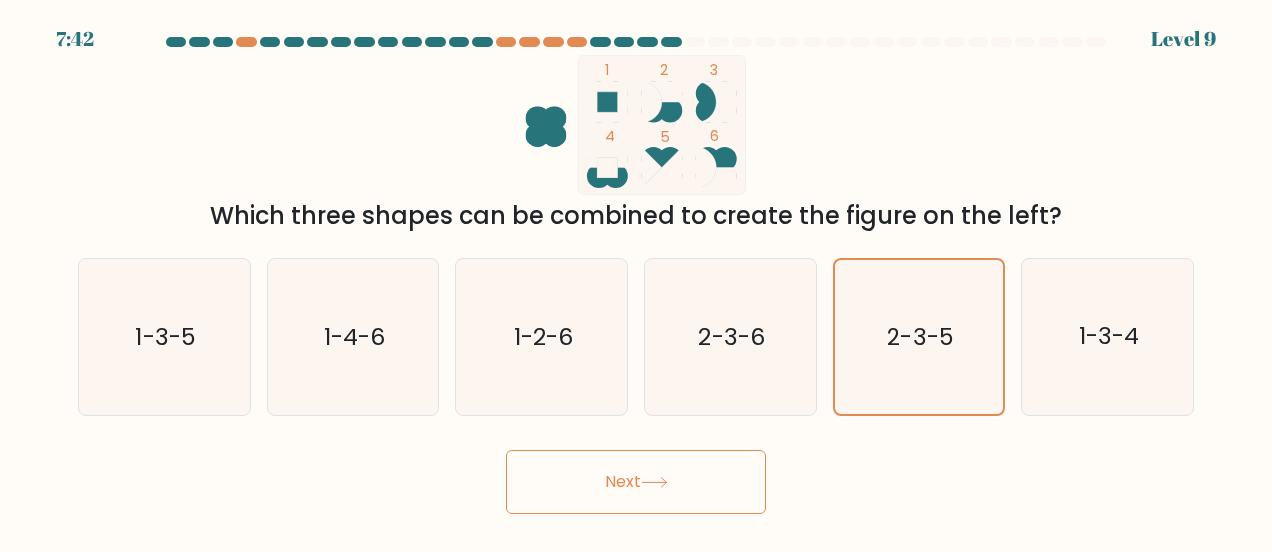 click on "Next" at bounding box center [636, 482] 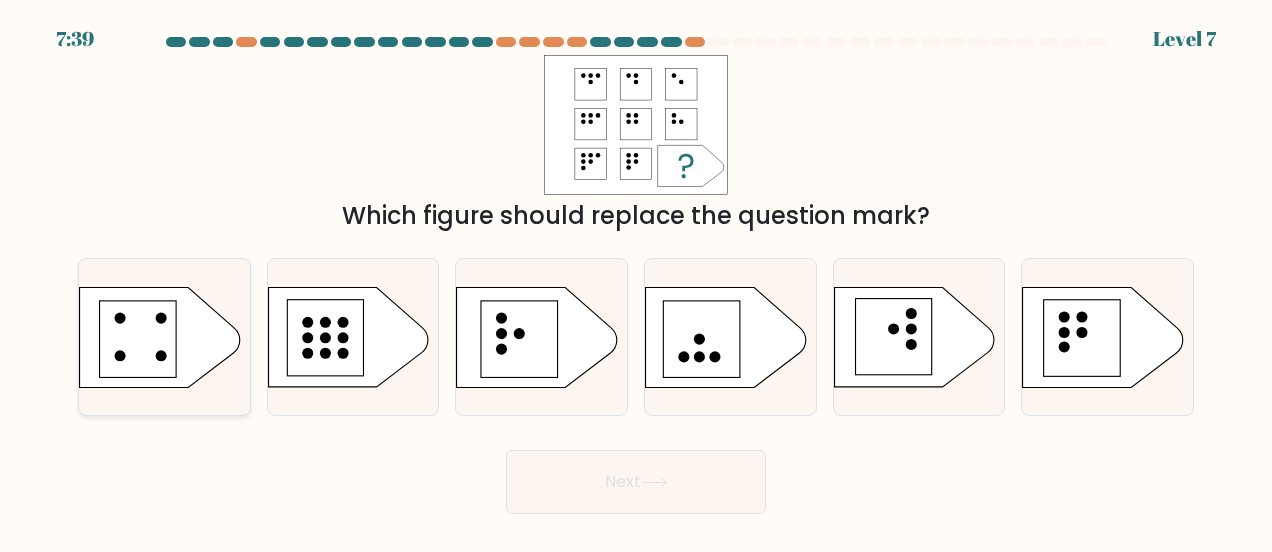 click at bounding box center (138, 339) 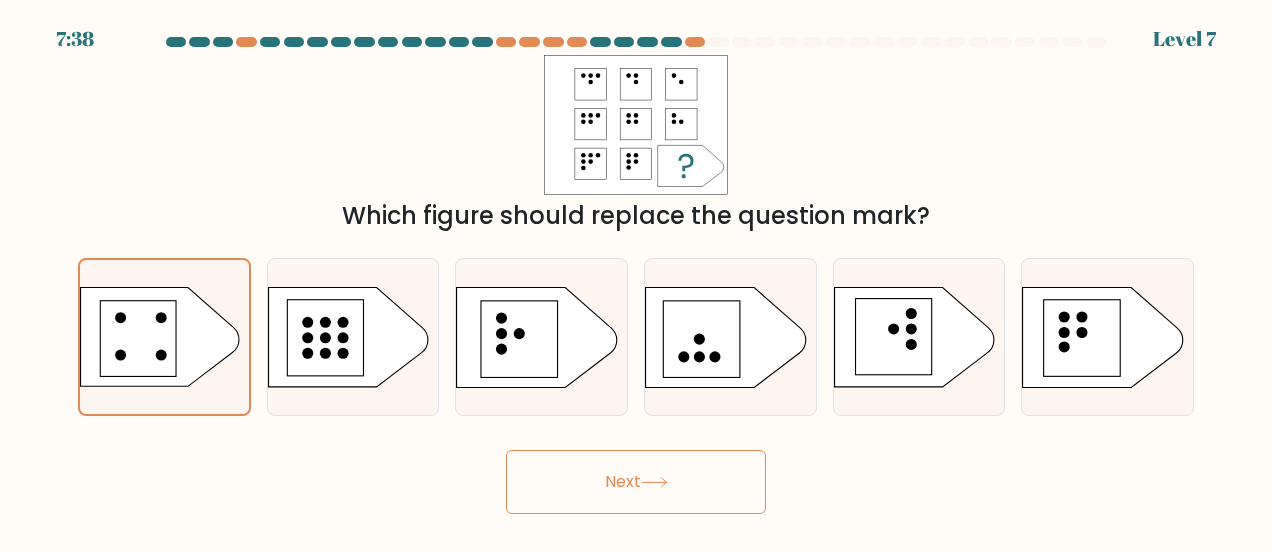 click on "Next" at bounding box center (636, 482) 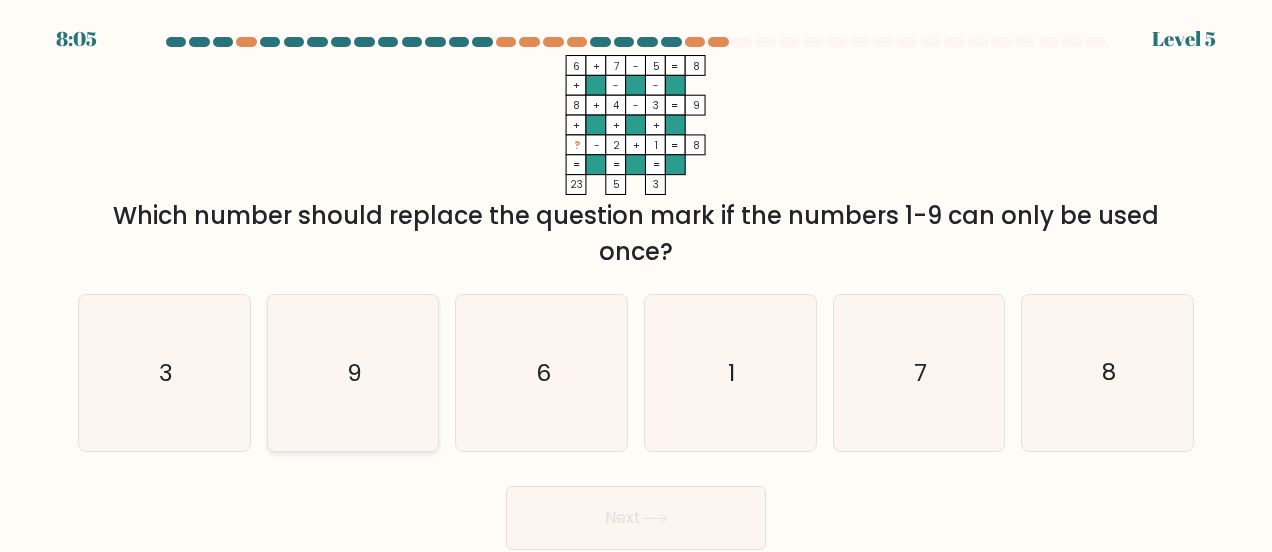 click on "9" at bounding box center [354, 373] 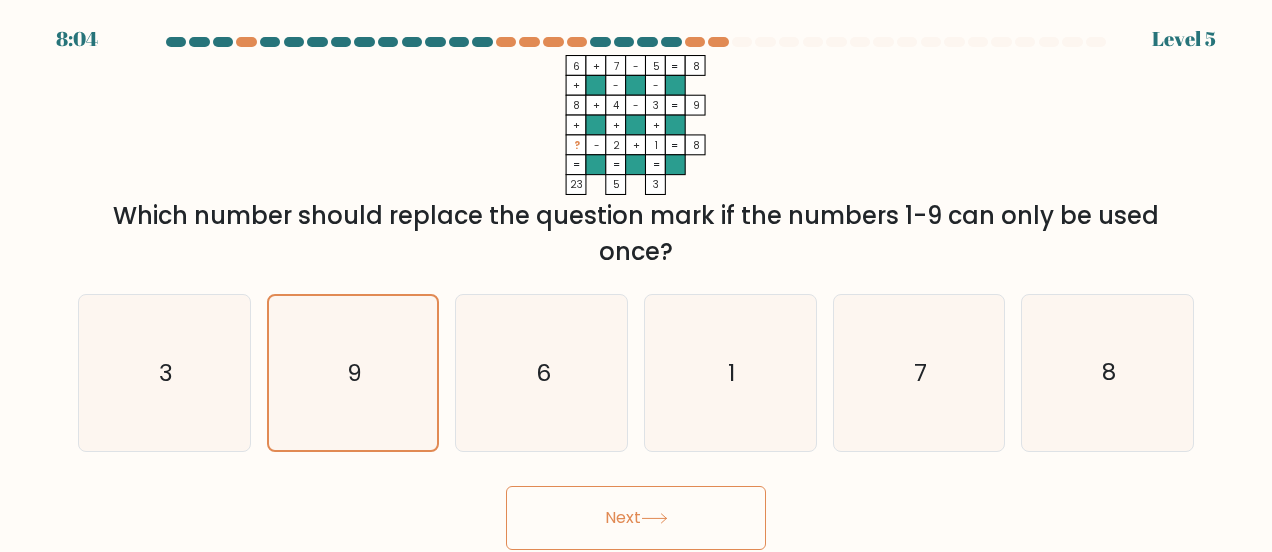 click on "Next" at bounding box center (636, 518) 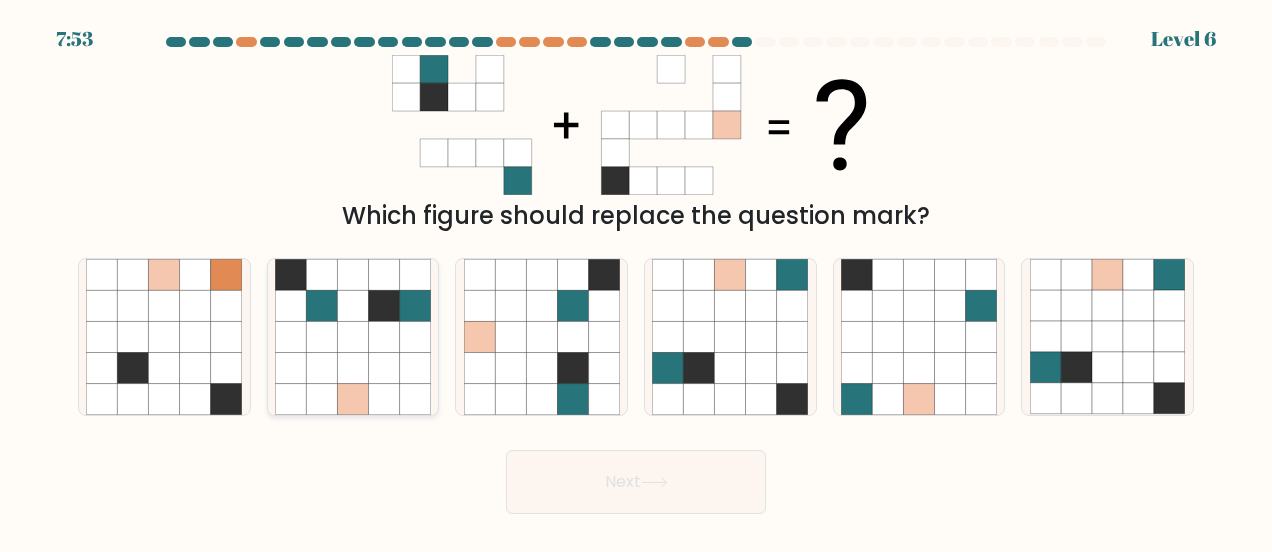click at bounding box center (352, 306) 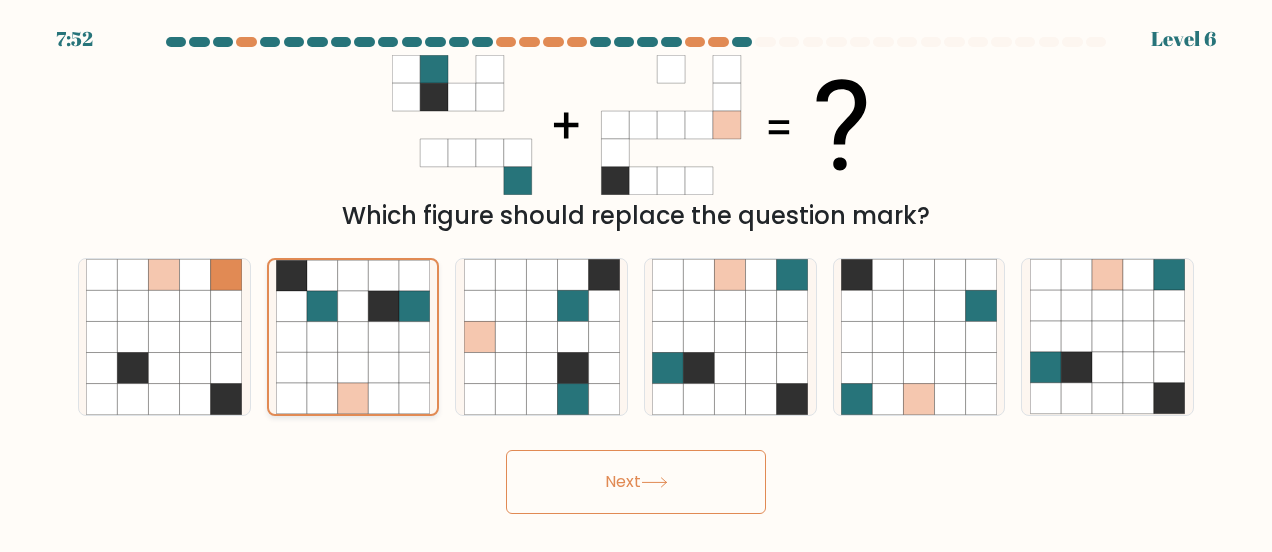 click at bounding box center [353, 337] 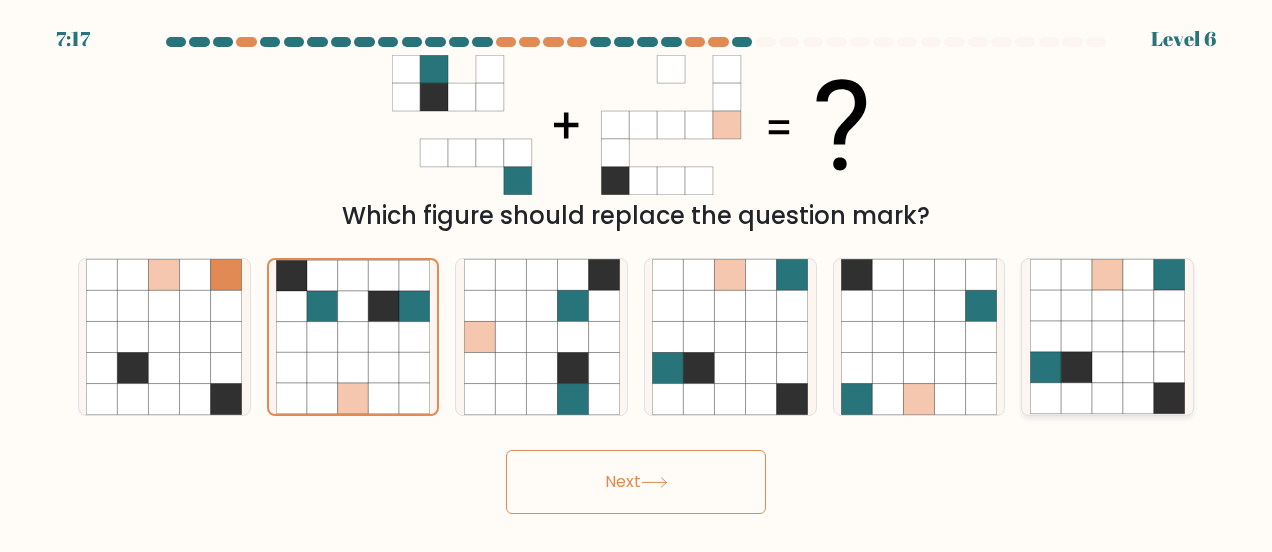 click at bounding box center [1138, 337] 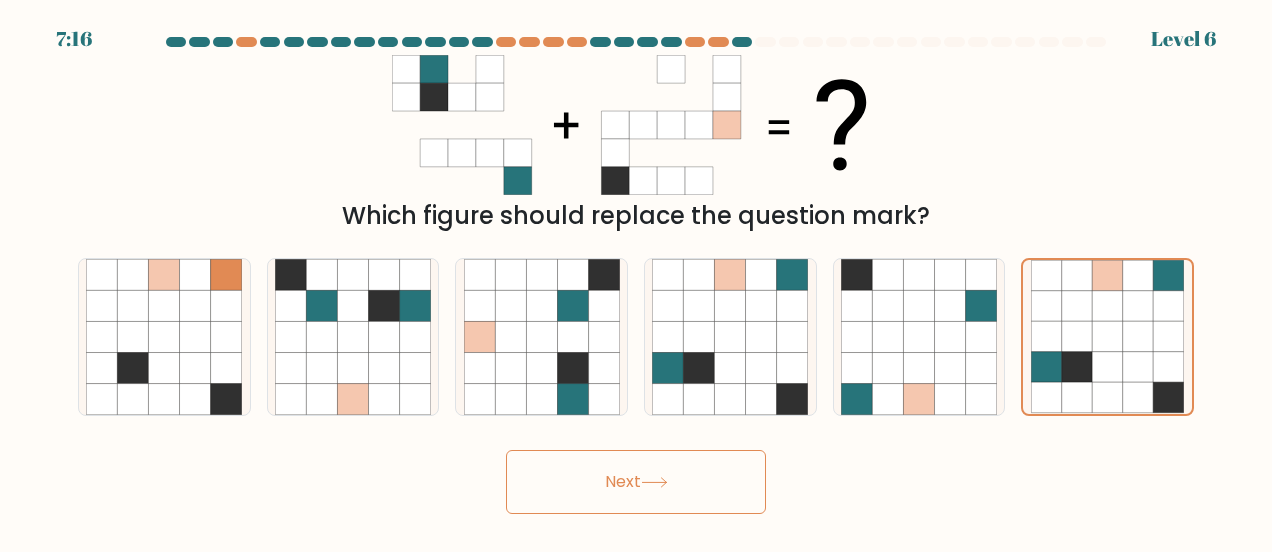 click on "Next" at bounding box center [636, 482] 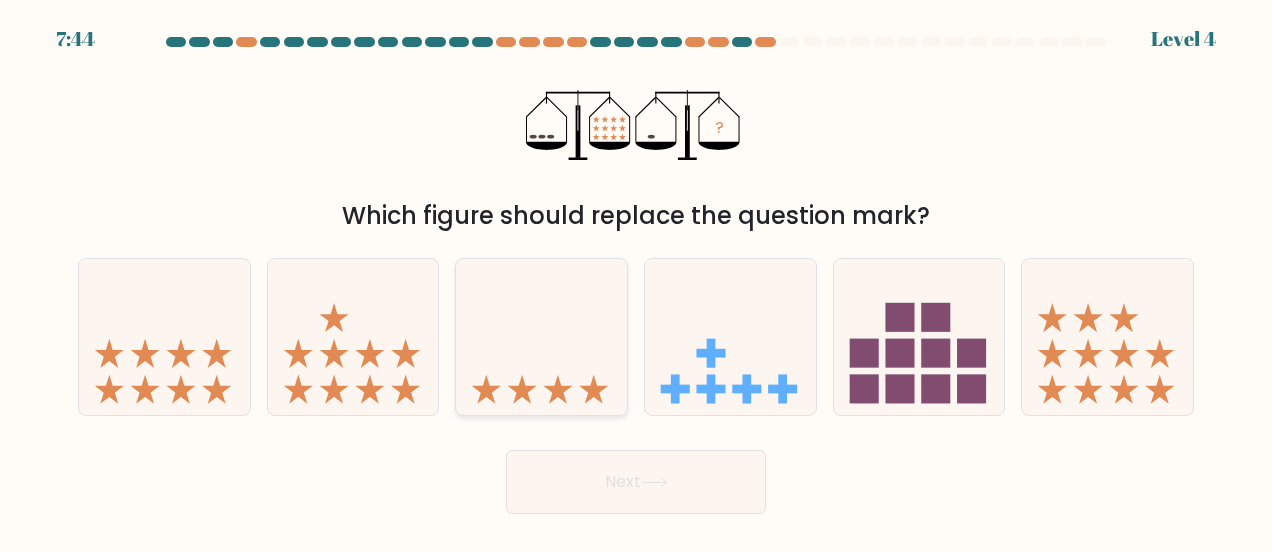 click at bounding box center (541, 337) 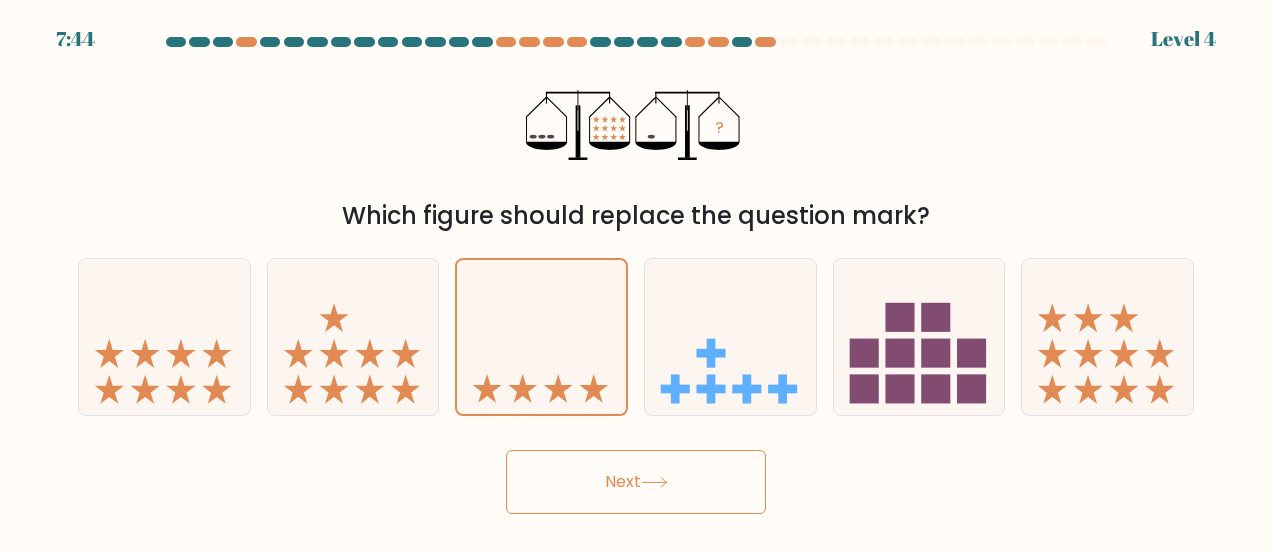 click on "Next" at bounding box center (636, 482) 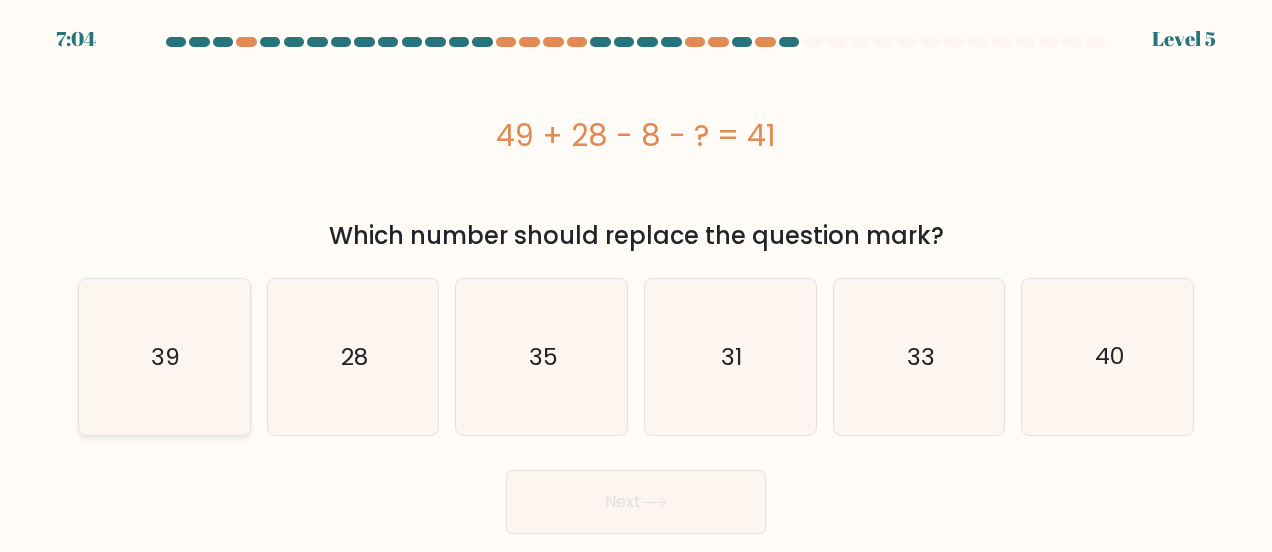 click on "39" at bounding box center [164, 357] 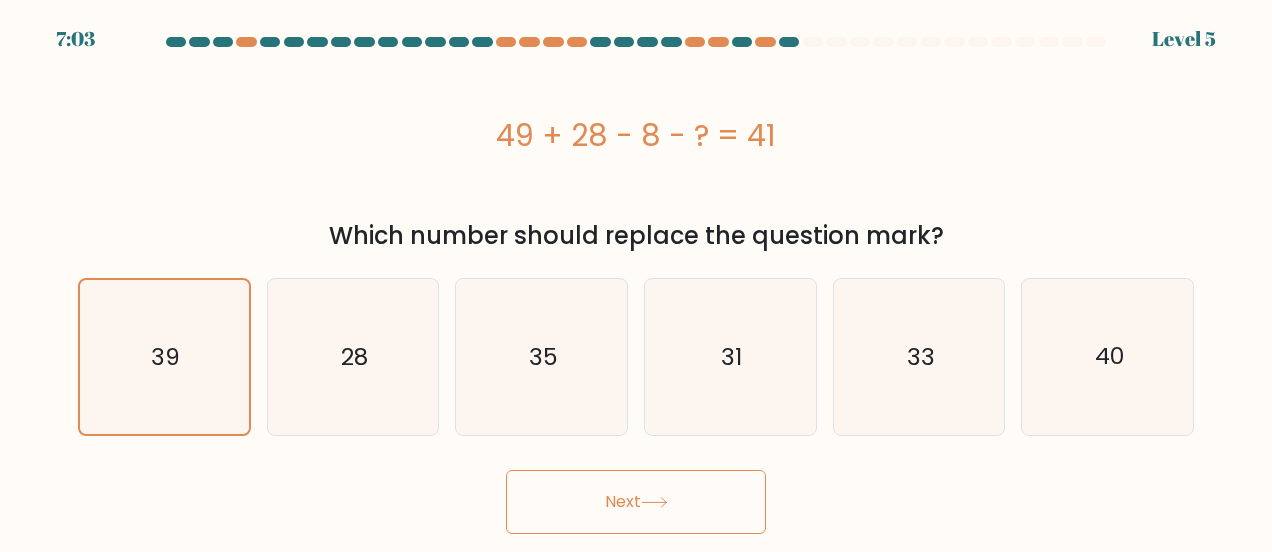 click on "Next" at bounding box center (636, 502) 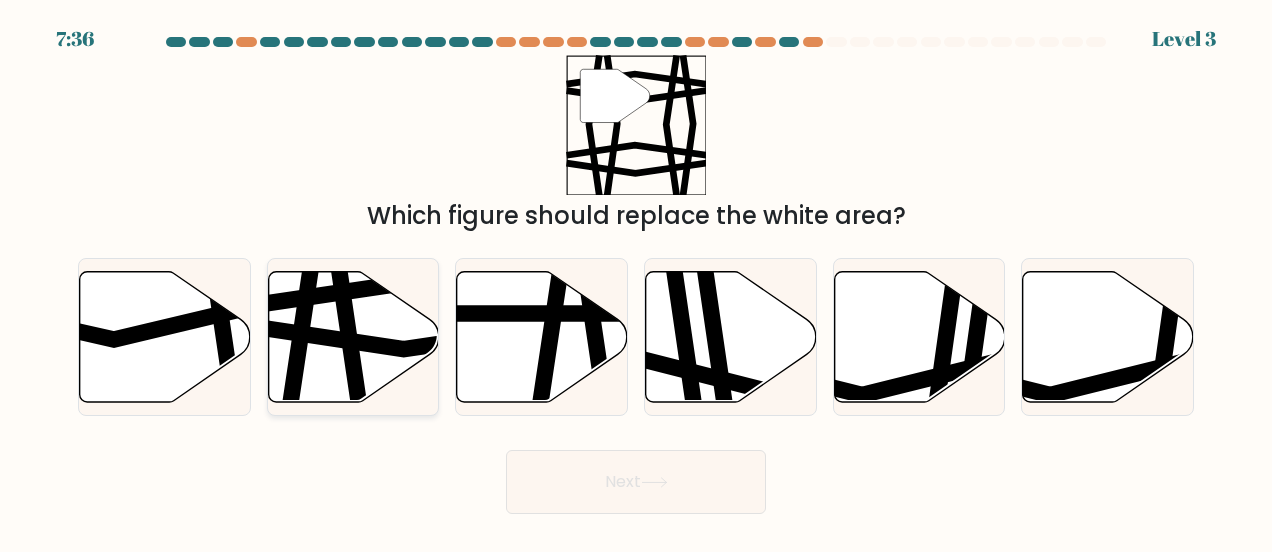 click at bounding box center (346, 409) 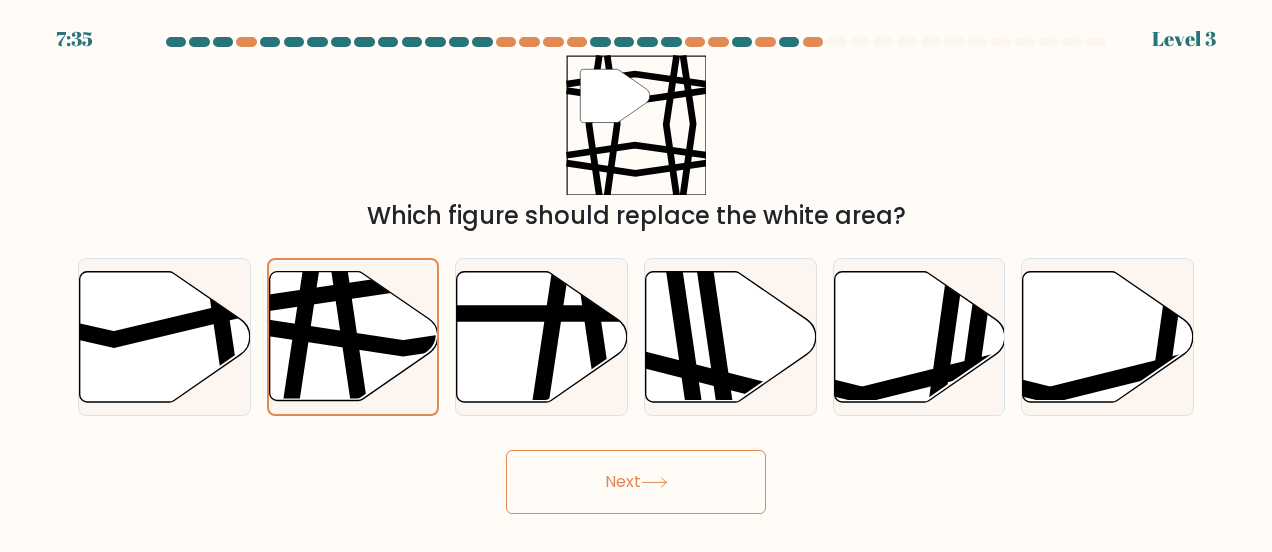 click on "Next" at bounding box center [636, 482] 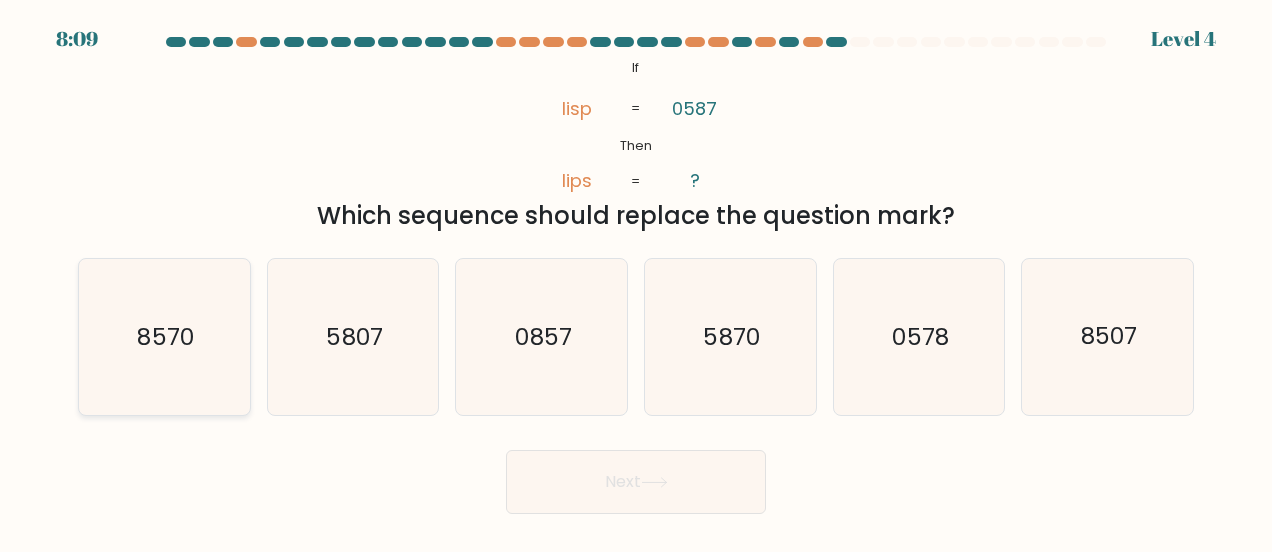 click on "8570" at bounding box center (164, 337) 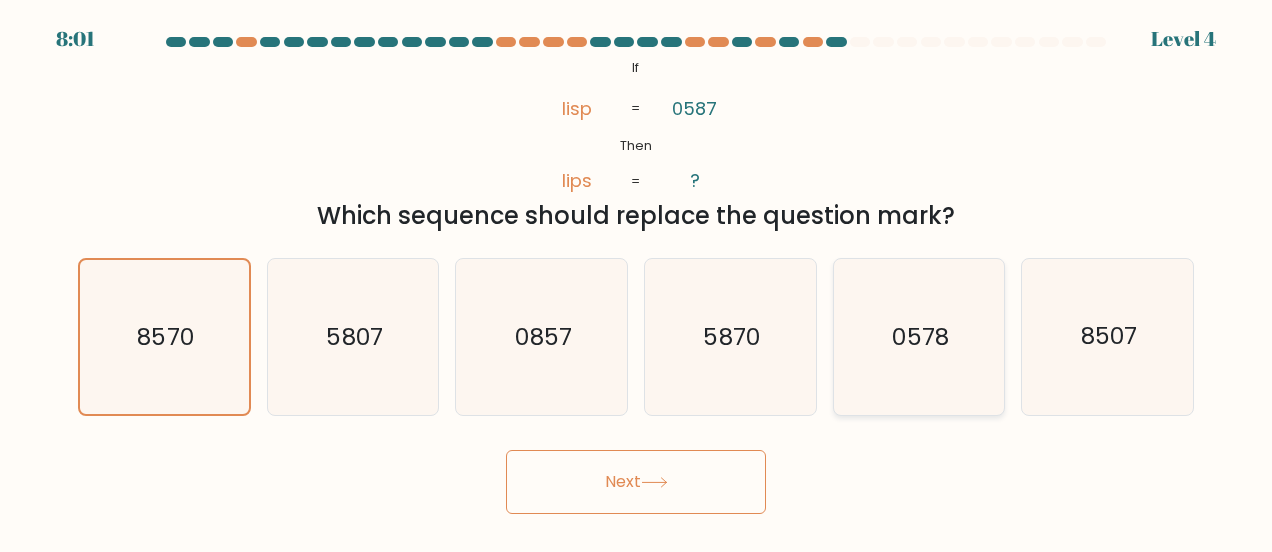 click on "0578" at bounding box center [921, 337] 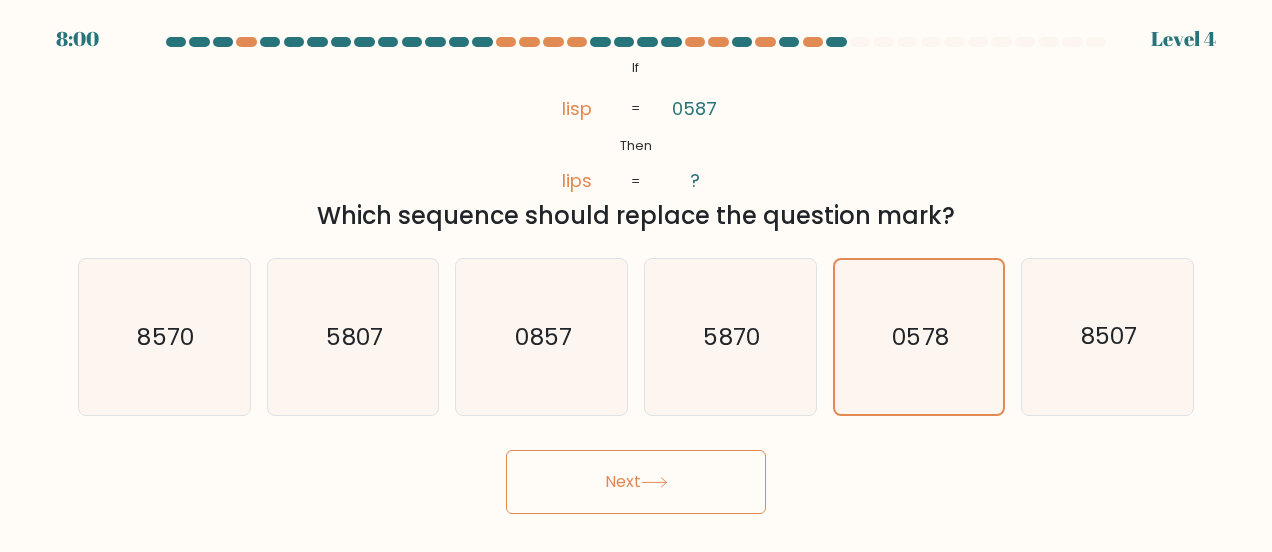 click on "Next" at bounding box center (636, 482) 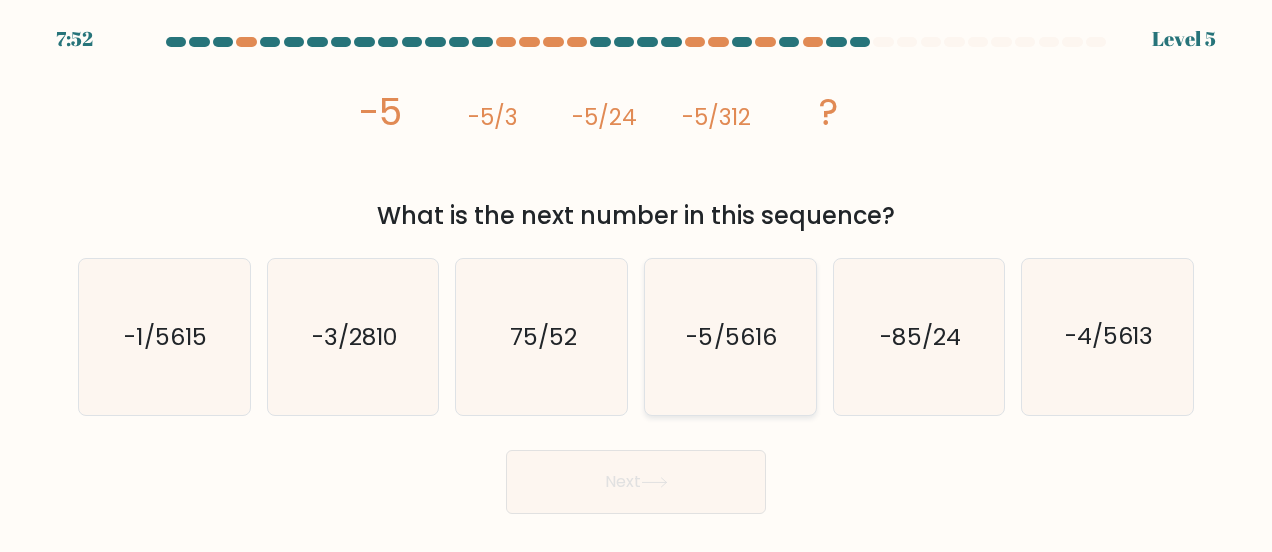 click on "-5/5616" at bounding box center [732, 337] 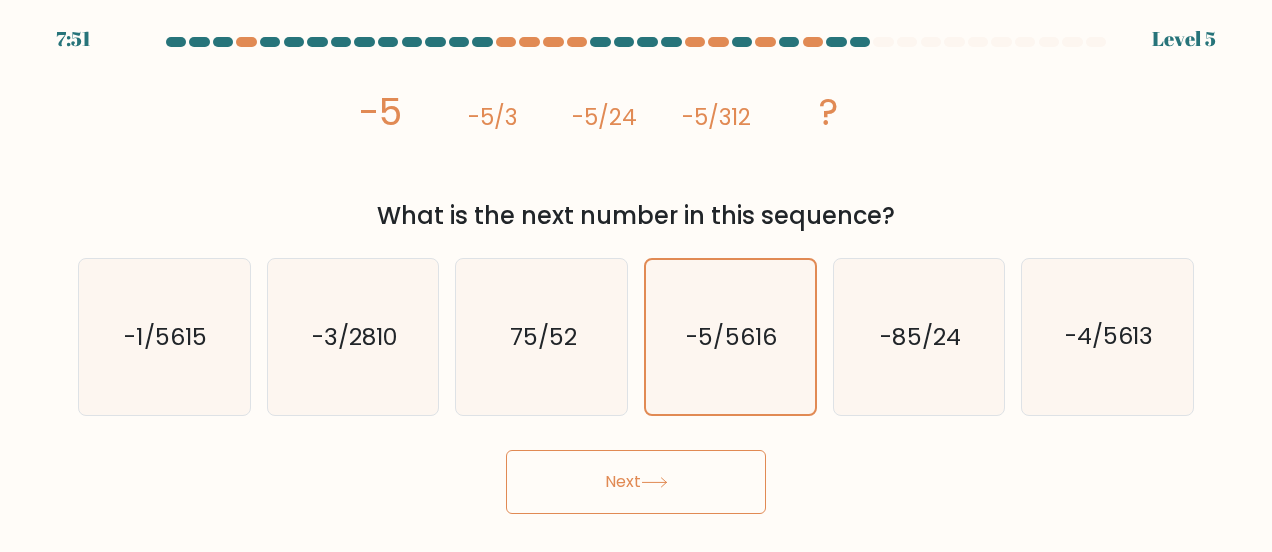 click on "Next" at bounding box center (636, 482) 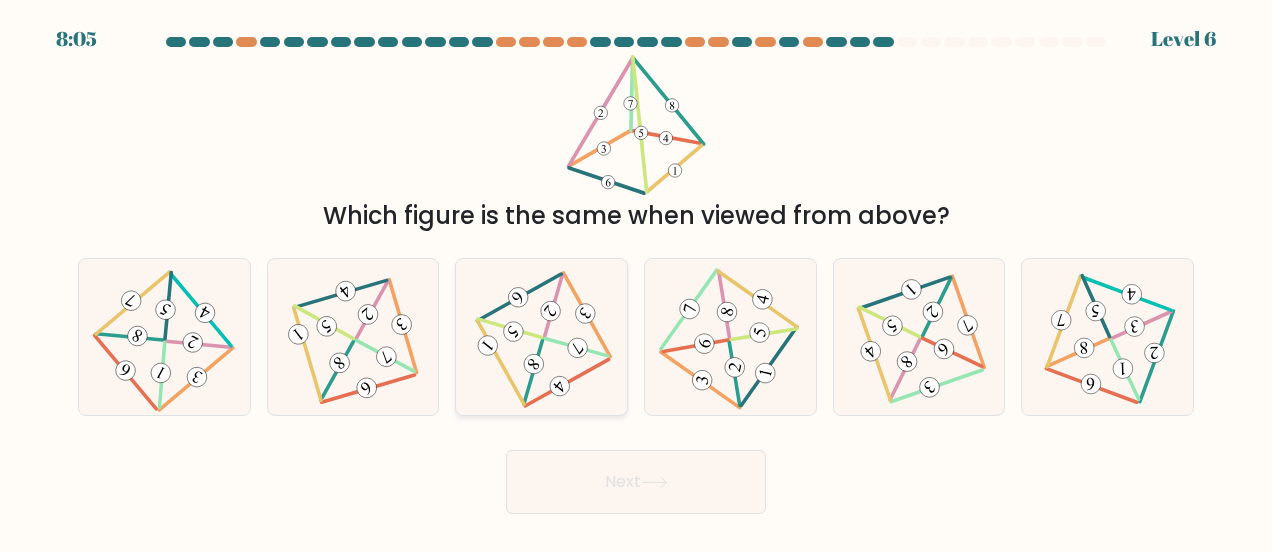 click at bounding box center [578, 348] 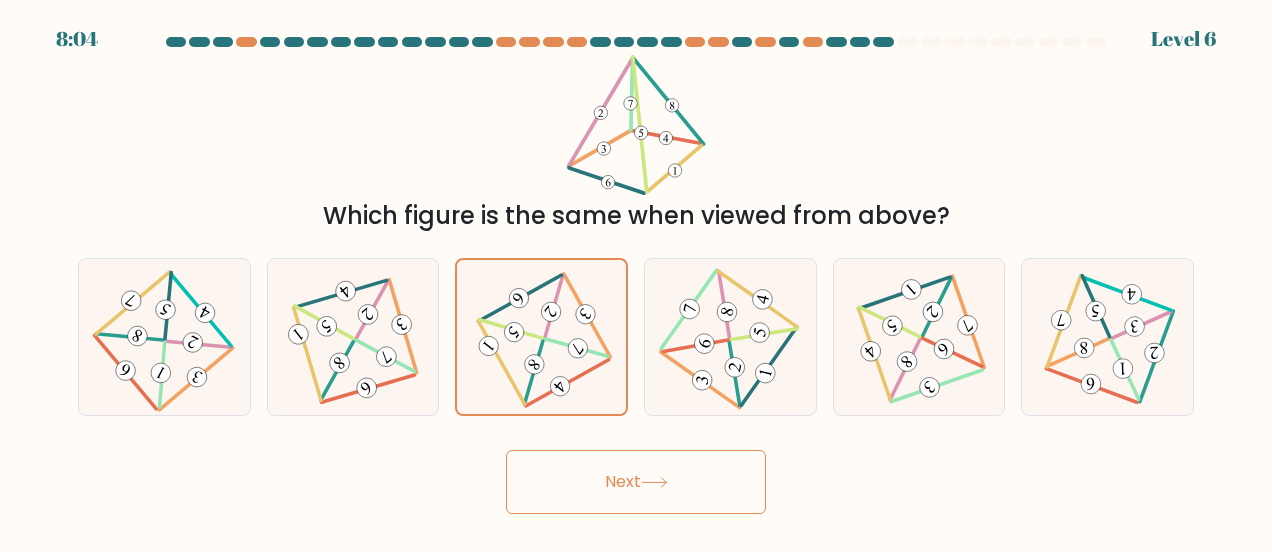 click on "Next" at bounding box center [636, 482] 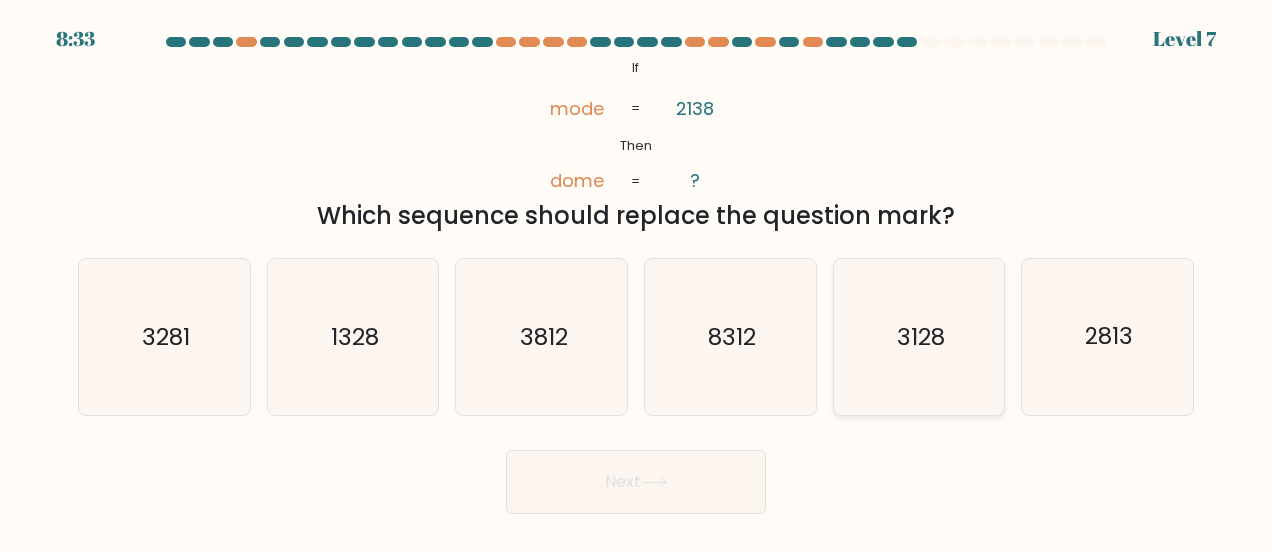 click on "3128" at bounding box center (919, 337) 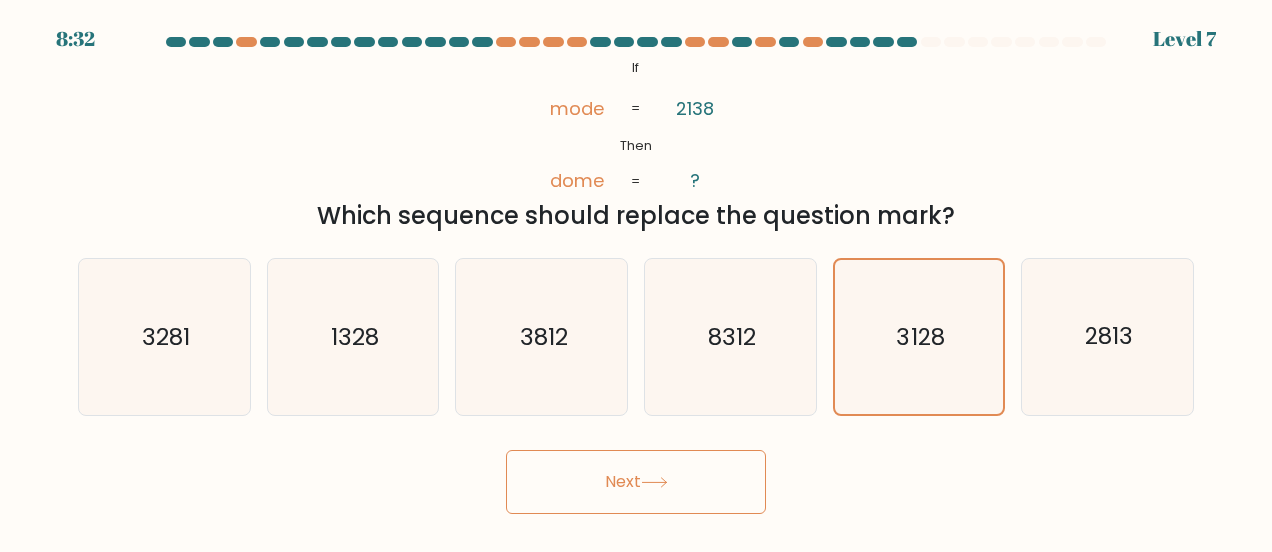 click on "Next" at bounding box center [636, 482] 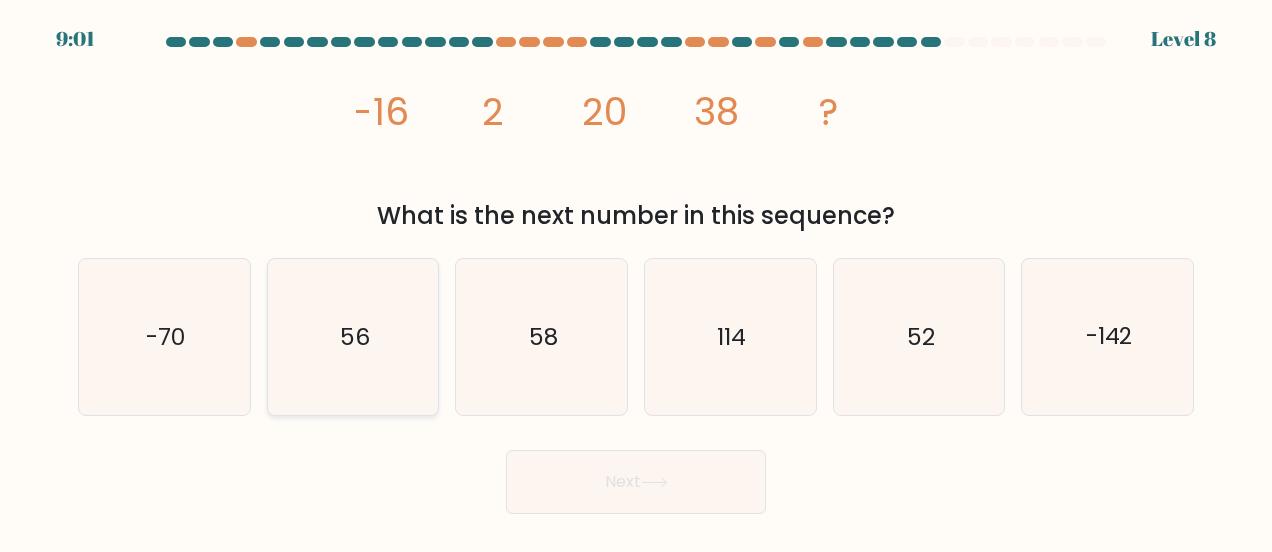 click on "56" at bounding box center [353, 337] 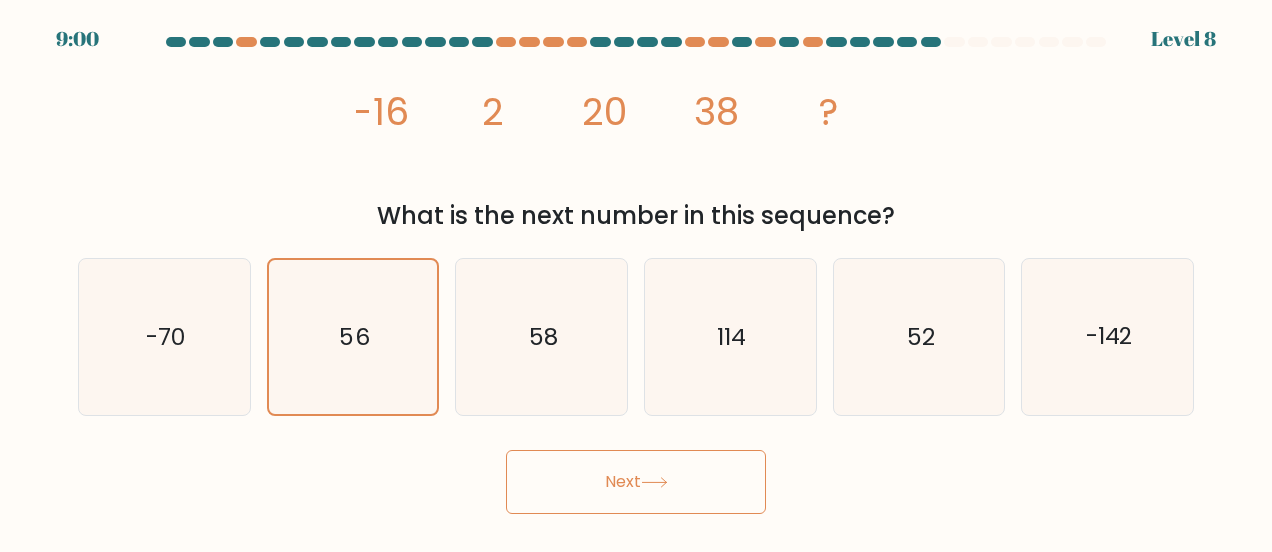 click at bounding box center [654, 482] 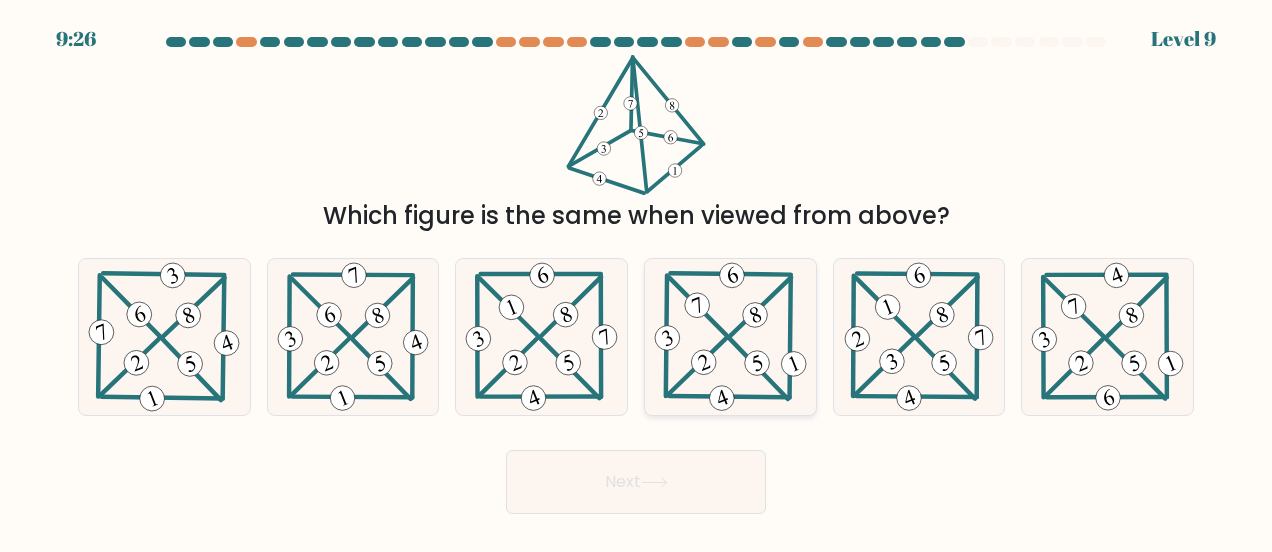 click at bounding box center [697, 366] 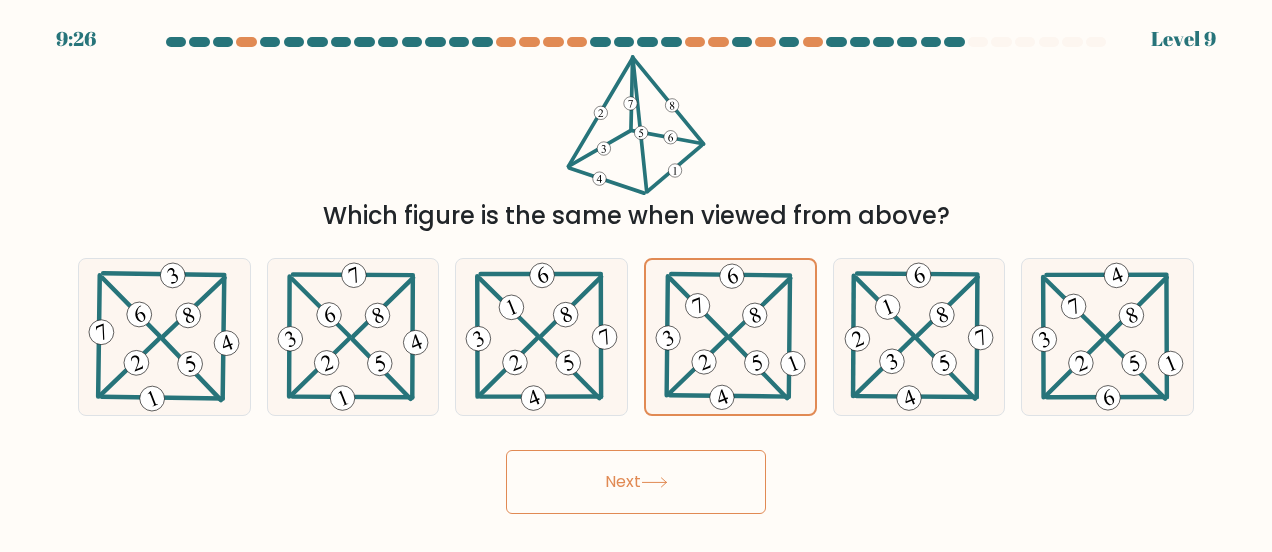 click on "Next" at bounding box center [636, 482] 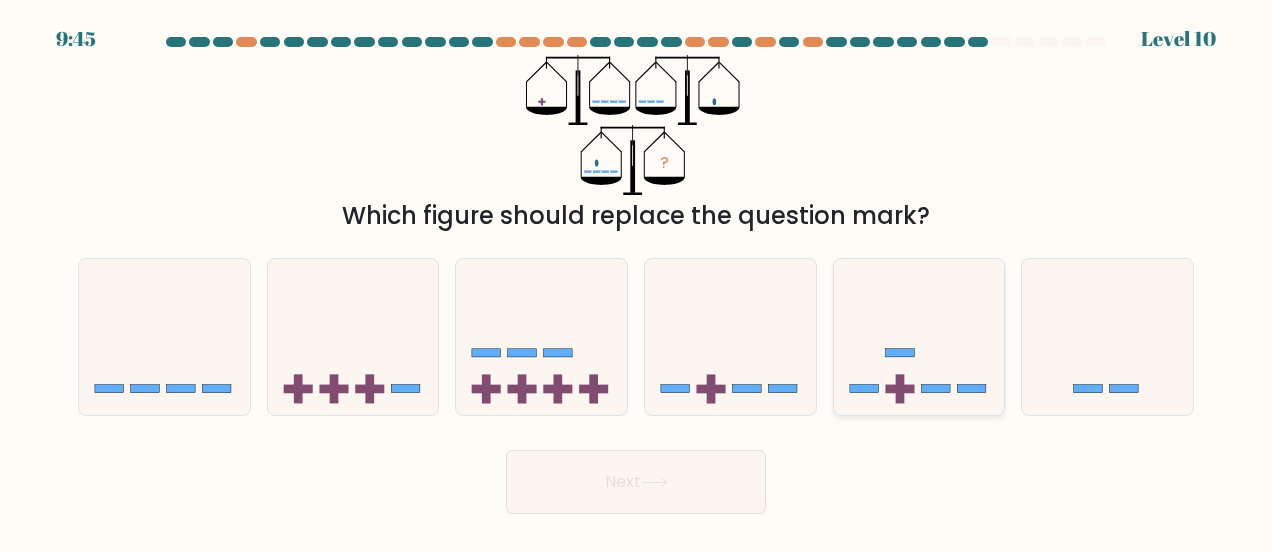 click at bounding box center [919, 337] 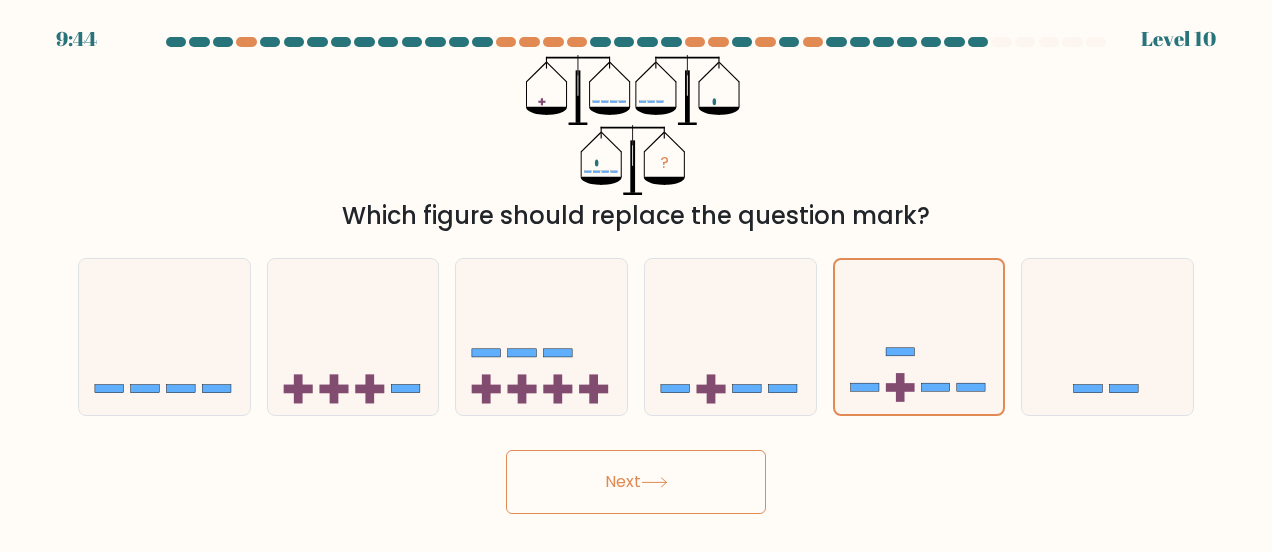 click on "Next" at bounding box center [636, 482] 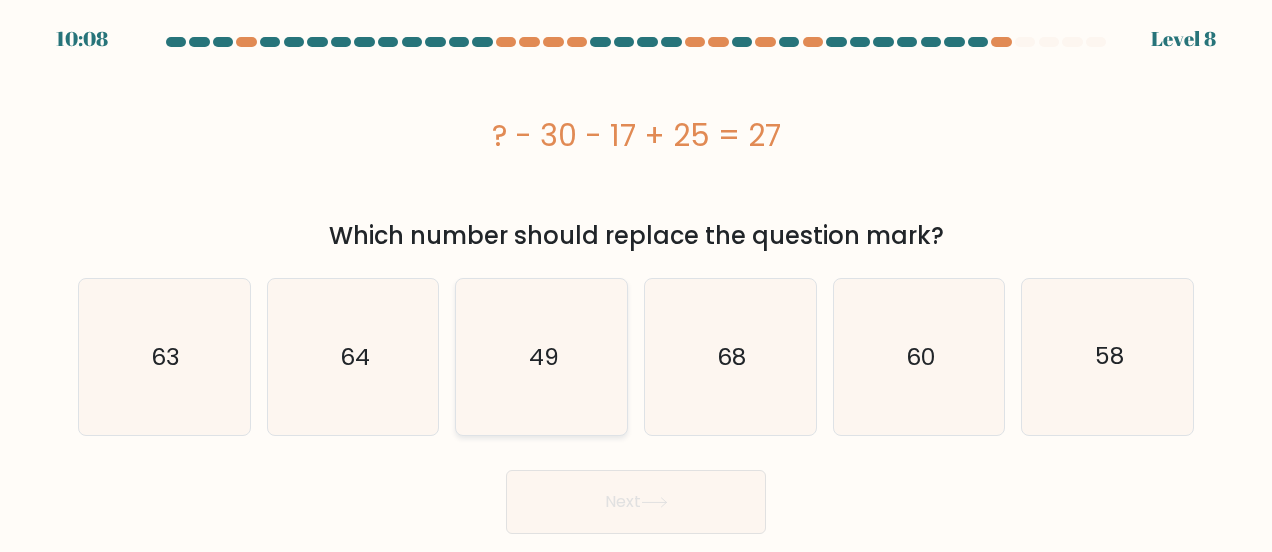 click on "49" at bounding box center [542, 357] 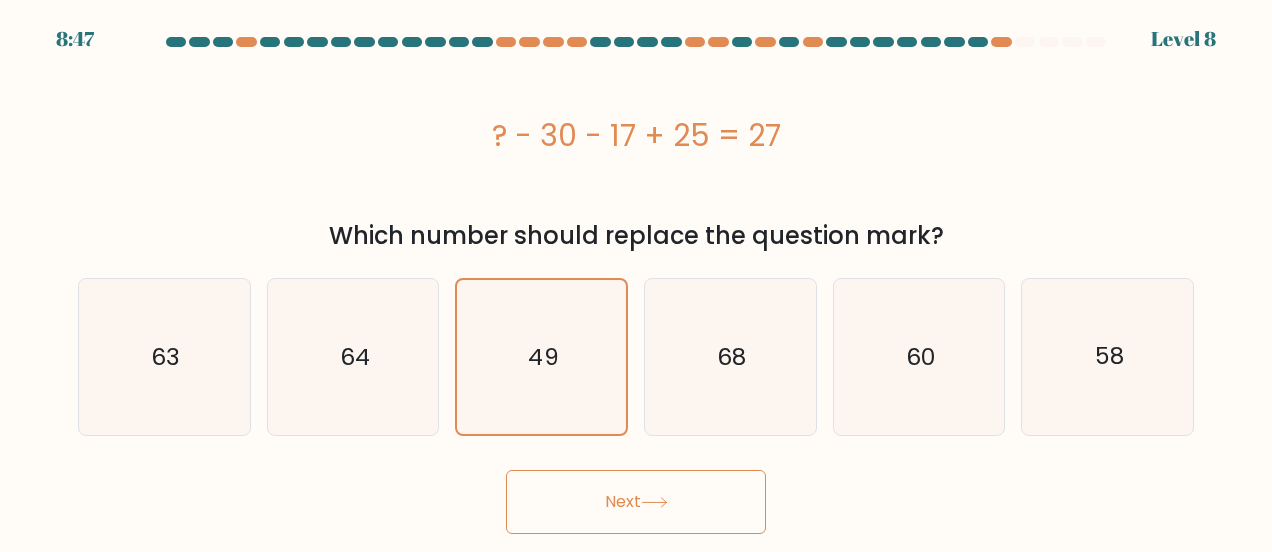 click on "Next" at bounding box center (636, 502) 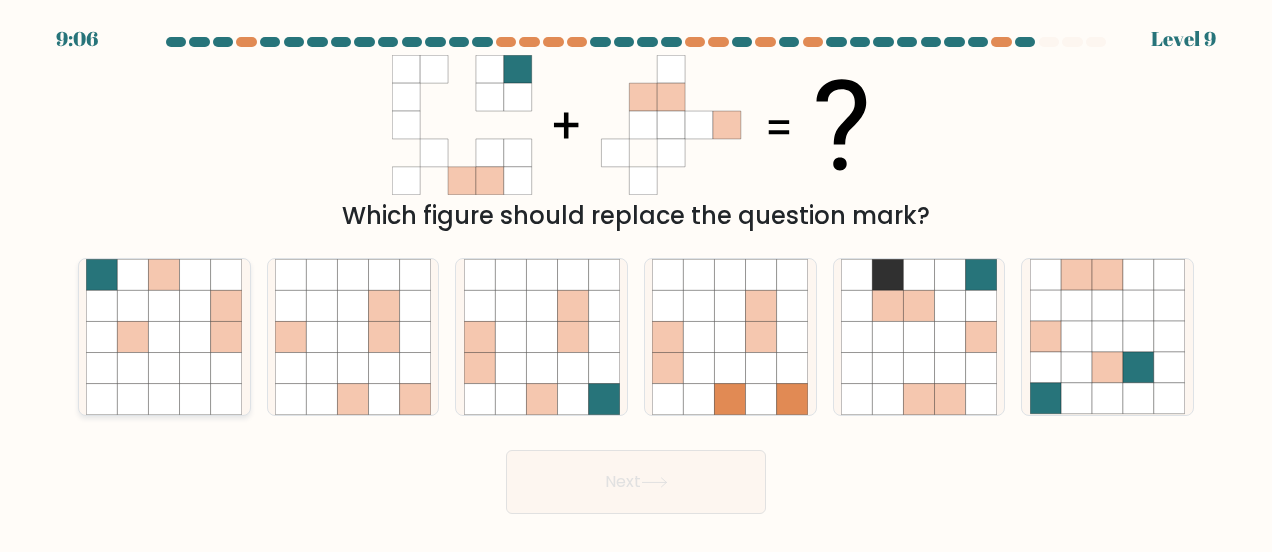 click at bounding box center [133, 337] 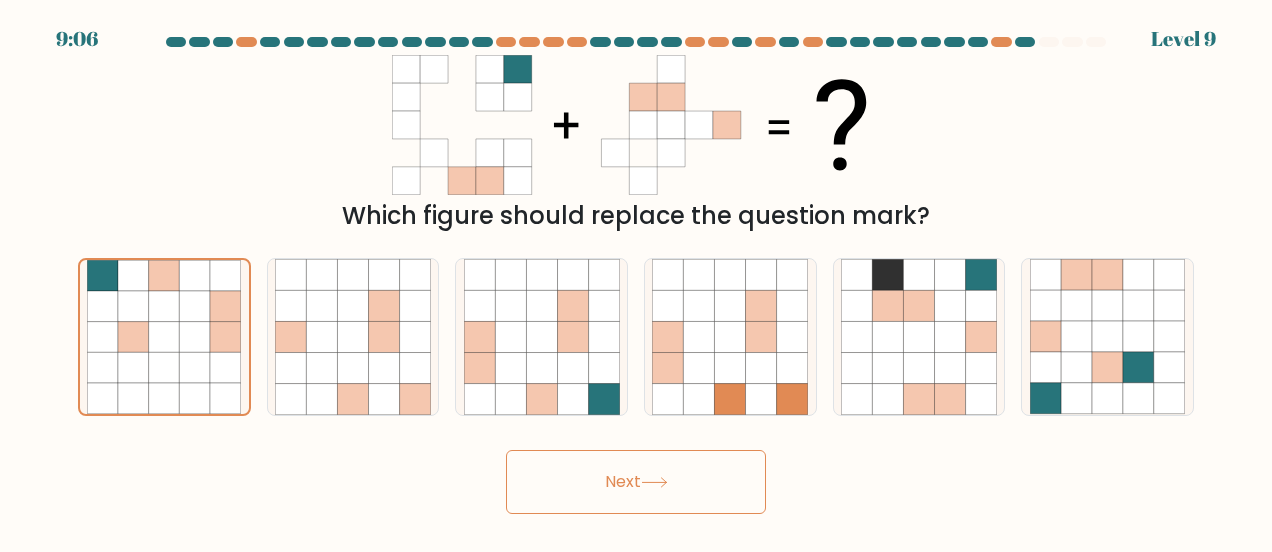 click on "Next" at bounding box center (636, 482) 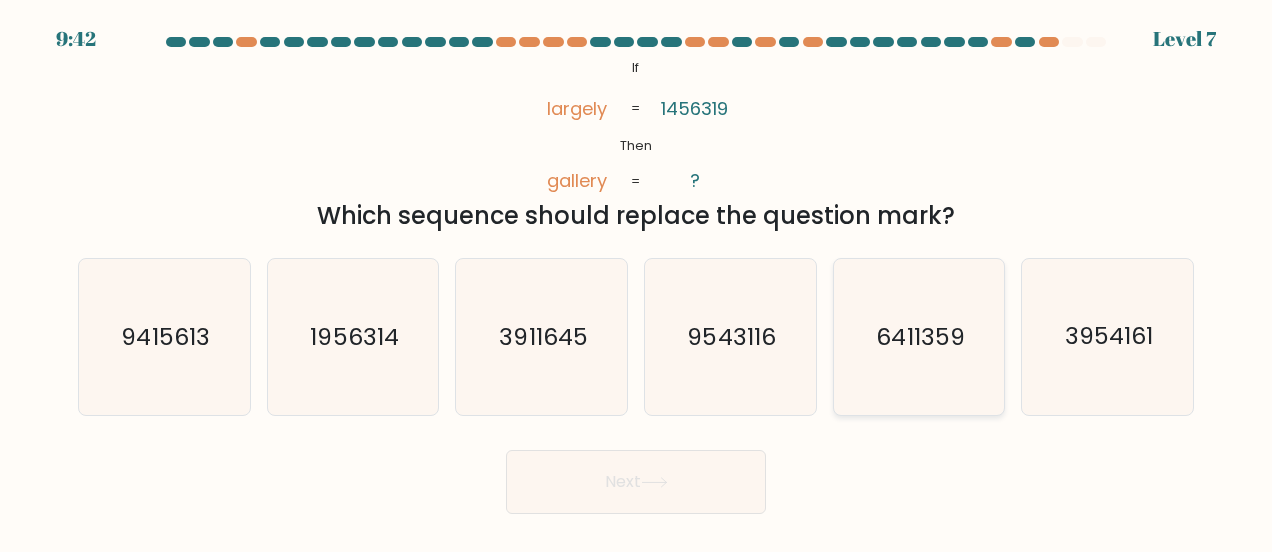 click on "6411359" at bounding box center [921, 337] 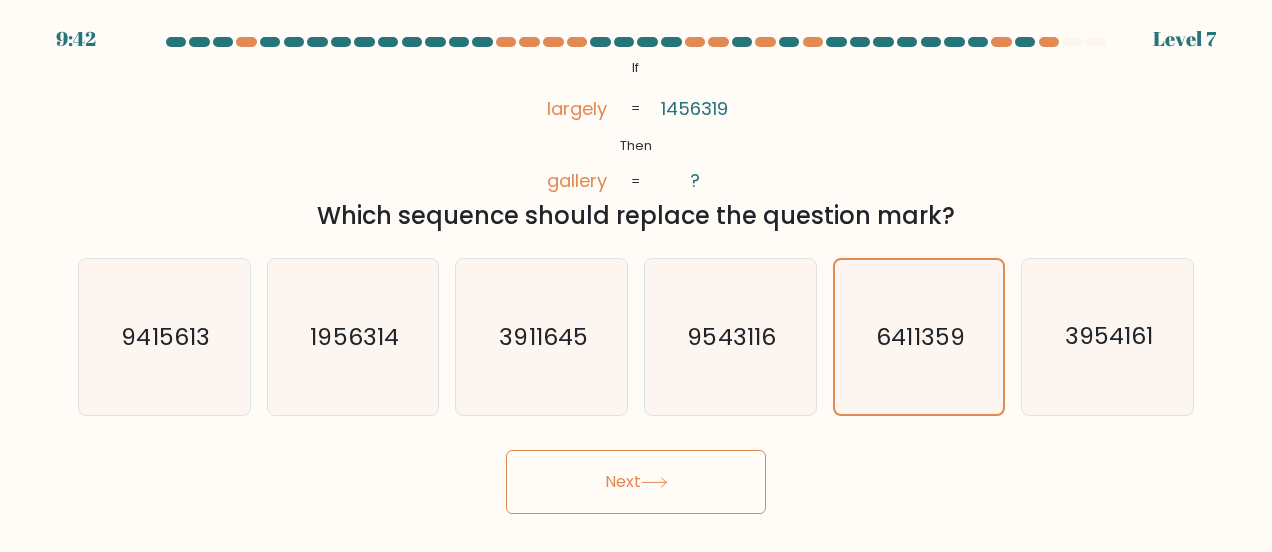 click on "Next" at bounding box center [636, 482] 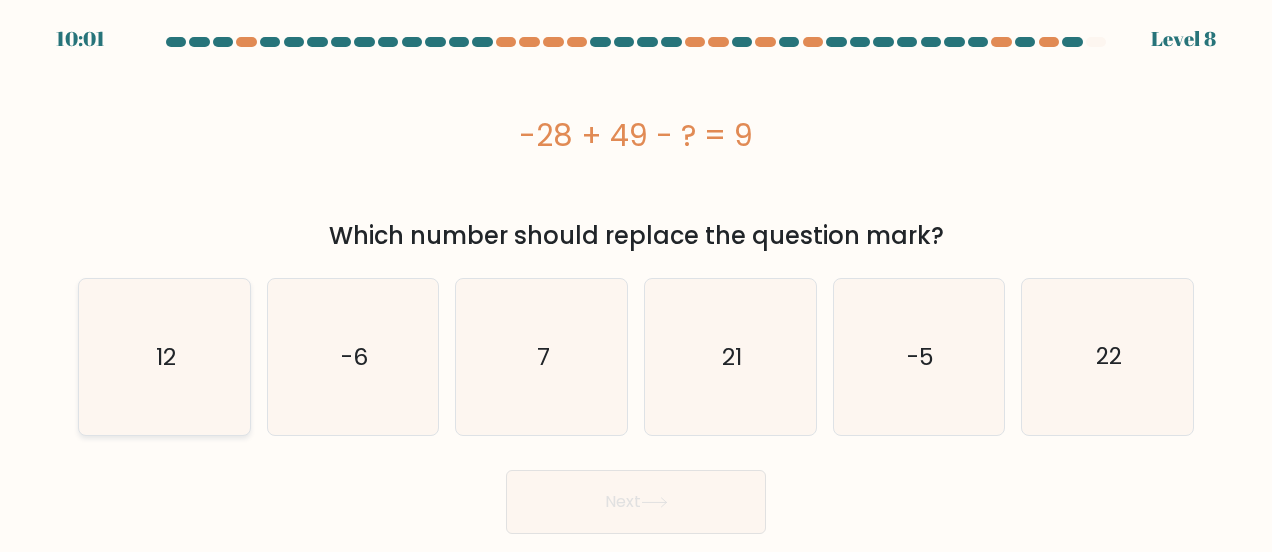 click on "12" at bounding box center (164, 357) 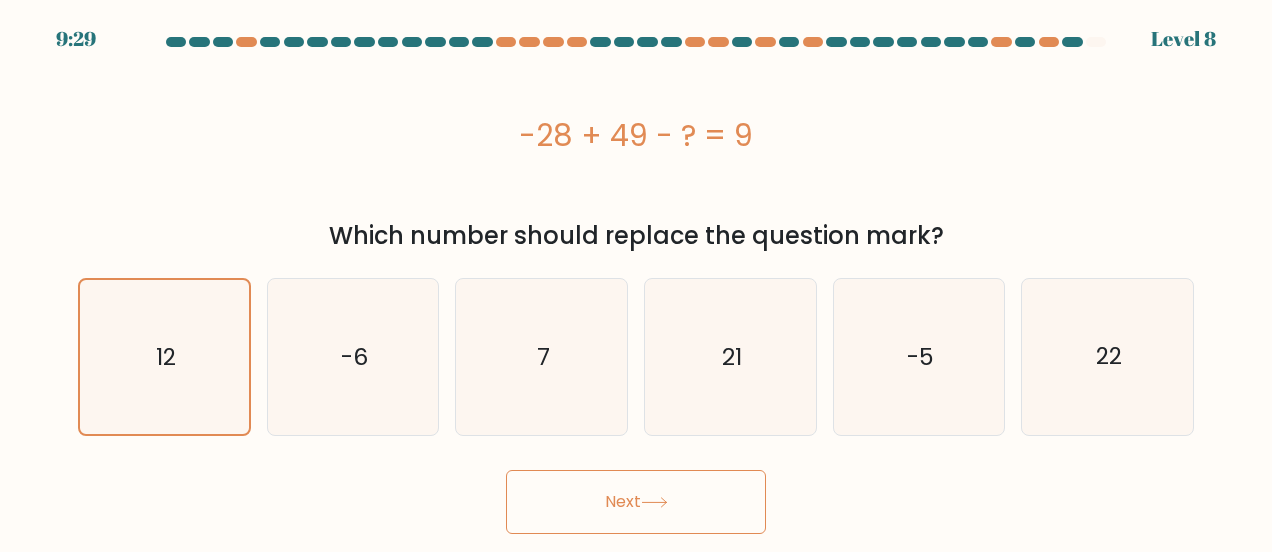 click on "-28 + 49 - ? = 9" at bounding box center (636, 135) 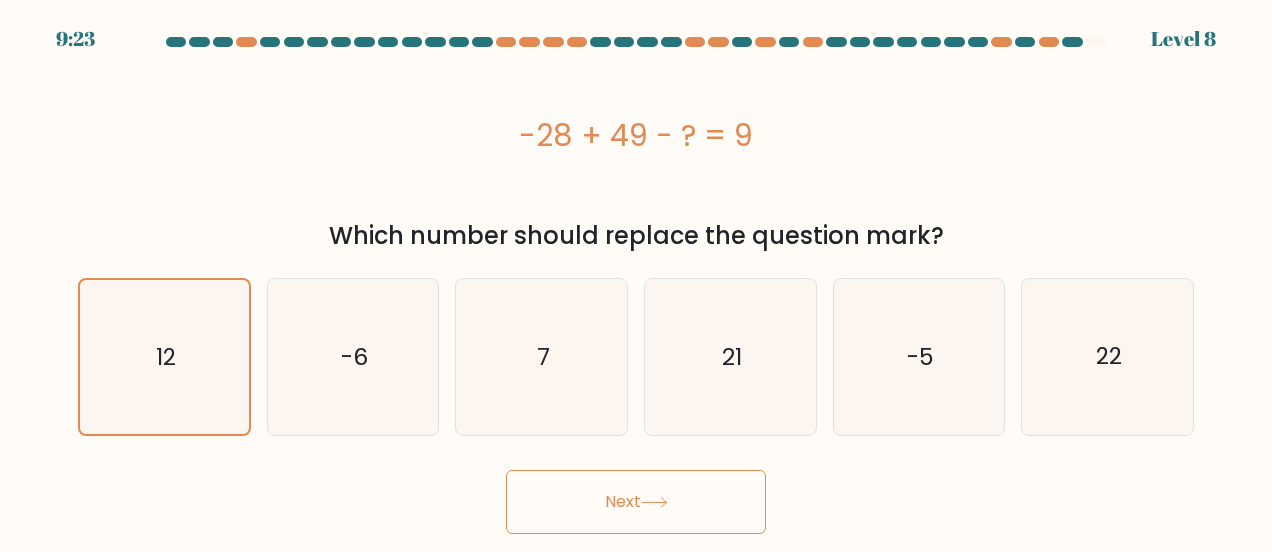 click on "Next" at bounding box center (636, 502) 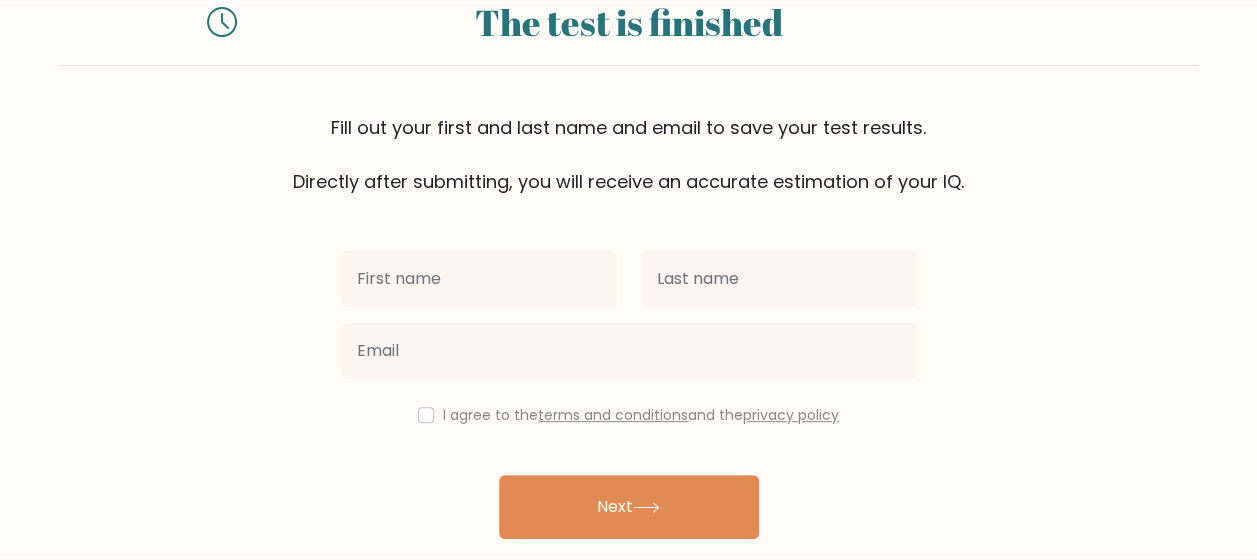 scroll, scrollTop: 0, scrollLeft: 0, axis: both 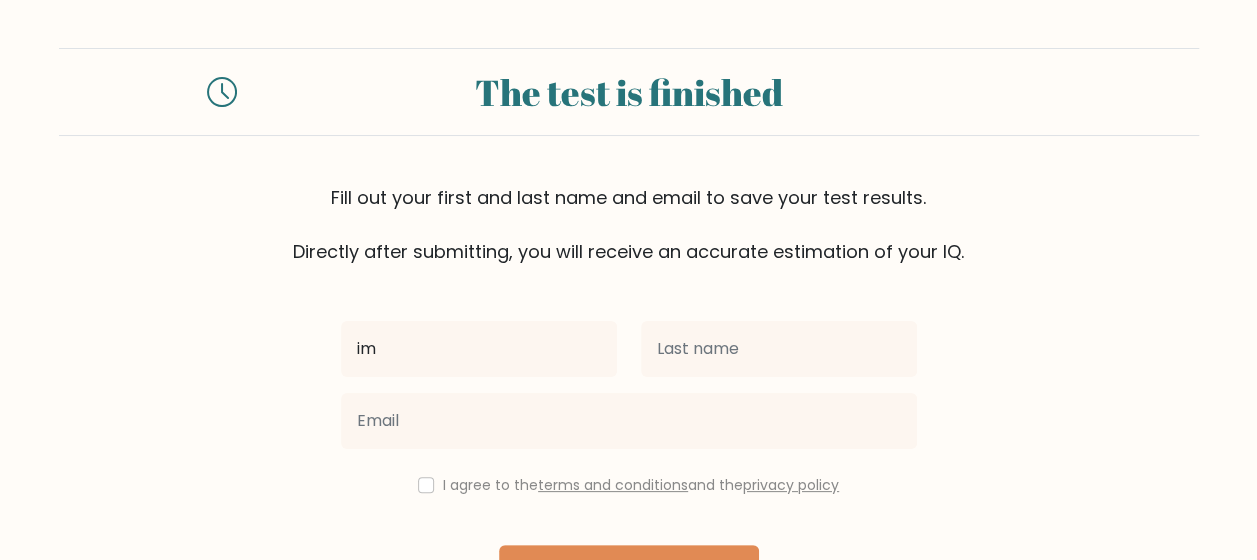 type on "i" 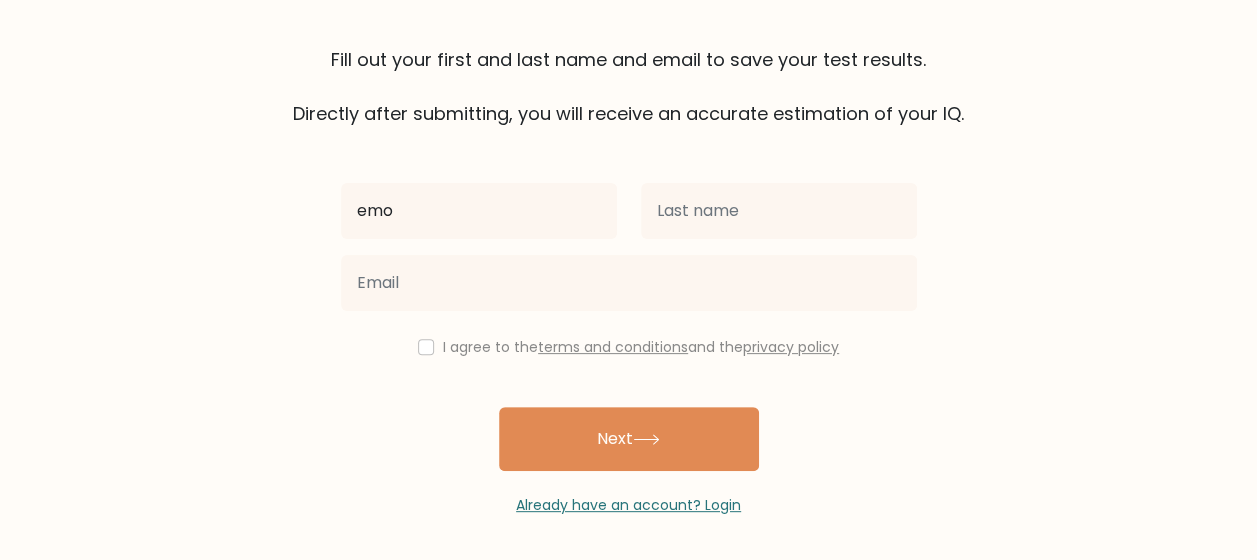 scroll, scrollTop: 140, scrollLeft: 0, axis: vertical 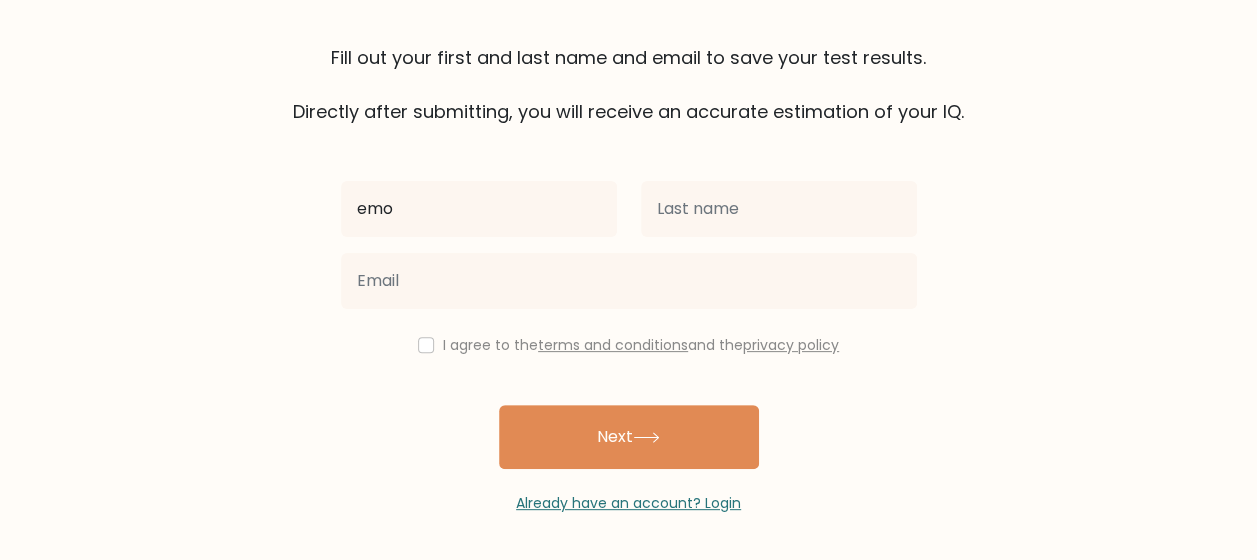 type on "emo" 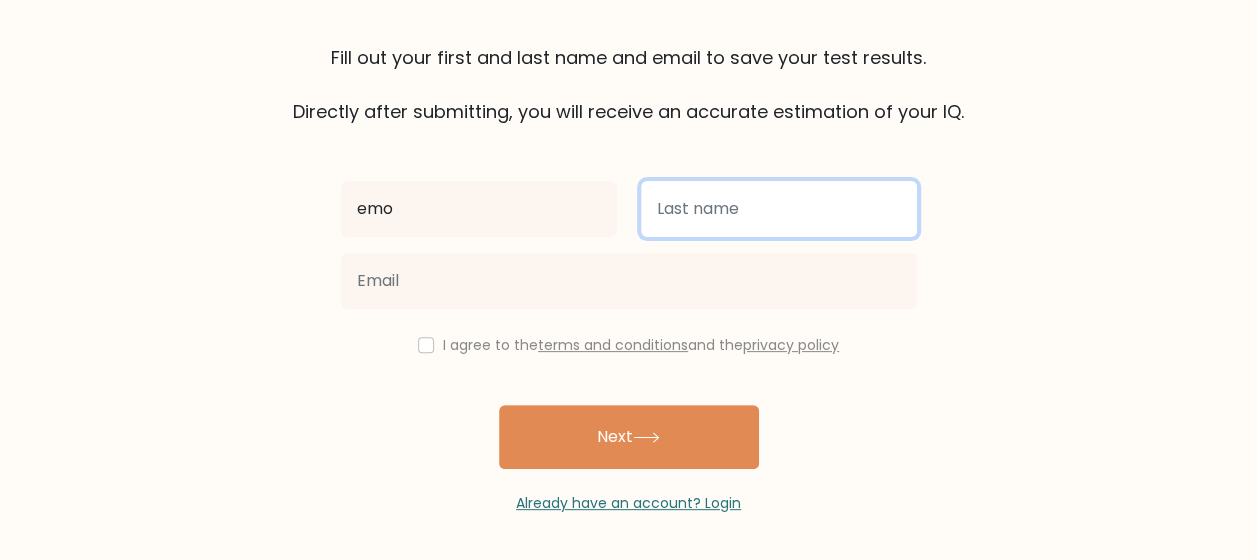 click at bounding box center (779, 209) 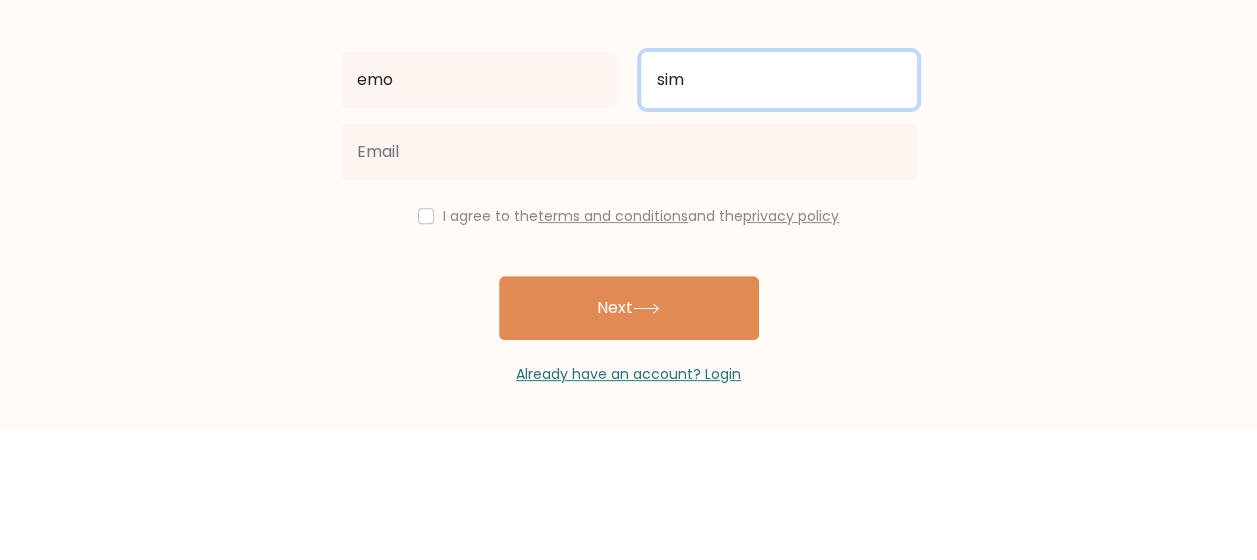 scroll, scrollTop: 140, scrollLeft: 0, axis: vertical 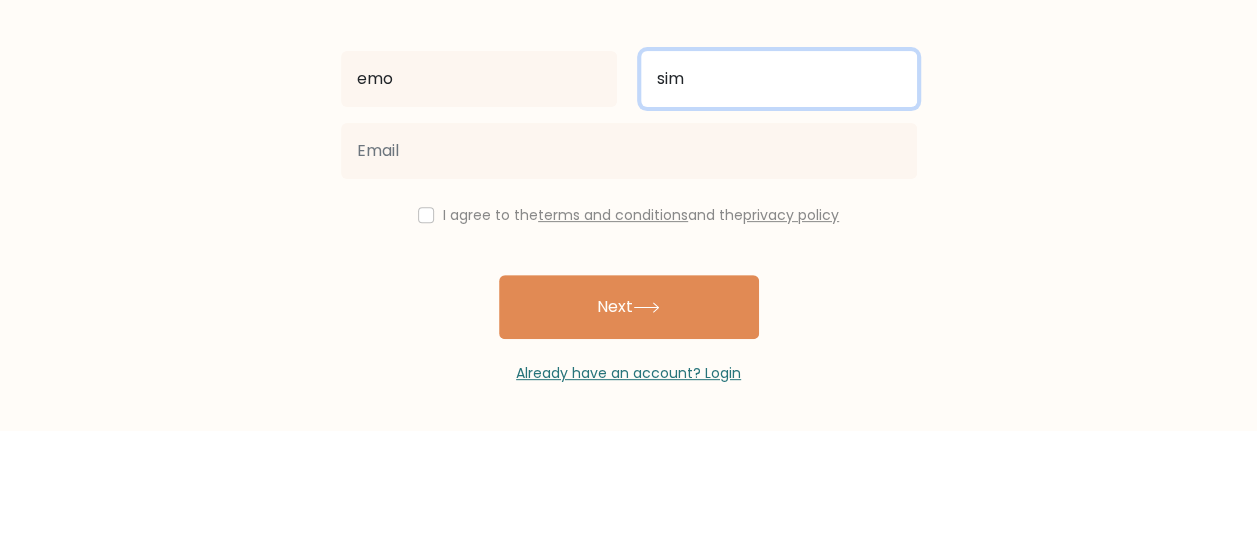 type on "sim" 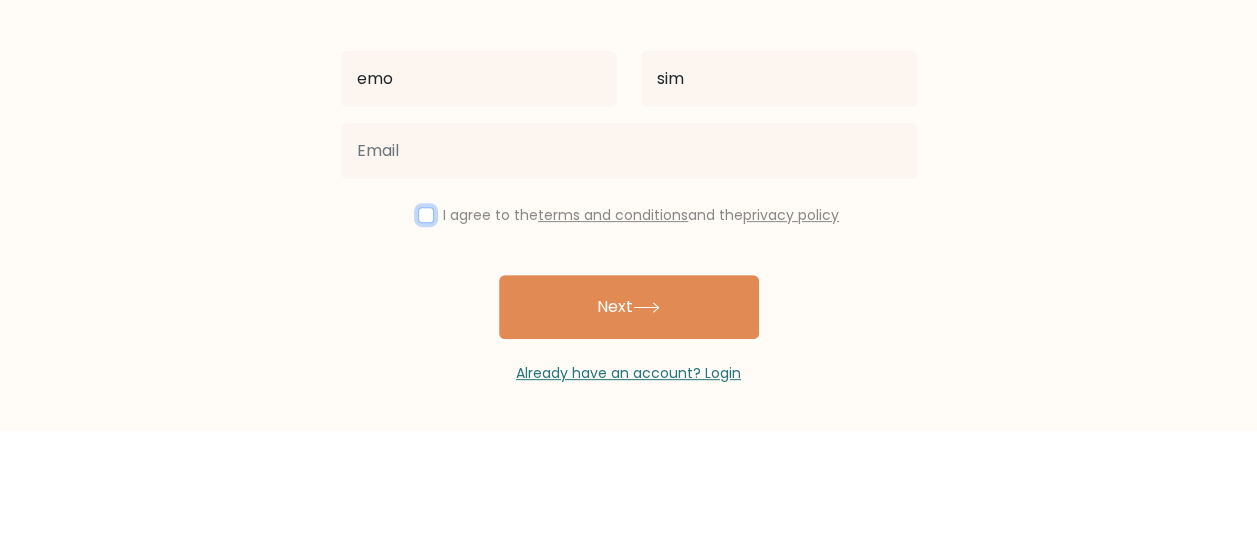 click at bounding box center [426, 345] 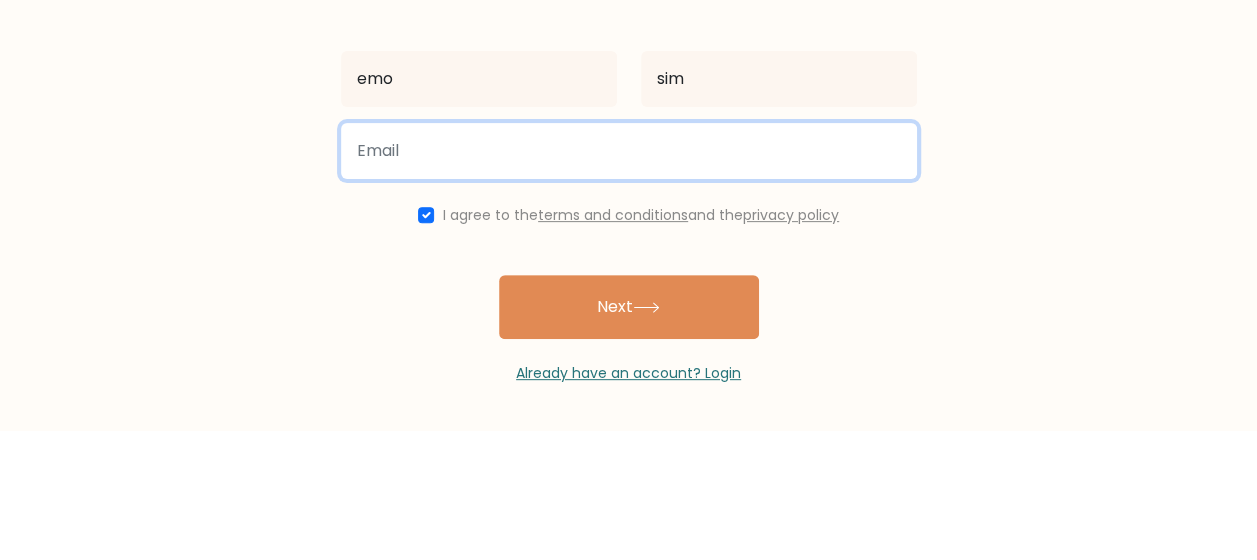 click at bounding box center (629, 281) 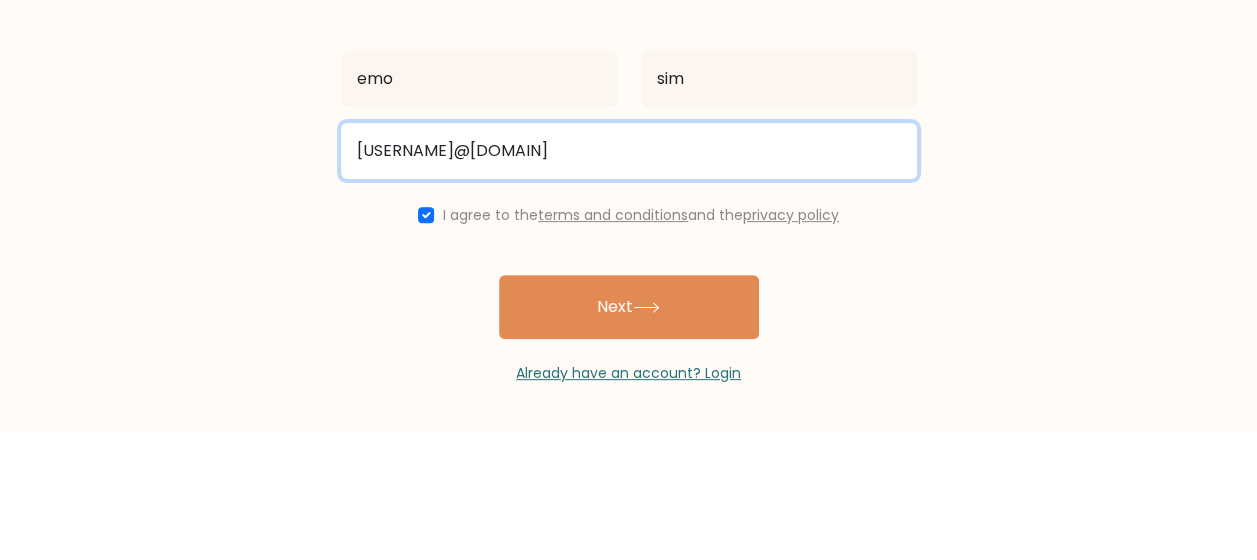 scroll, scrollTop: 140, scrollLeft: 0, axis: vertical 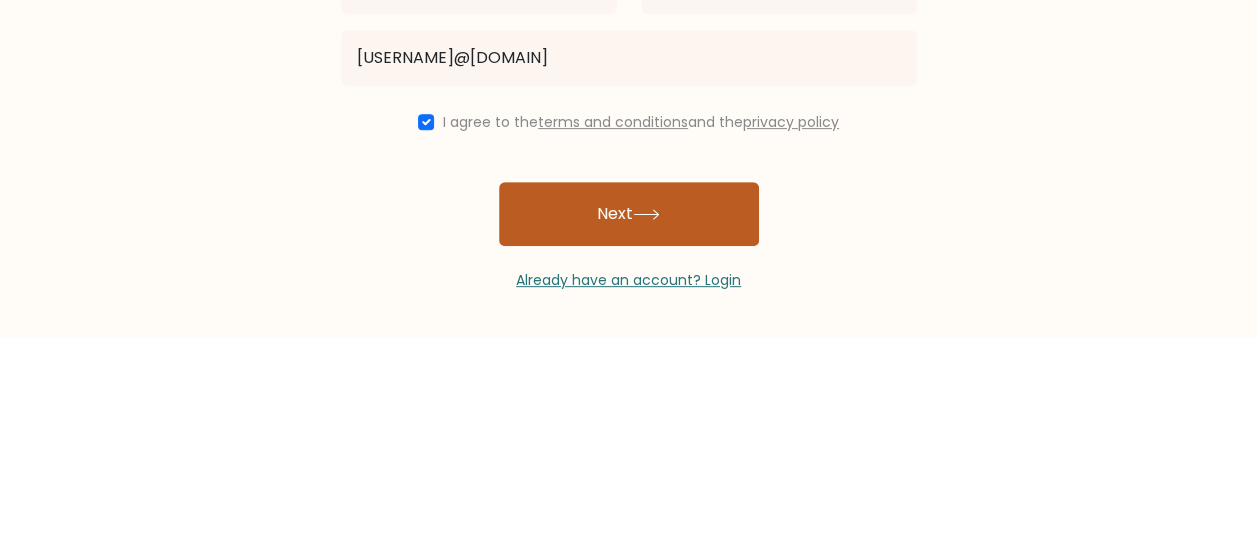 click on "Next" at bounding box center [629, 437] 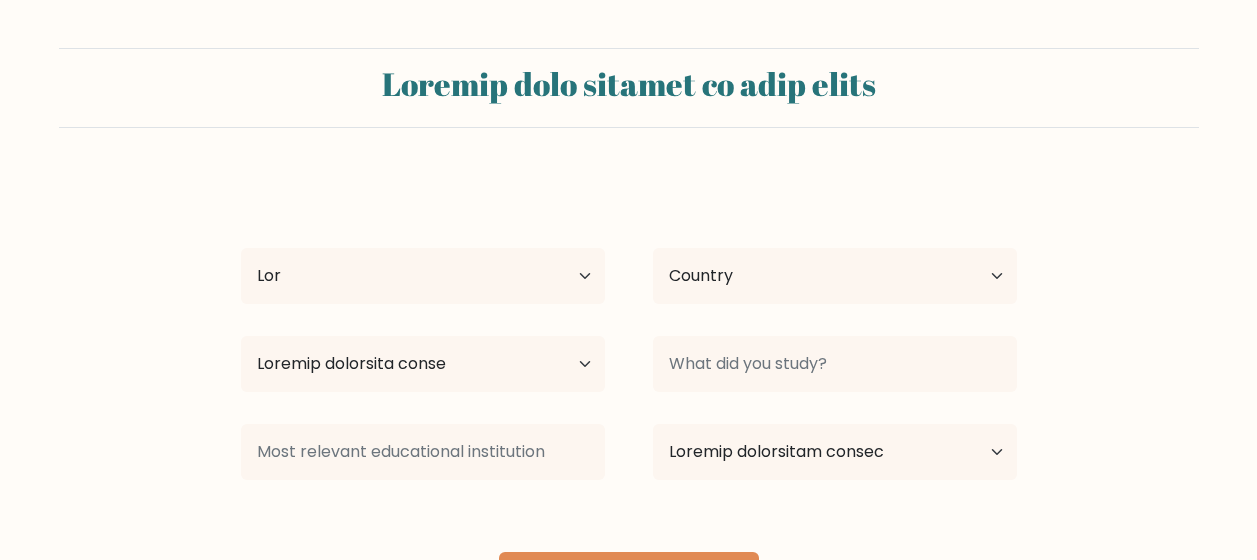 scroll, scrollTop: 0, scrollLeft: 0, axis: both 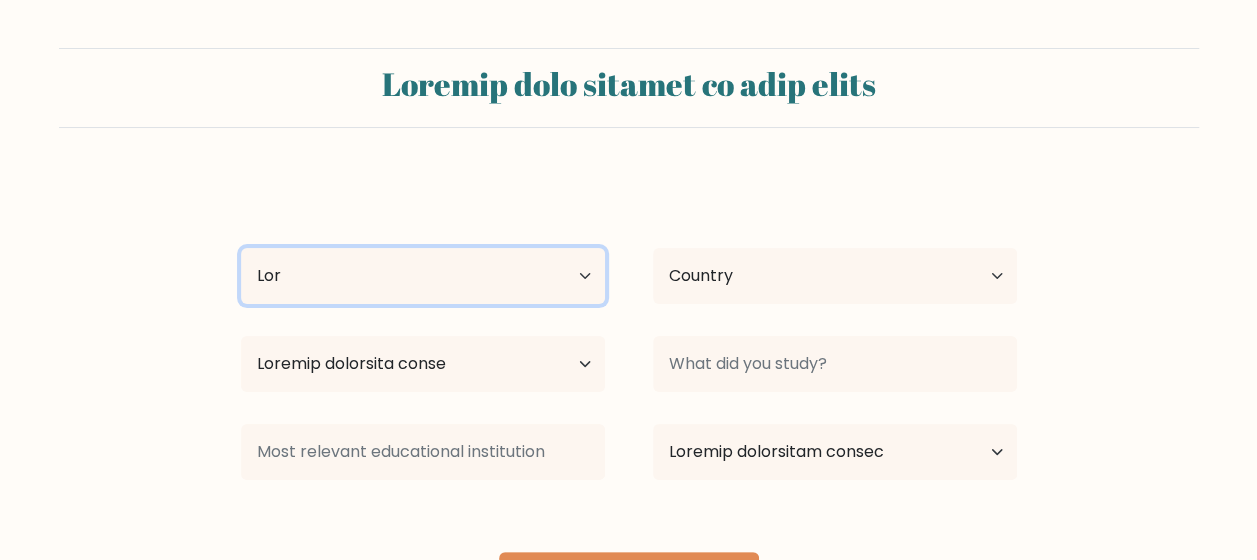 click on "Age
Under [AGE] years old
[AGE]-[AGE] years old
[AGE]-[AGE] years old
[AGE]-[AGE] years old
[AGE]-[AGE] years old
[AGE]-[AGE] years old
[AGE] years old and above" at bounding box center (423, 276) 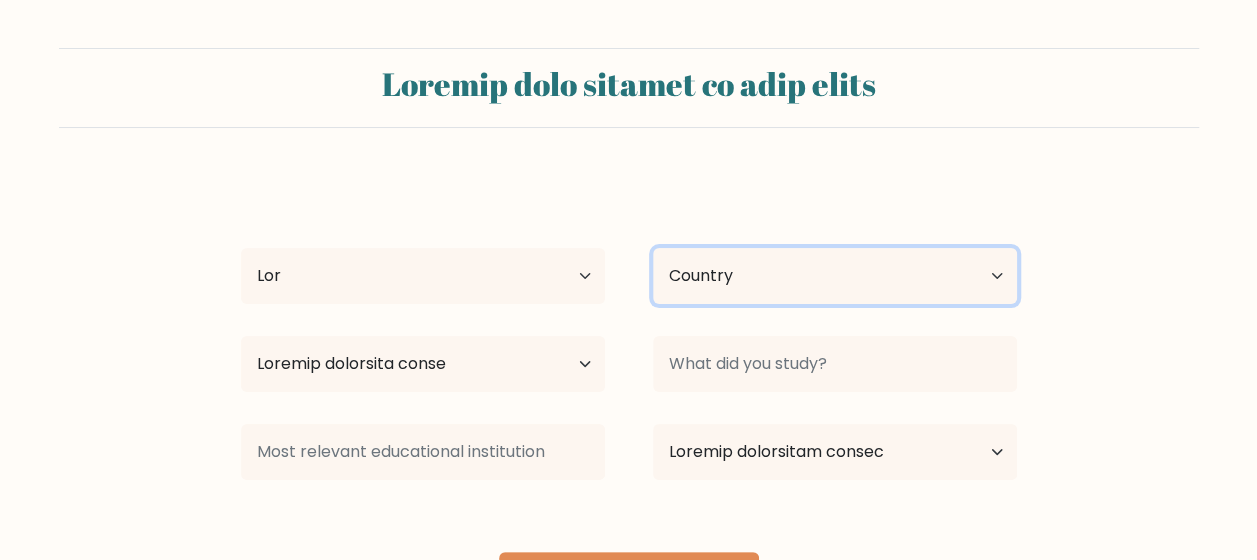 click on "Loremip
Dolorsitame
Consect
Adipisc
Elitsedd Eiusm
Tempori
Utlabo
Etdolore
Magnaaliqu
Enimadm ven Quisnos
Exercitat
Ullamco
Labor
Nisialiqu
Exeacom
Consequatd
Auteiru
Inrepre
Voluptatev
Essecill
Fugiatn
Pariatu
Except
Sinto
Cupidat
Nonpro
Suntcul
Quioffi, Dese Mollitani ide Labo
Perspi und Omnisistena
Errorvol
Accusa Dolore
Laudan
Totamre Aperia Eaque Ipsaquaea
Illoin
Veritati
Quasiar Beat
Vitaedi
Expl Nemoe
Ipsamqui
Voluptas
Aspern
Autodi Fugitco
Magnido Eosrati Sequines
Nequ
Porro
Quisq
Doloremad Numqua
Eiusm (Tempora) Incidun
Magnamqu
Etiammi
Solut
Nobis (eli Optiocumqu Nihilimp qu pla)
Face Possimu
Assum Repe
Temp a'Quibus
Officii
Debi" at bounding box center [835, 276] 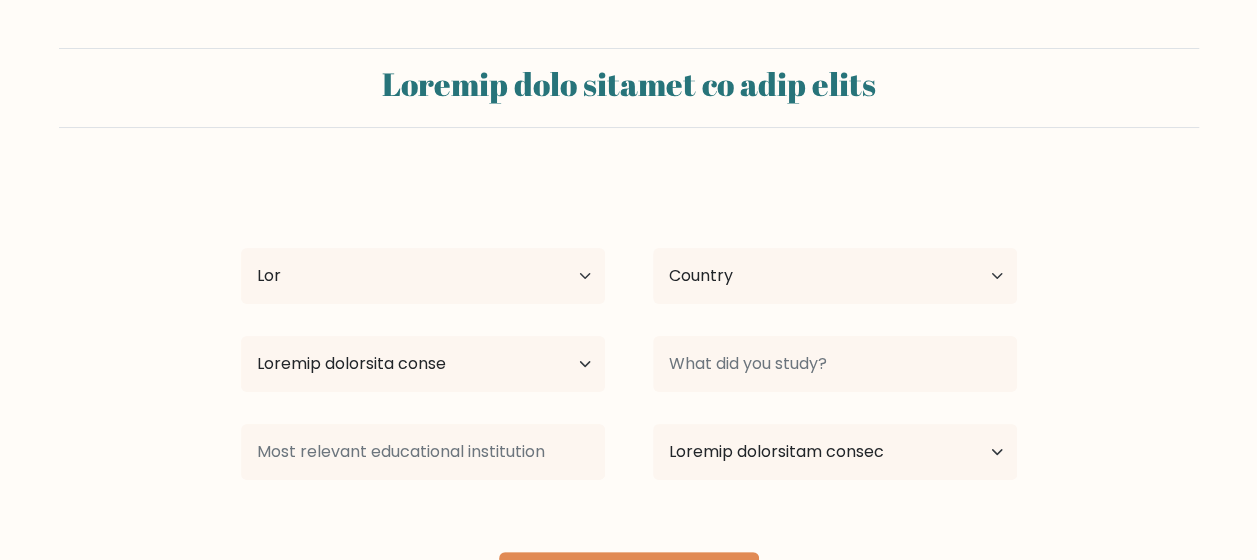 click on "Loremip dolo sitamet co adip elits
doe
tem
Inc
Utlab 53 etdol mag
86-27 aliqu eni
70-38 admin ven
61-77 quisn exe
55-28 ullam lab
71-31 nisia exe
85 commo con dui autei
Inrepre
Voluptateve
Essecil
Fugiatn
Pariatur Excep
Sintocc
Cupida
Nonproid
Suntculpaq
Officia des Mollita
Idestlabo
Perspic
Undeo
Istenatus
Errorvo" at bounding box center (628, 332) 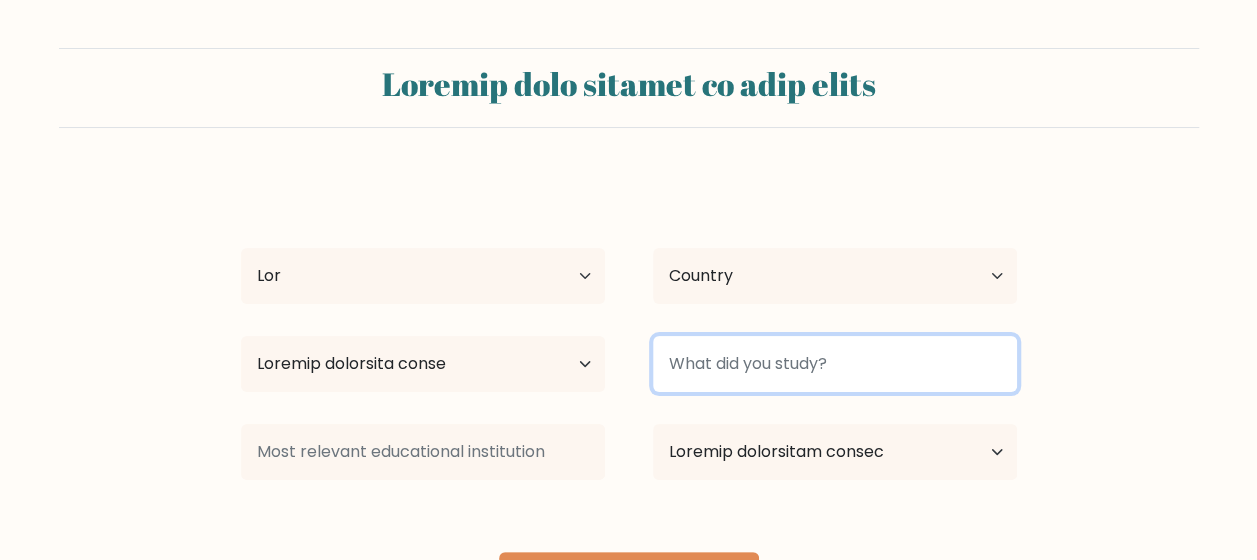 click at bounding box center [835, 364] 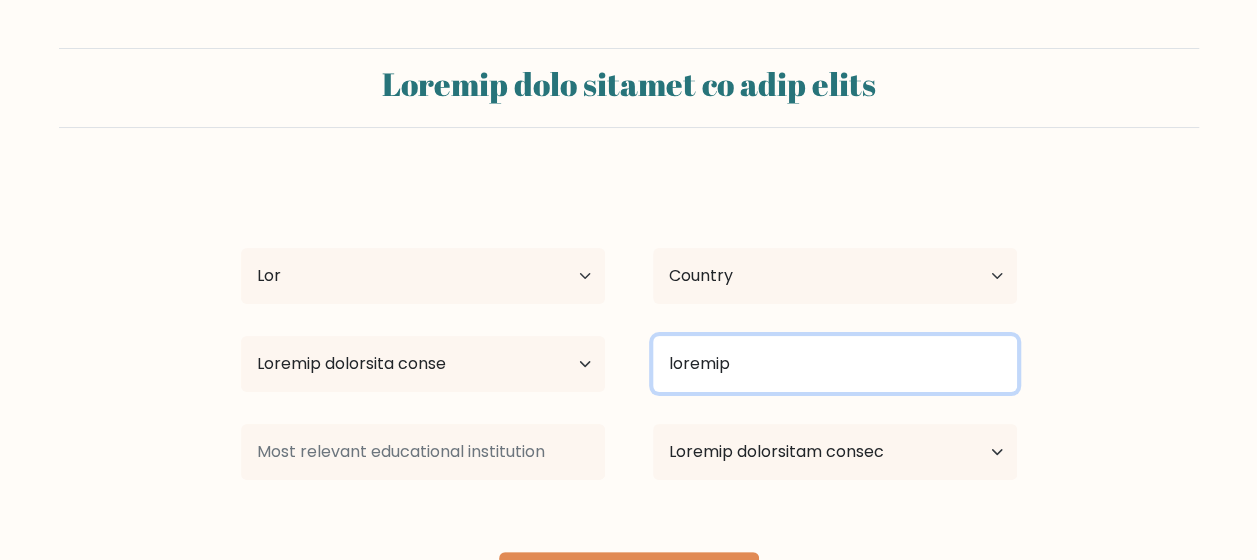 type on "loremip" 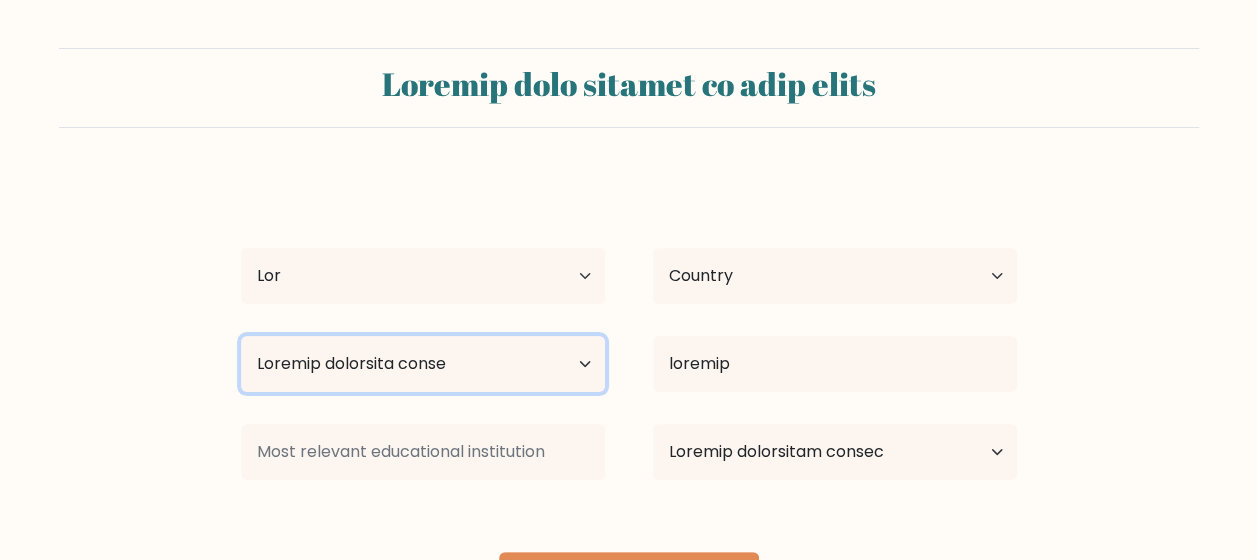click on "Loremip dolorsita conse
Ad elitseddo
Eiusmod
Tempo Incididun
Utlab Etdolorem
Aliquaenim Adminimv
Quisnost'e ullamc
Labori'n aliqui
Exeacomm conseq" at bounding box center (423, 364) 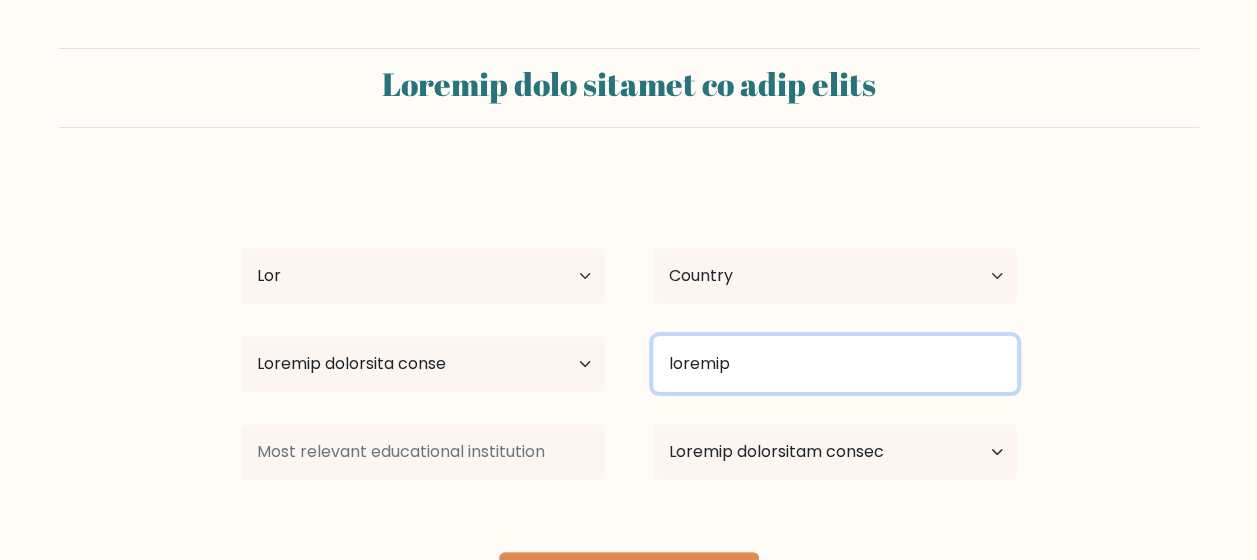 click on "loremip" at bounding box center [835, 364] 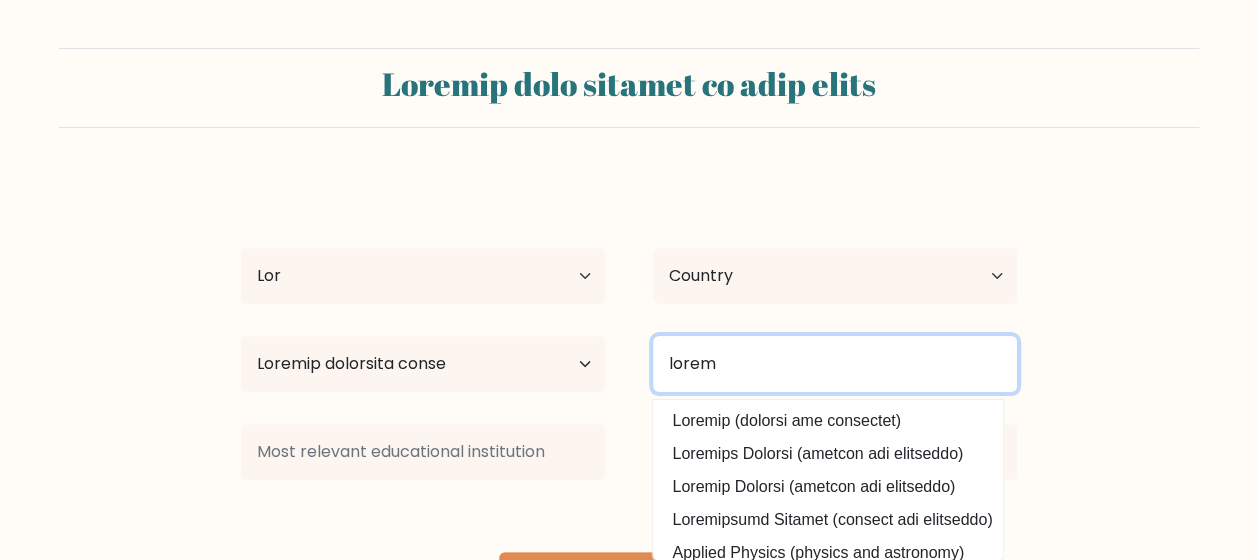 type on "lorem" 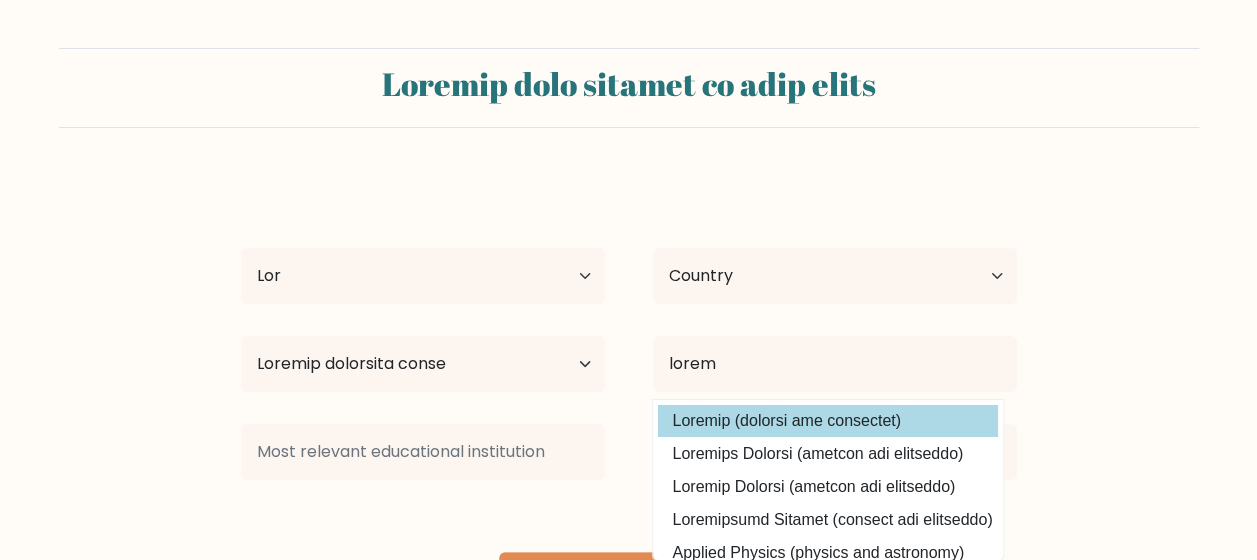 click on "Loremip (dolorsi ame consectet)" at bounding box center [828, 421] 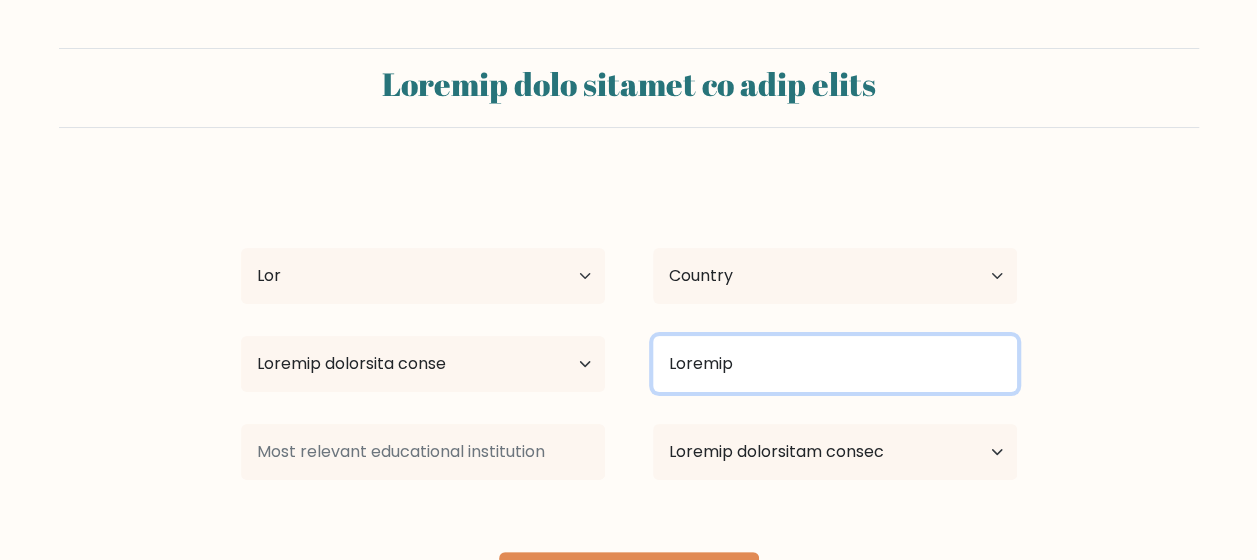 click on "Loremip" at bounding box center (835, 364) 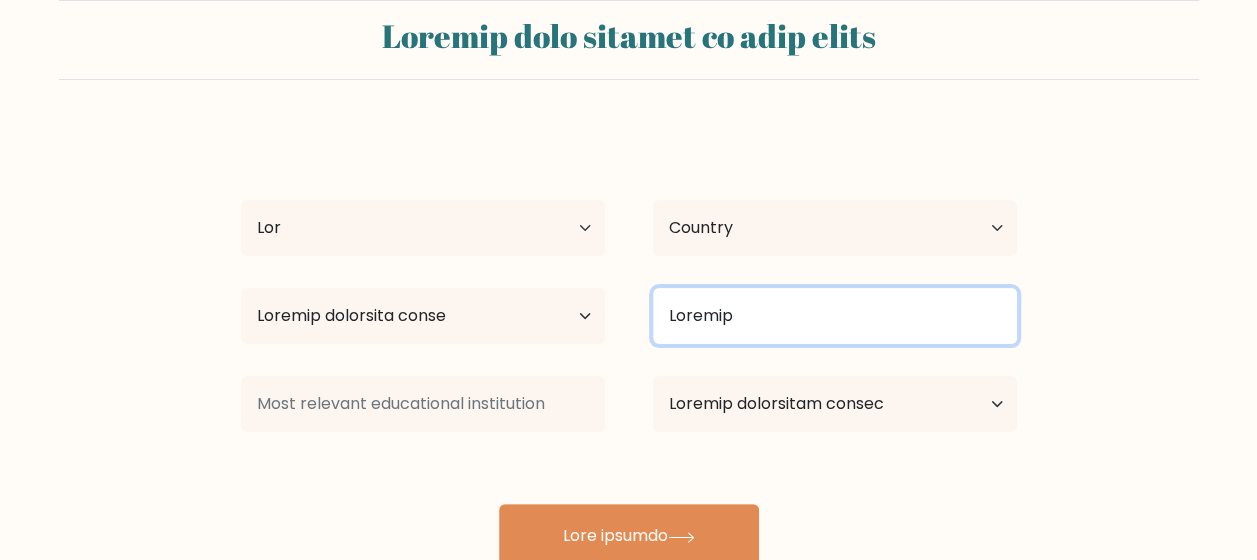 scroll, scrollTop: 98, scrollLeft: 0, axis: vertical 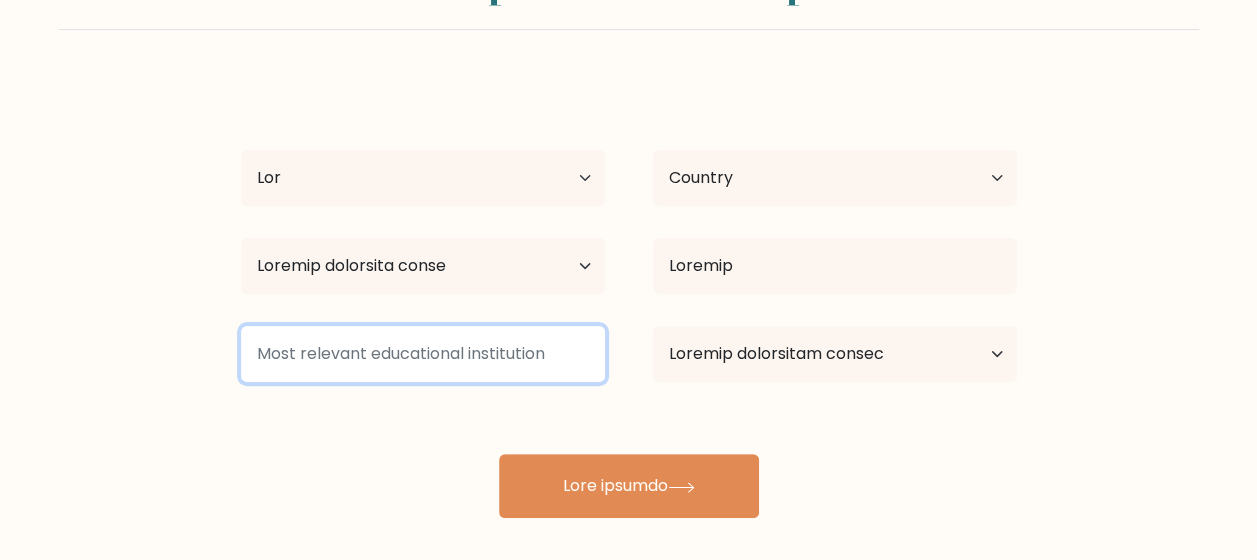 click at bounding box center (423, 354) 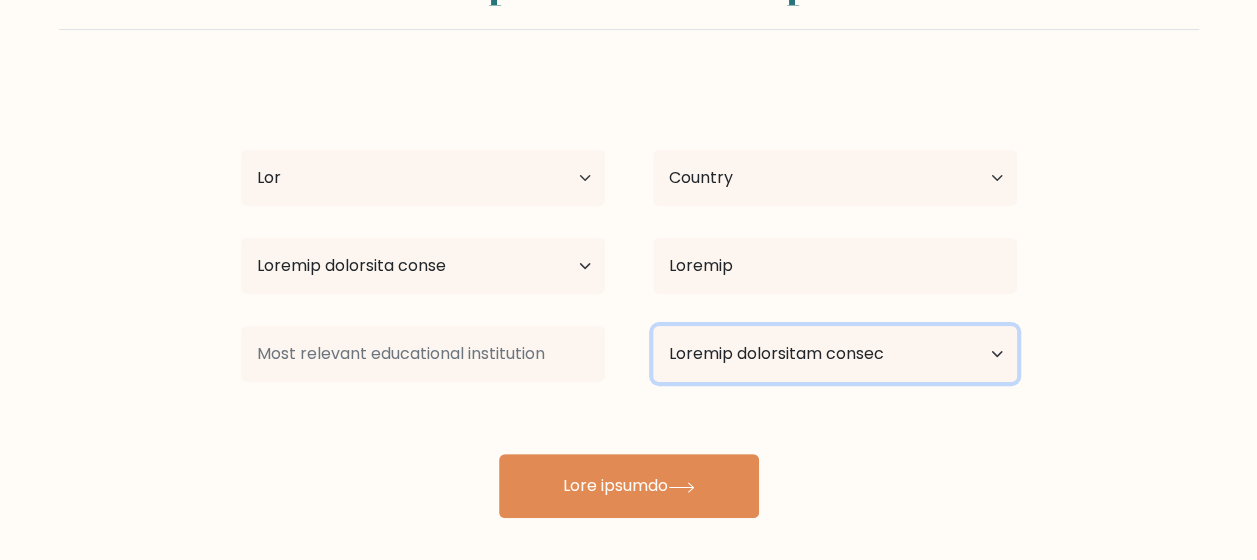 click on "Loremip dolorsitam consec
Adipisci
Elitsed
Doeiusm
Tempo / incidi utl et dolore" at bounding box center (835, 354) 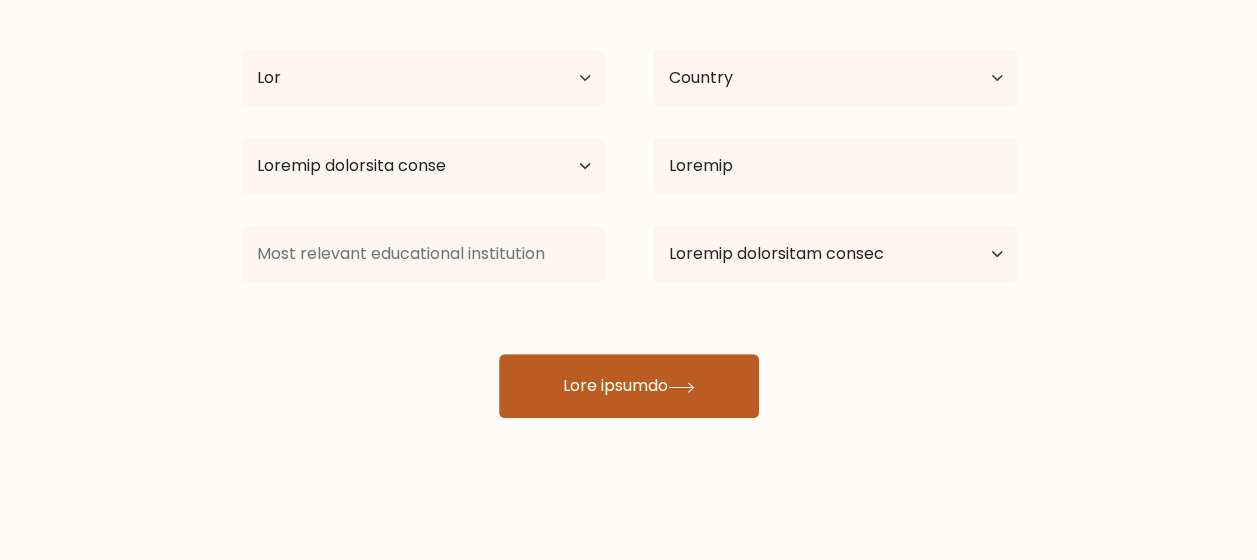 click at bounding box center (681, 386) 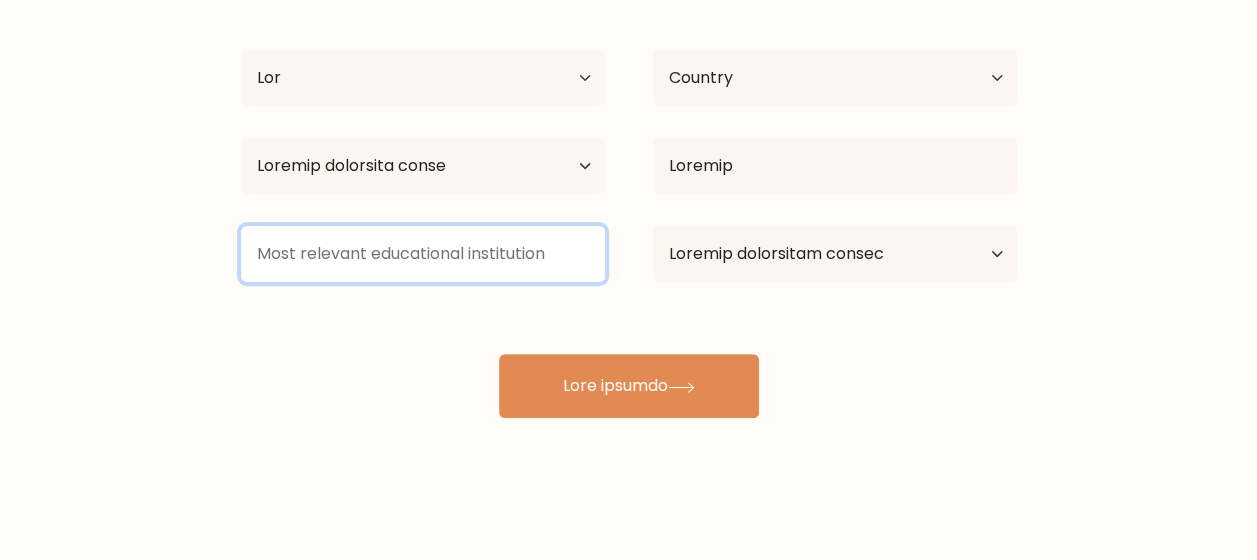 click at bounding box center (423, 254) 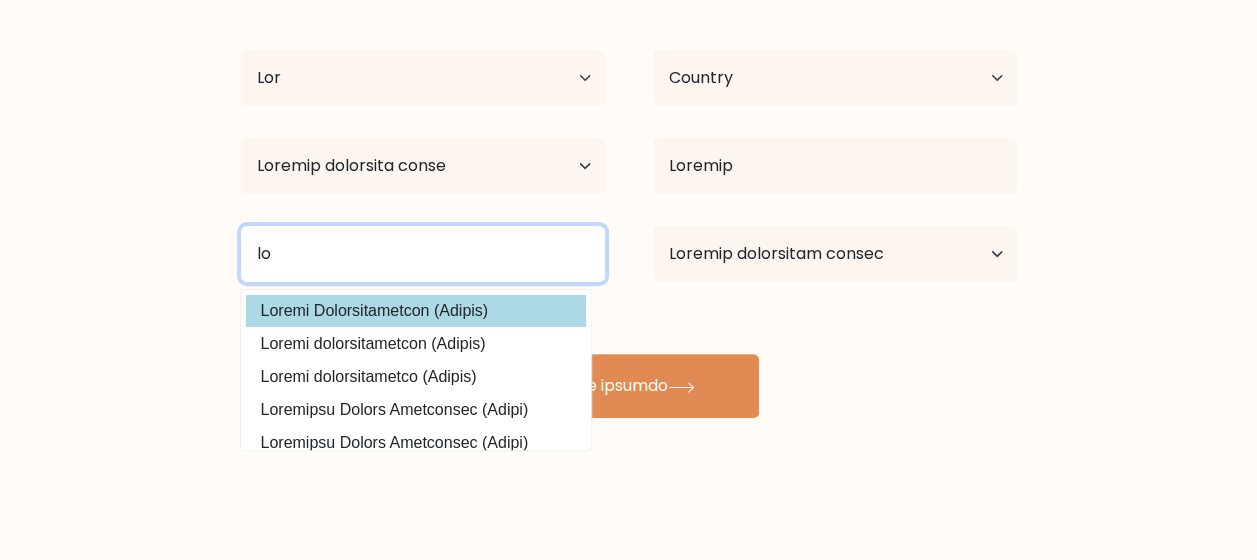 type on "lo" 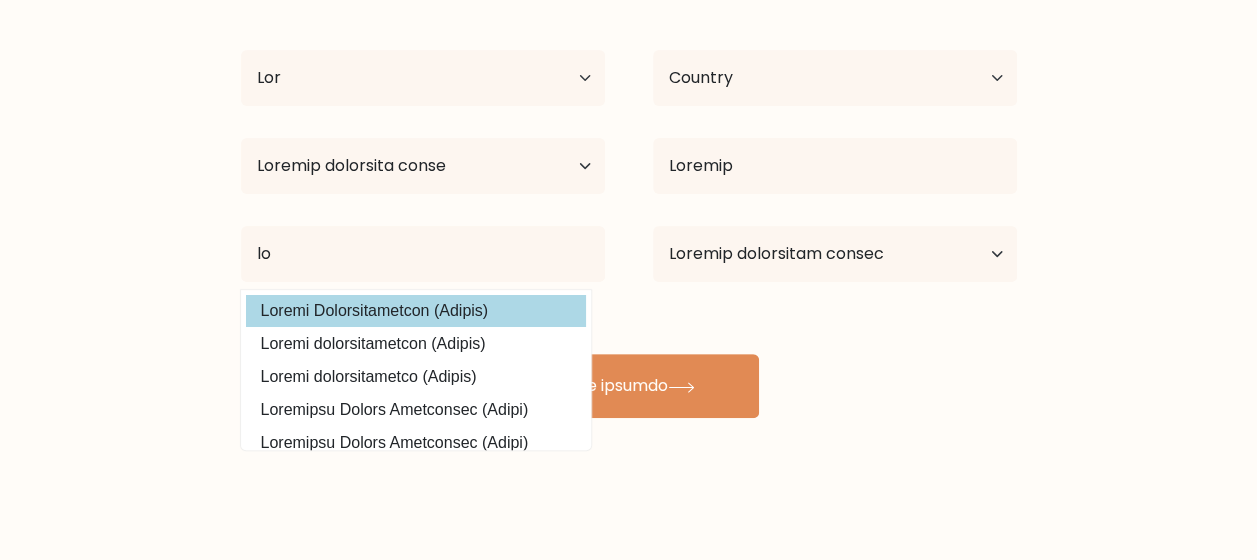 click on "Loremi Dolorsitametcon (Adipis)" at bounding box center (416, 311) 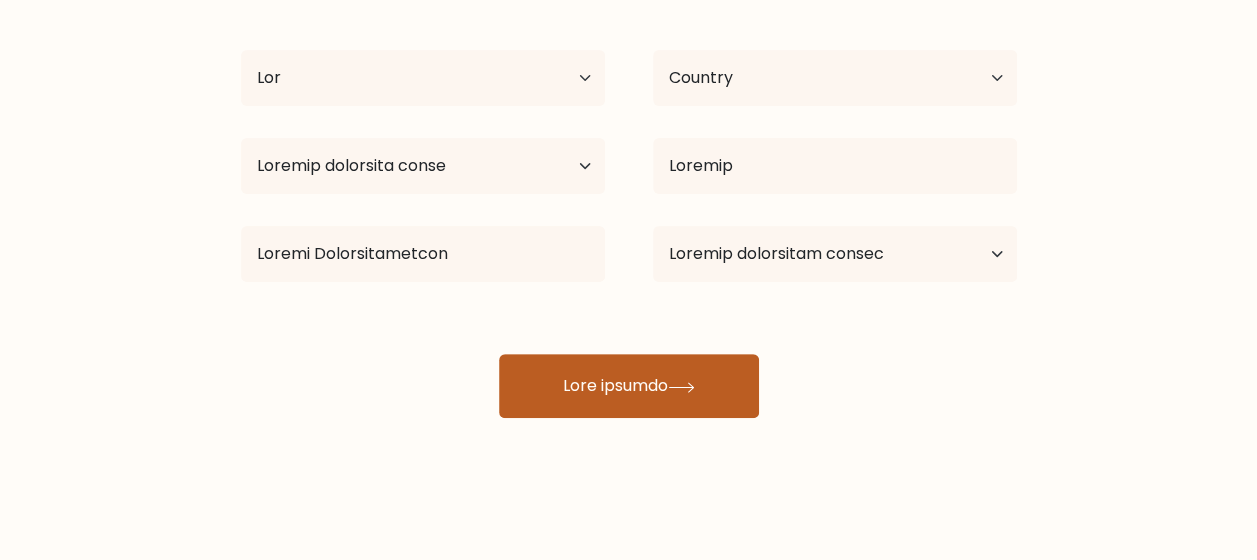 click on "Lore ipsumdo" at bounding box center [629, 386] 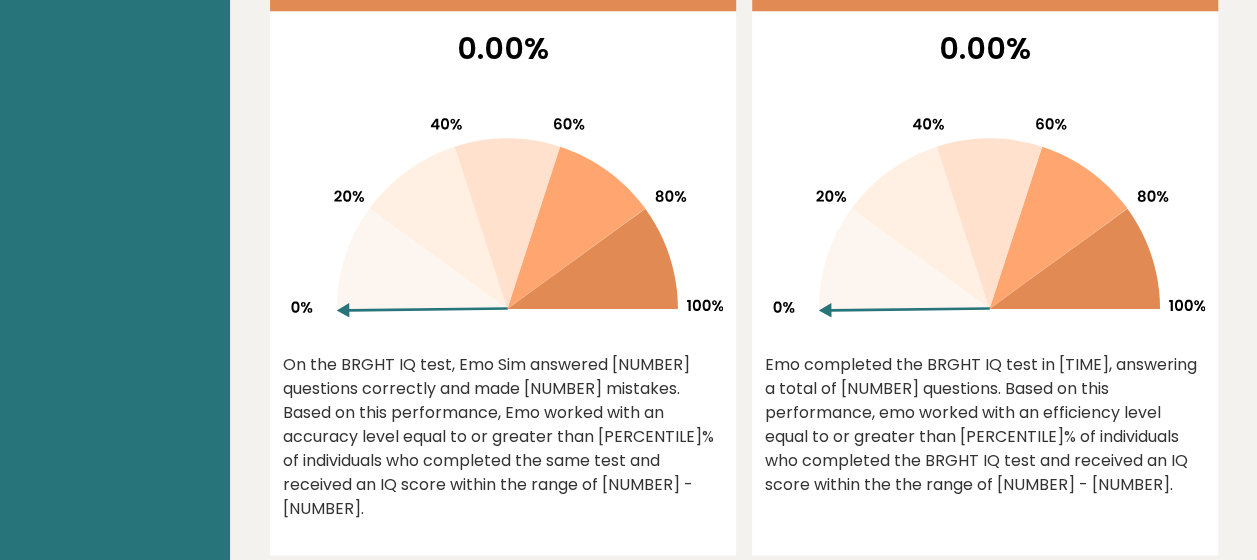 scroll, scrollTop: 0, scrollLeft: 0, axis: both 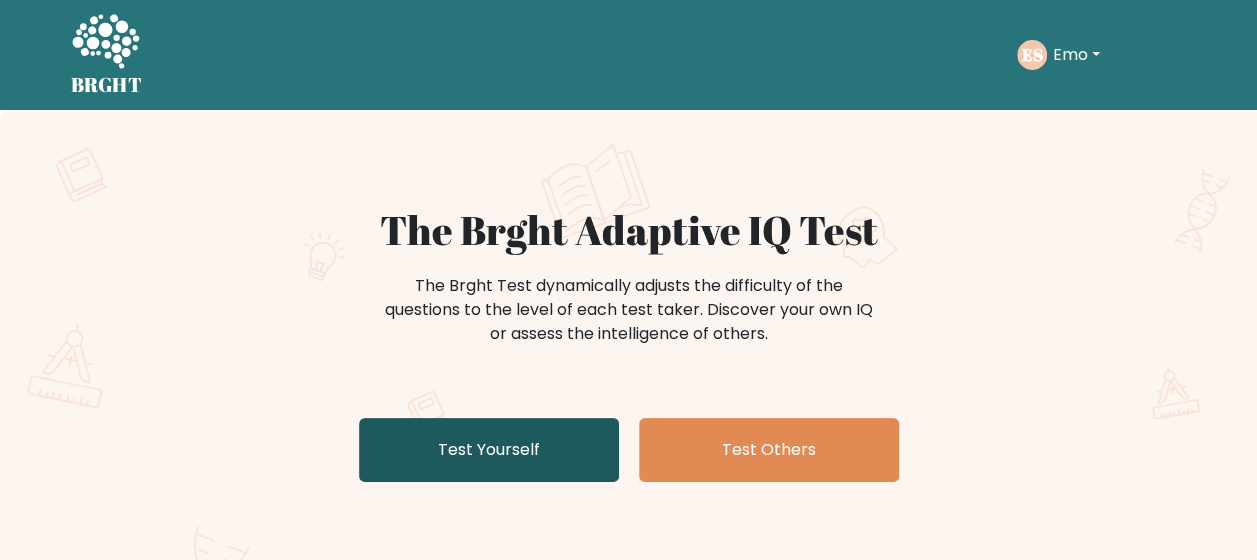click on "Test Yourself" at bounding box center [489, 450] 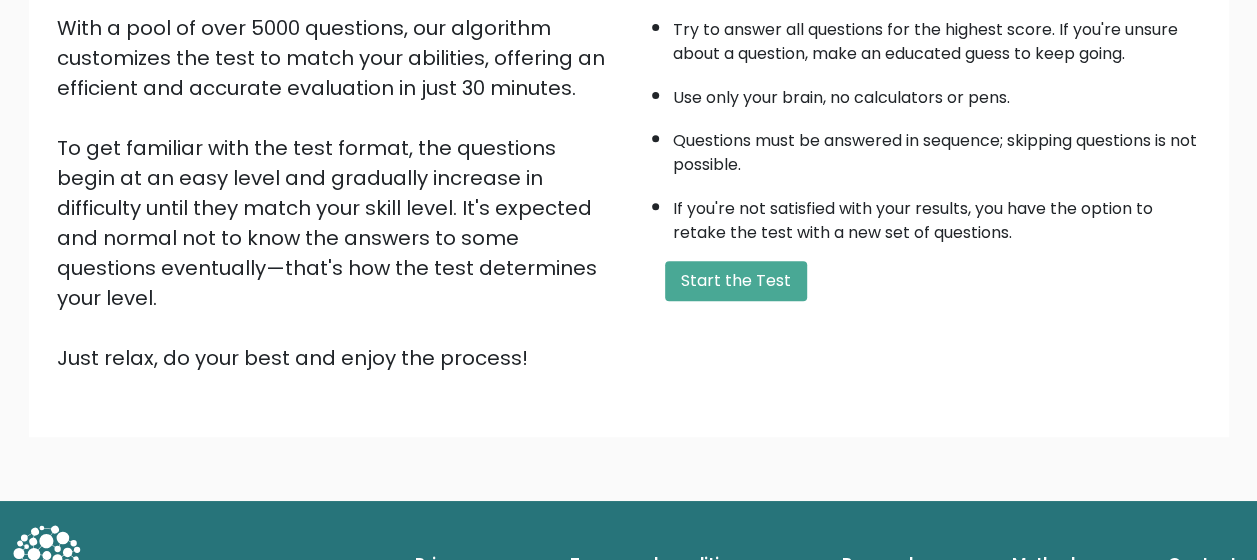 scroll, scrollTop: 356, scrollLeft: 0, axis: vertical 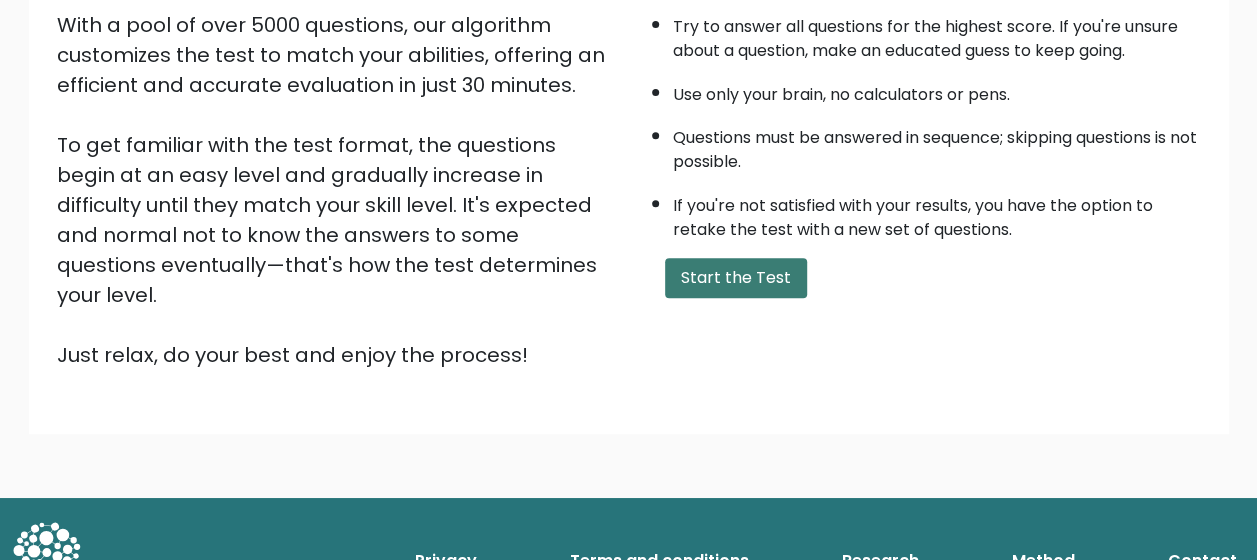 click on "Start the Test" at bounding box center [736, 278] 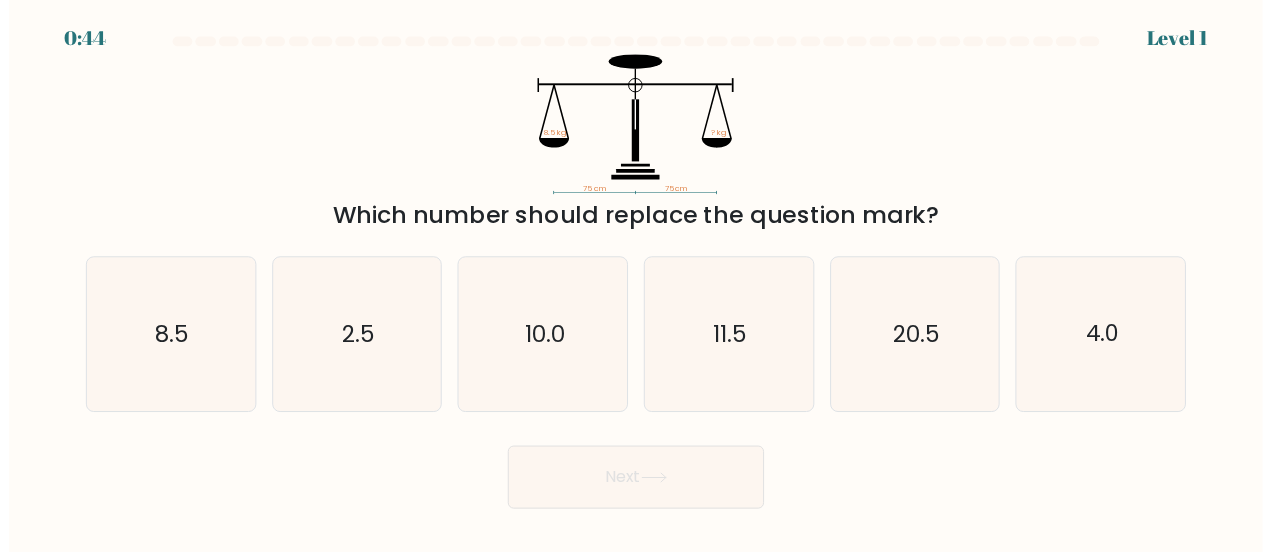 scroll, scrollTop: 0, scrollLeft: 0, axis: both 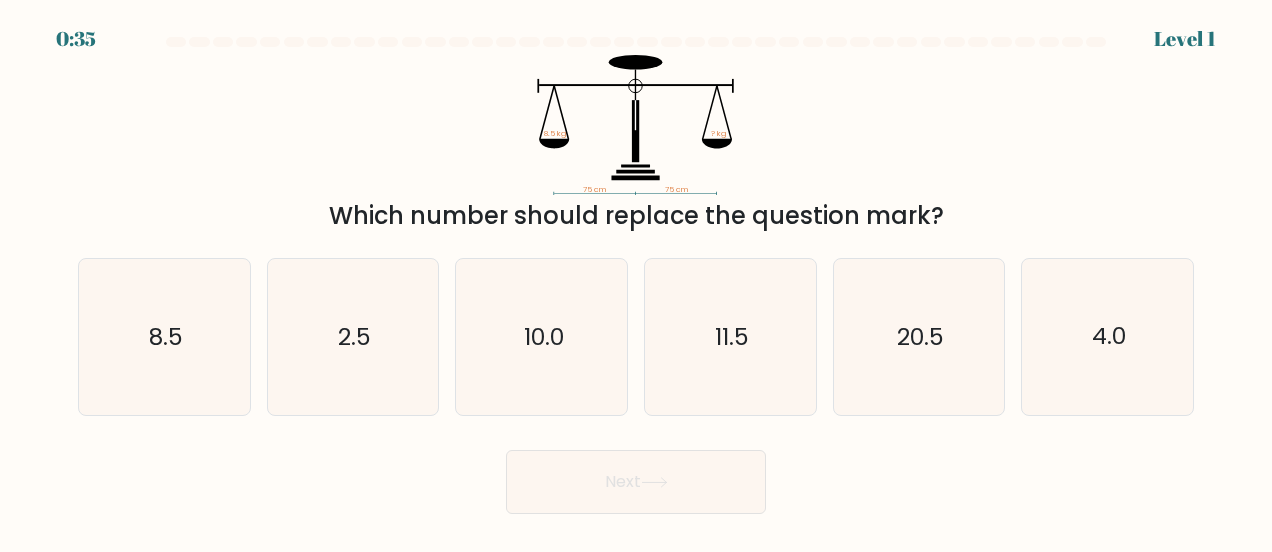 click on "8.5" at bounding box center [164, 337] 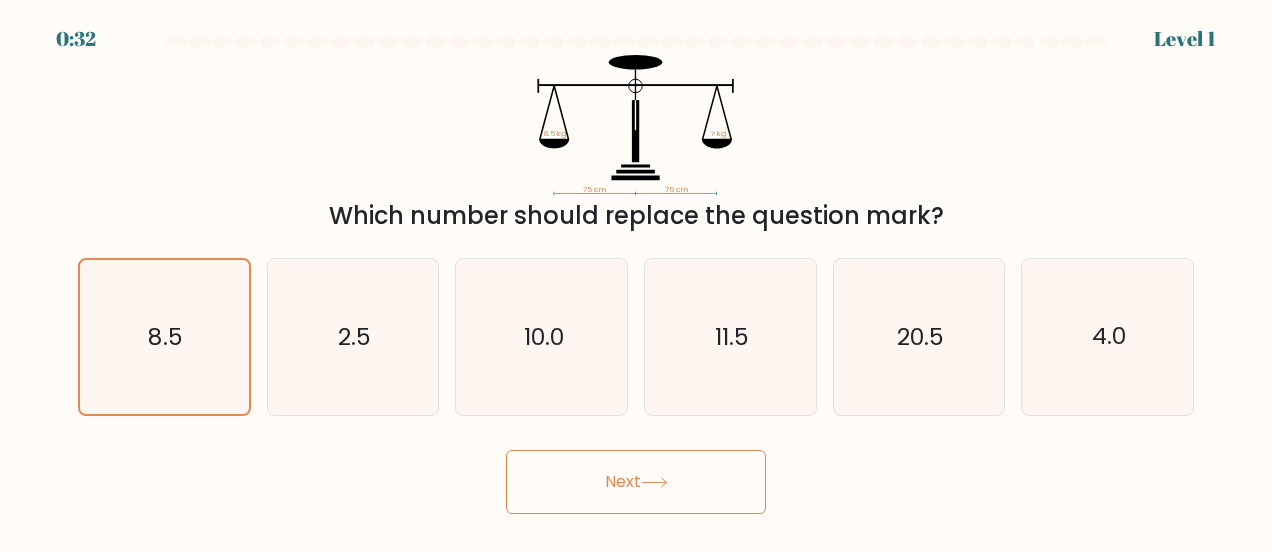 click on "Next" at bounding box center (636, 482) 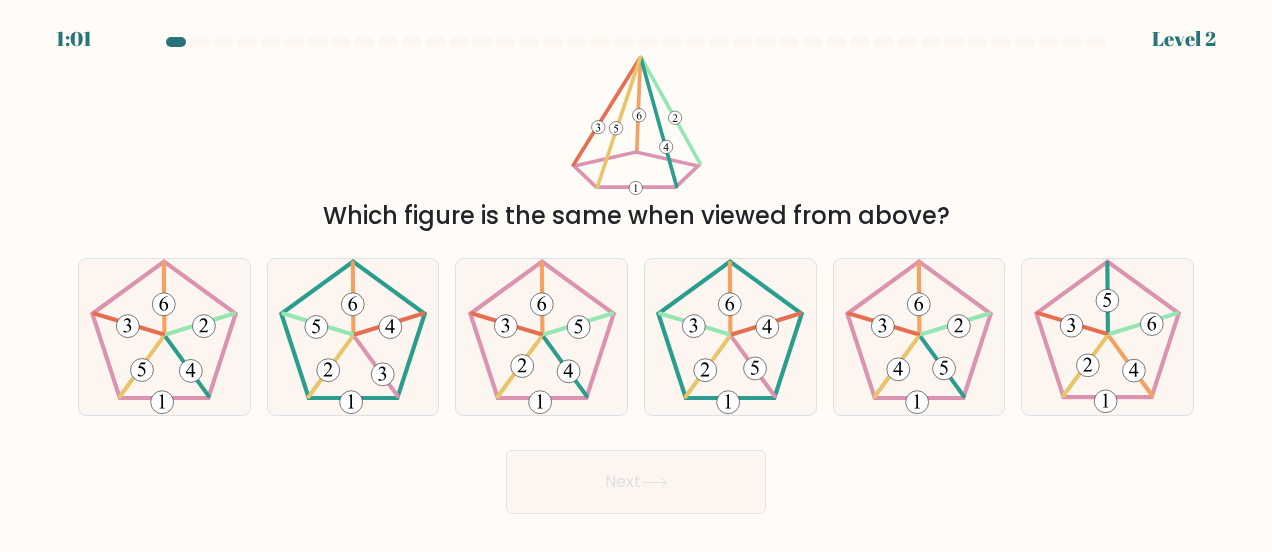 click at bounding box center [164, 337] 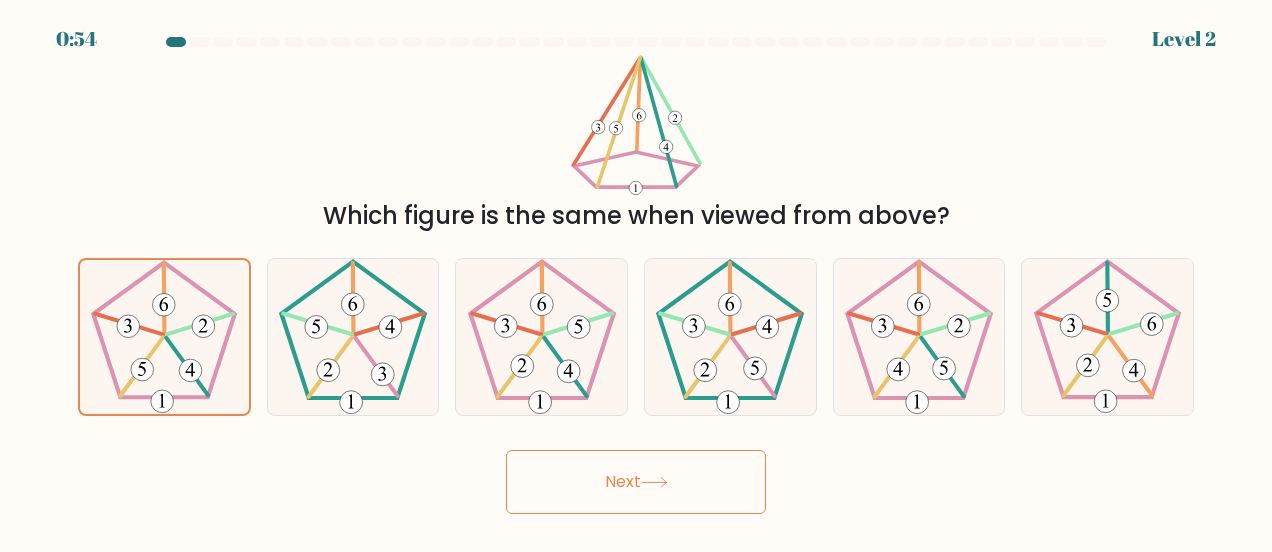 click on "Next" at bounding box center [636, 482] 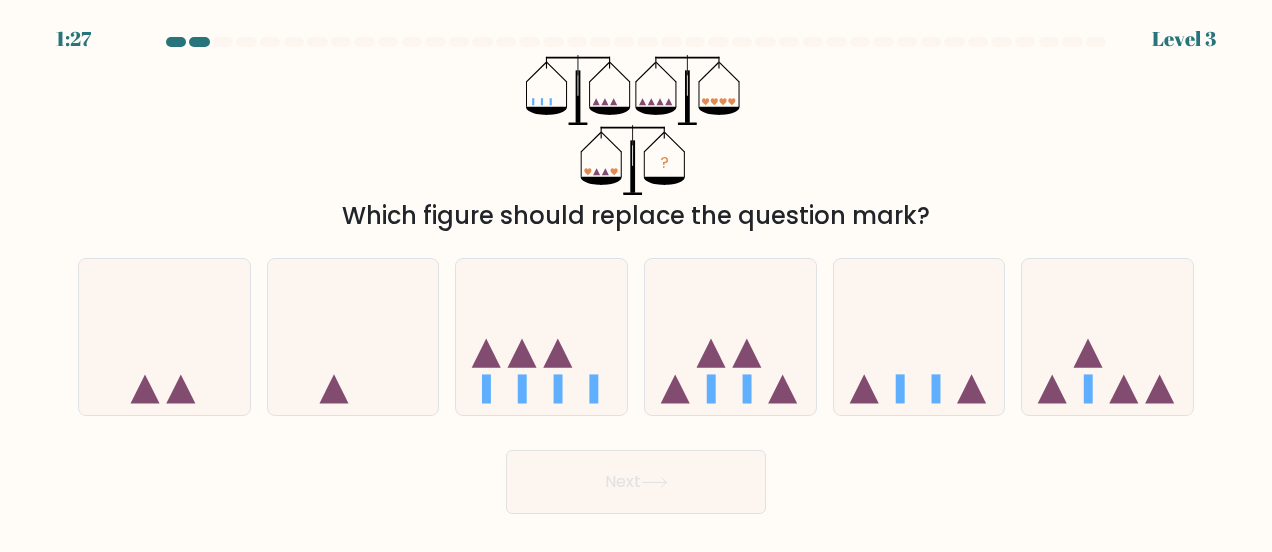 click at bounding box center [919, 337] 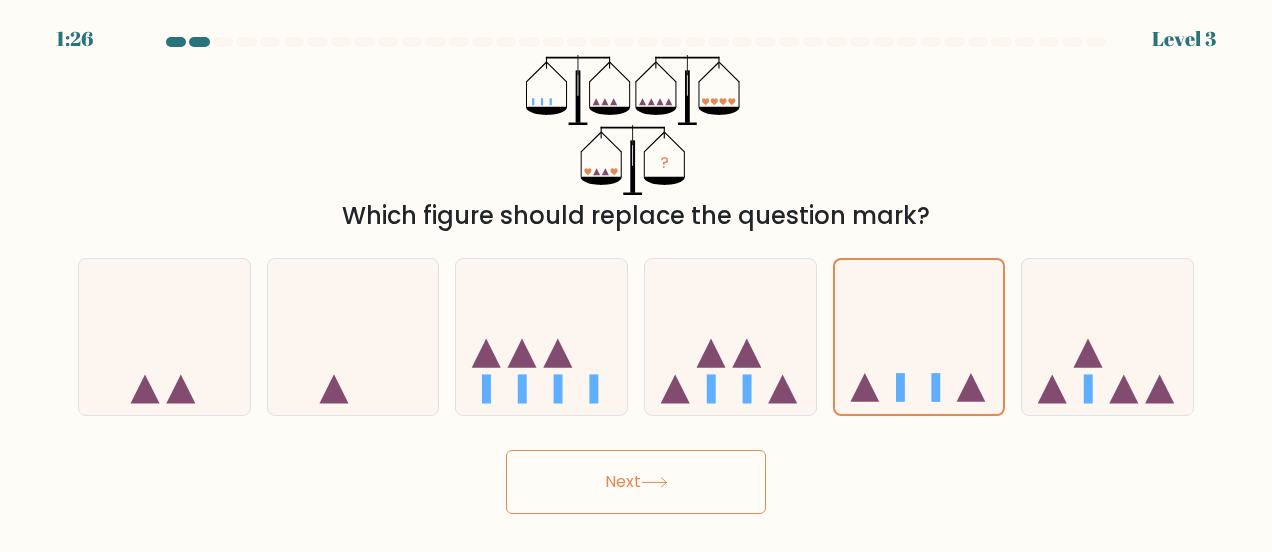 click on "Next" at bounding box center [636, 482] 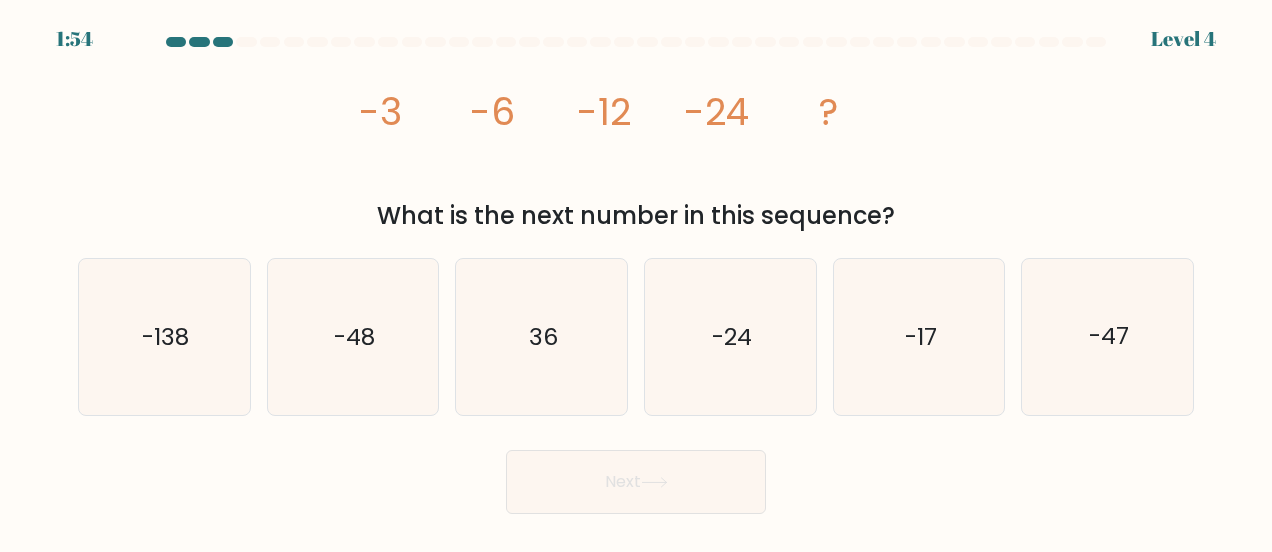 click on "-48" at bounding box center (353, 337) 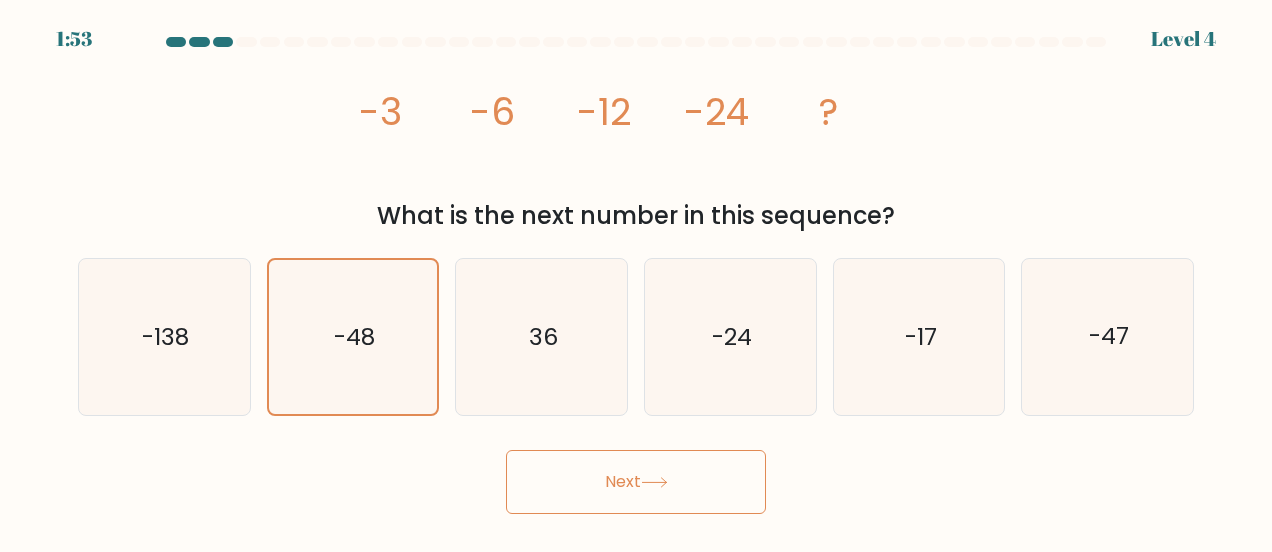 click on "Next" at bounding box center (636, 482) 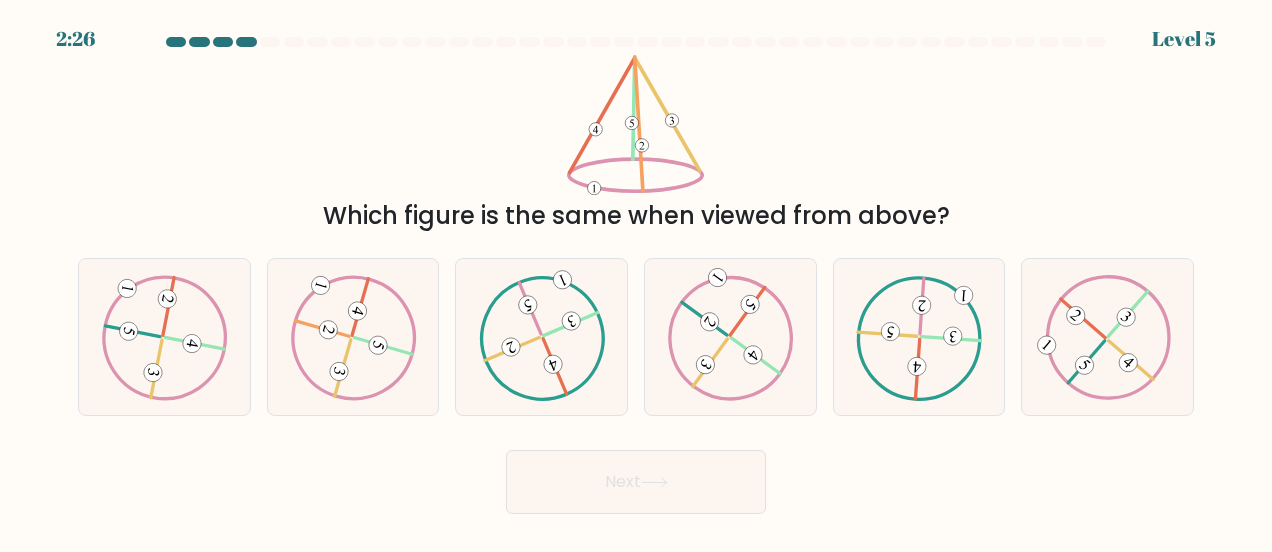 click at bounding box center (378, 345) 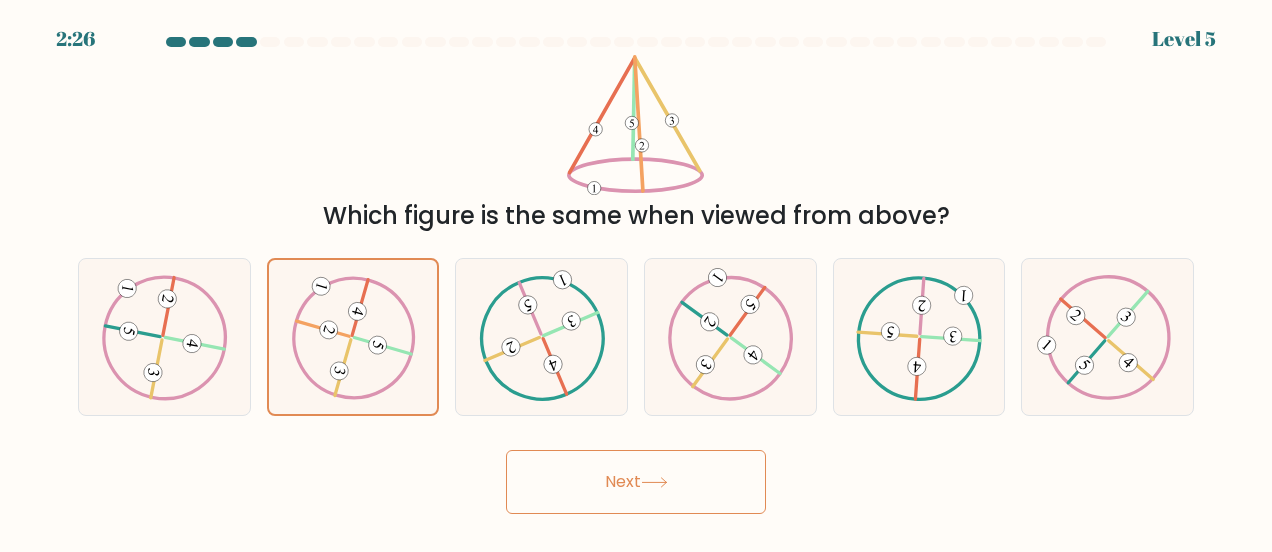 click on "Next" at bounding box center (636, 482) 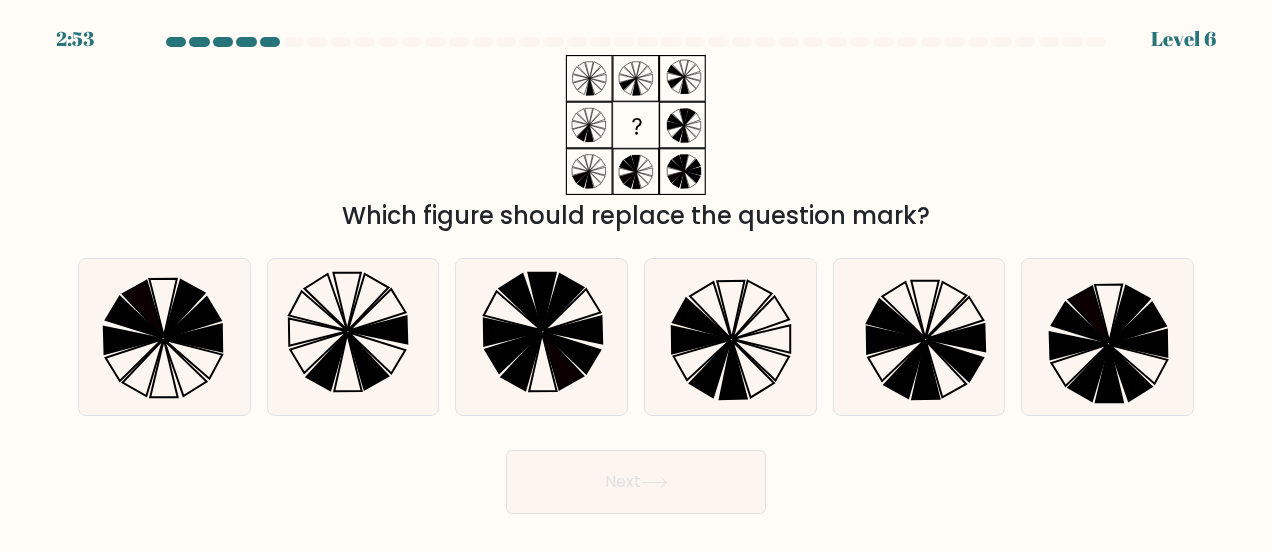 click at bounding box center (701, 339) 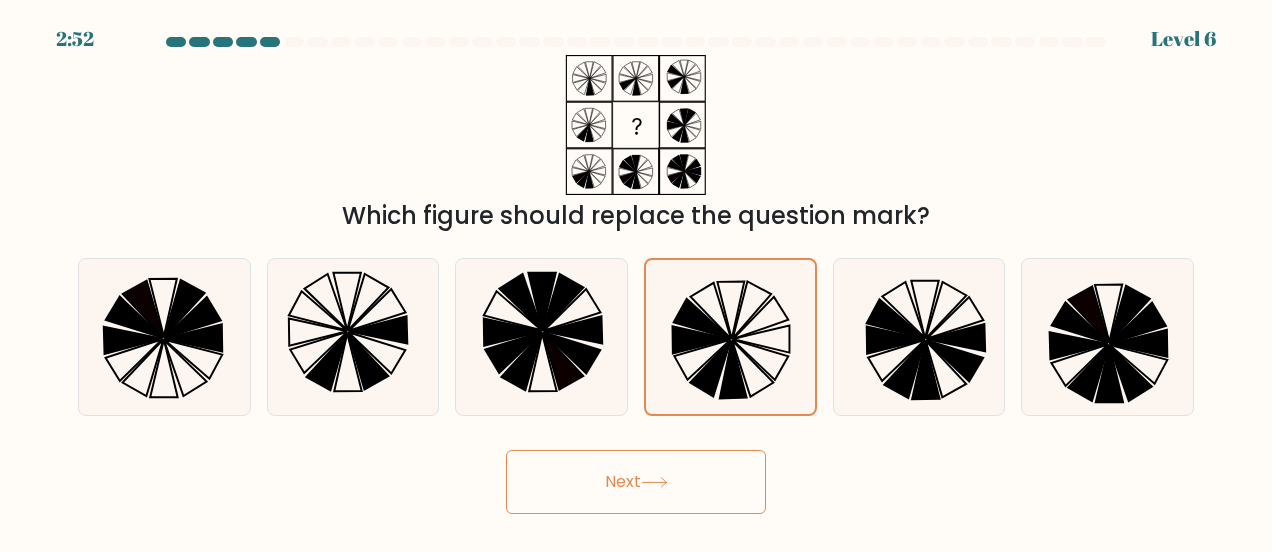 click on "Next" at bounding box center (636, 482) 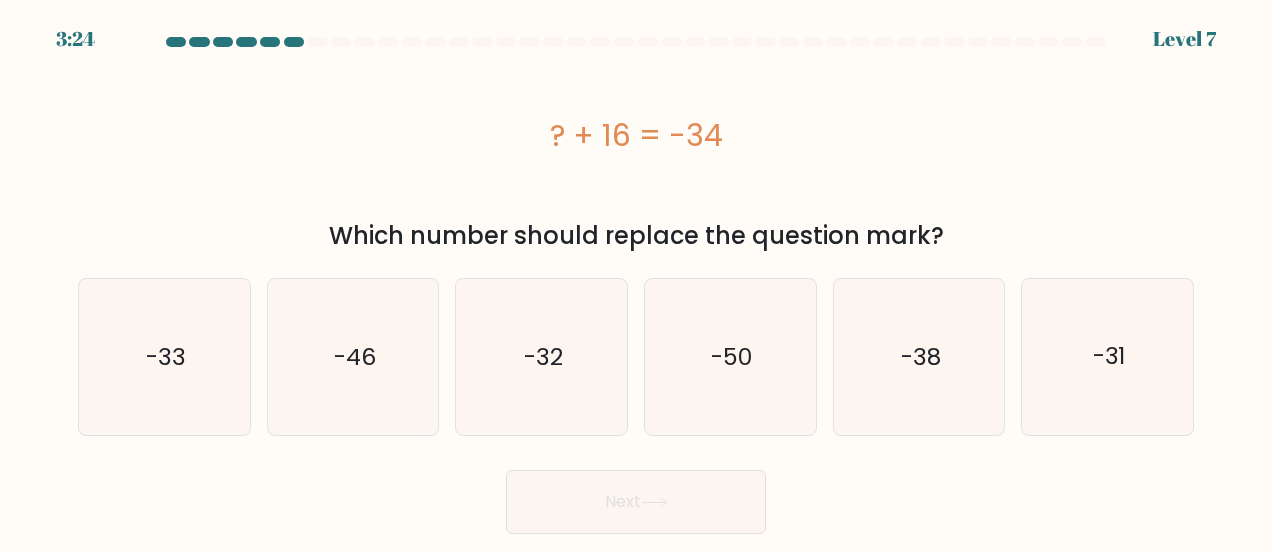 click on "-50" at bounding box center [731, 357] 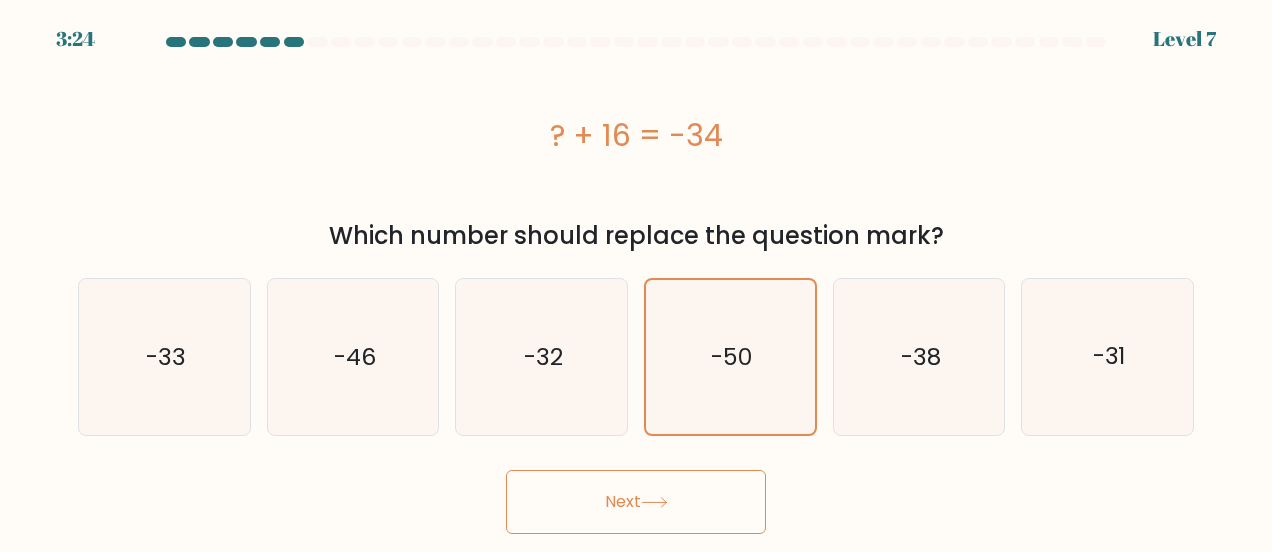 click on "Next" at bounding box center (636, 502) 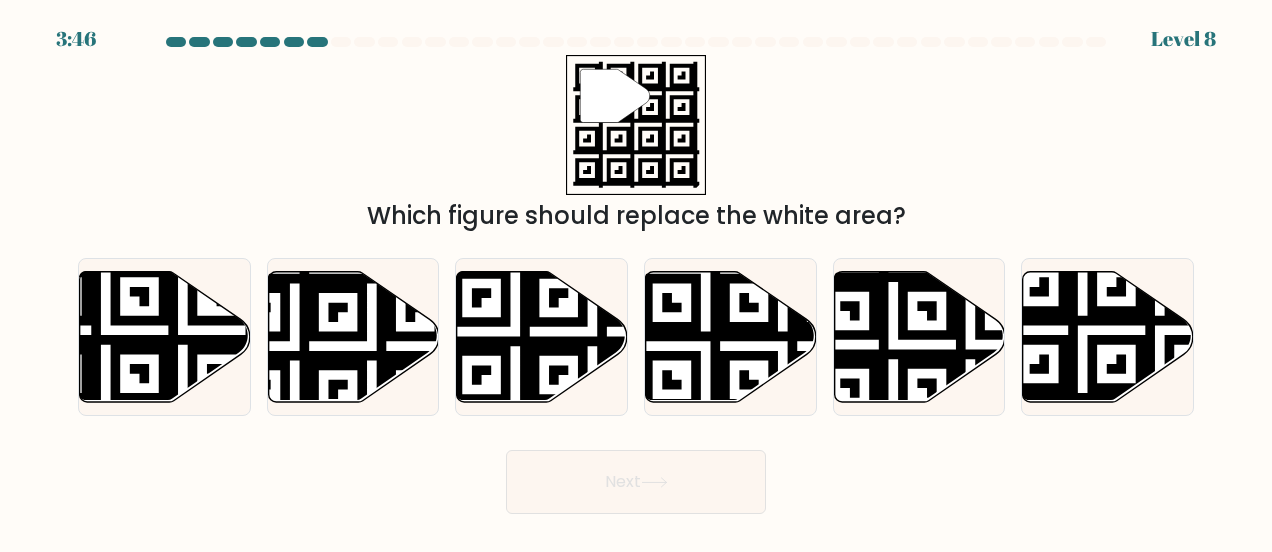 click at bounding box center (593, 409) 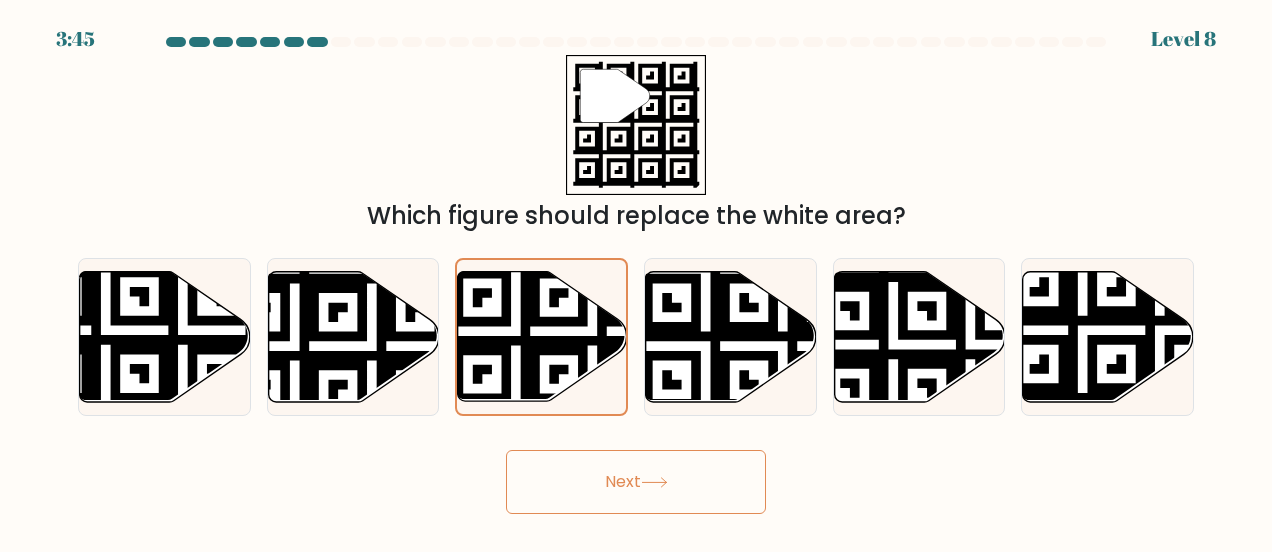 click on "Next" at bounding box center [636, 482] 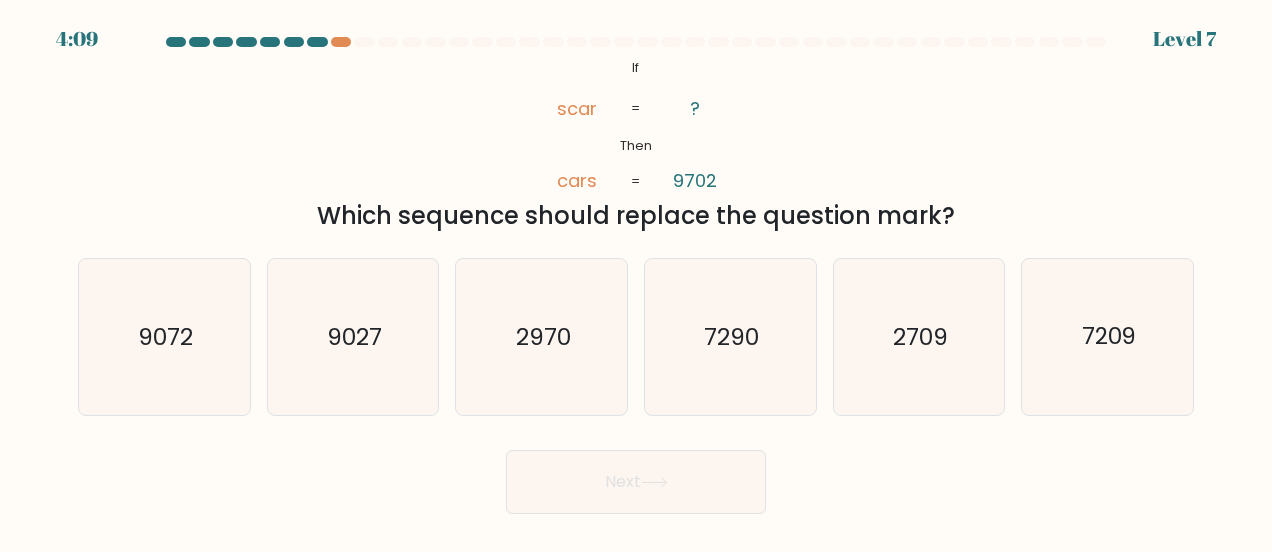 click on "2970" at bounding box center [542, 337] 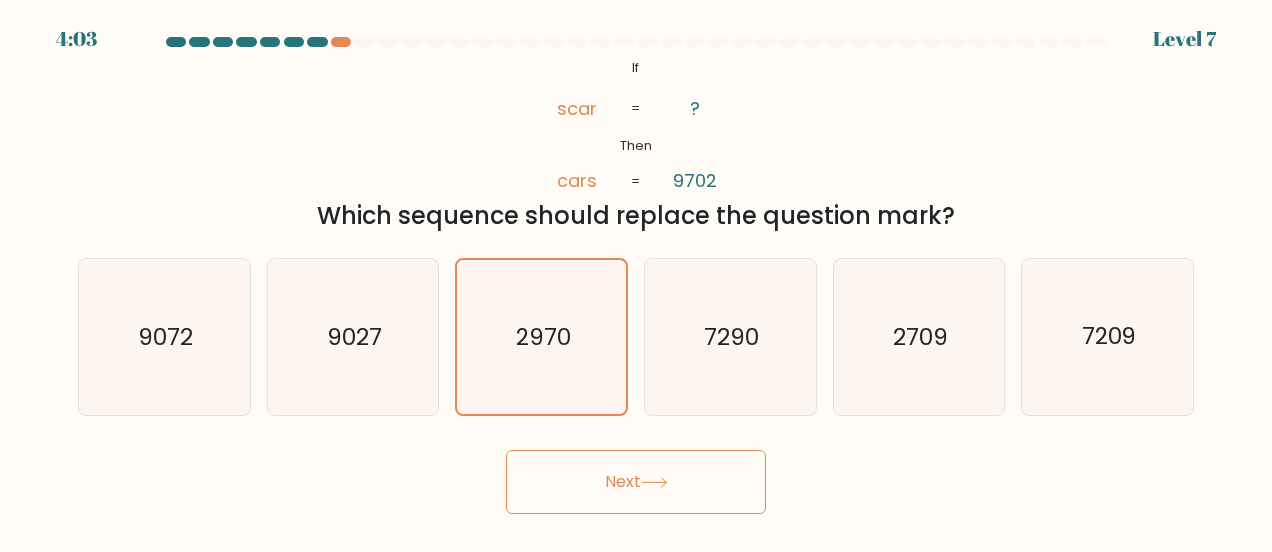 click on "Next" at bounding box center (636, 482) 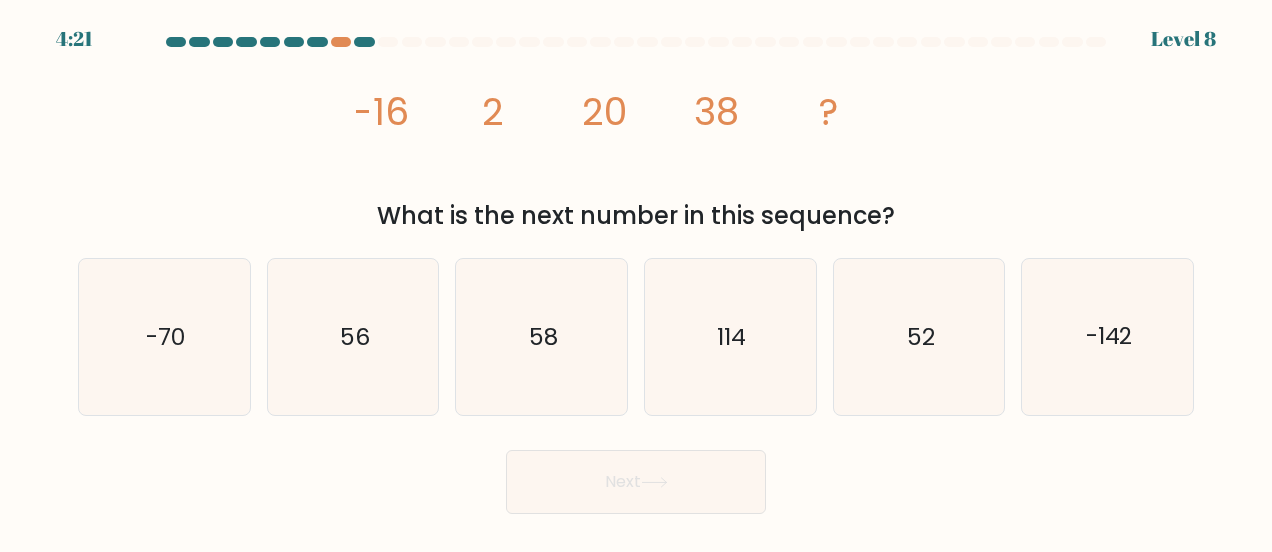 click on "56" at bounding box center [353, 337] 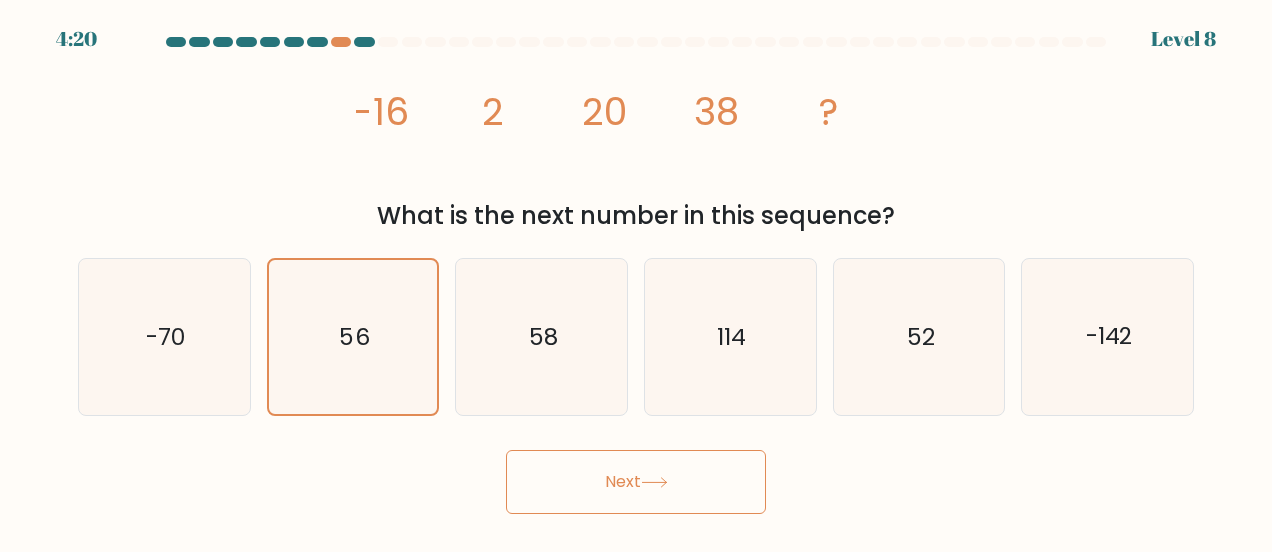 click on "Next" at bounding box center [636, 482] 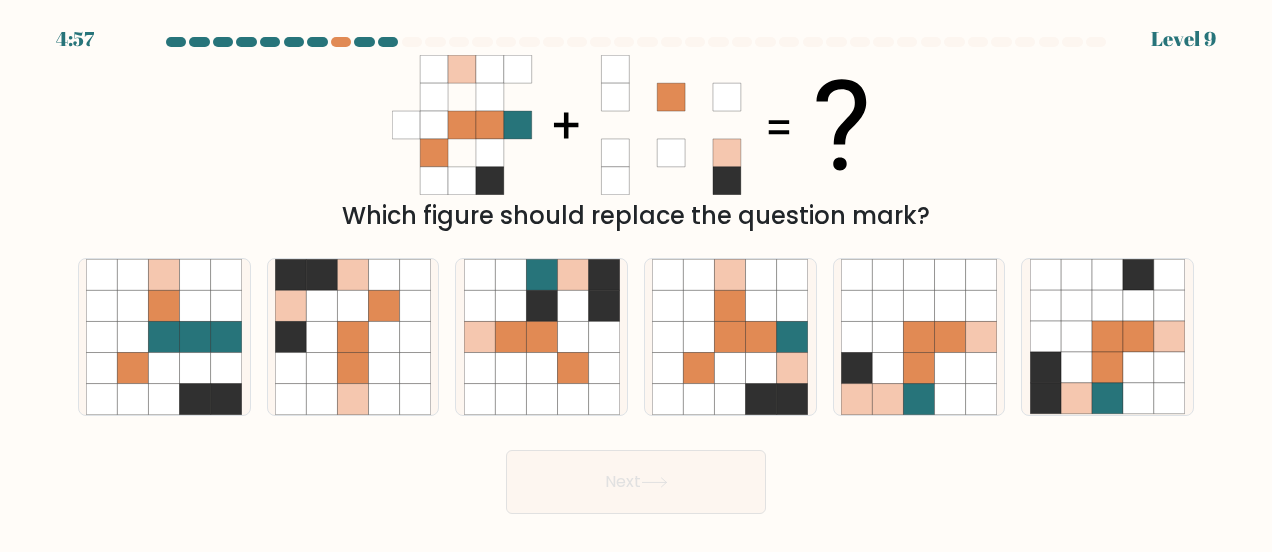 click at bounding box center [730, 337] 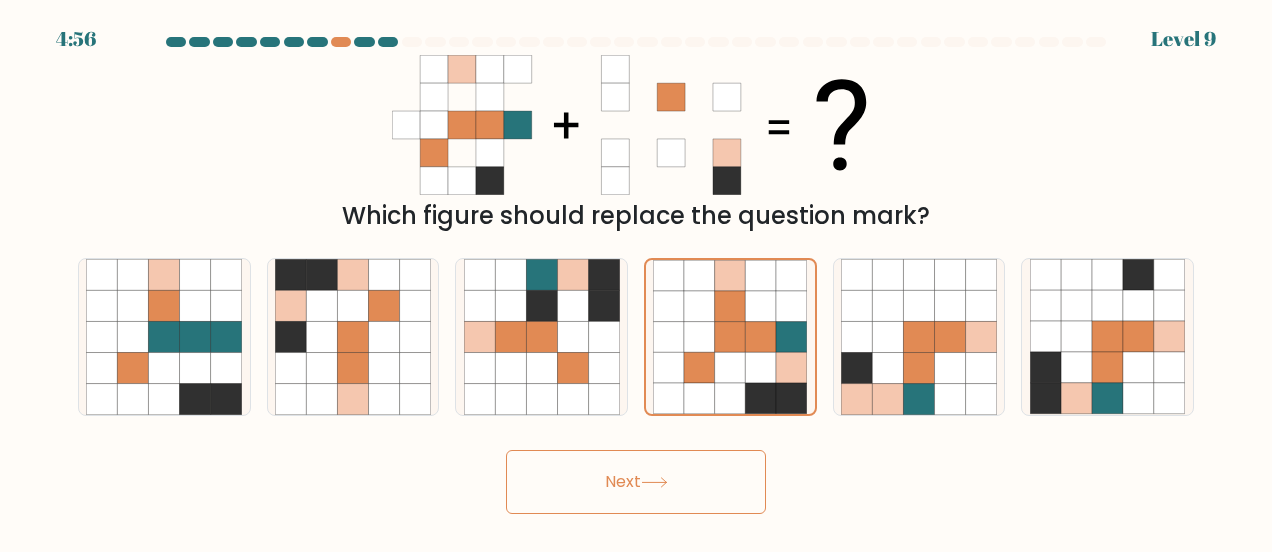 click on "Next" at bounding box center [636, 482] 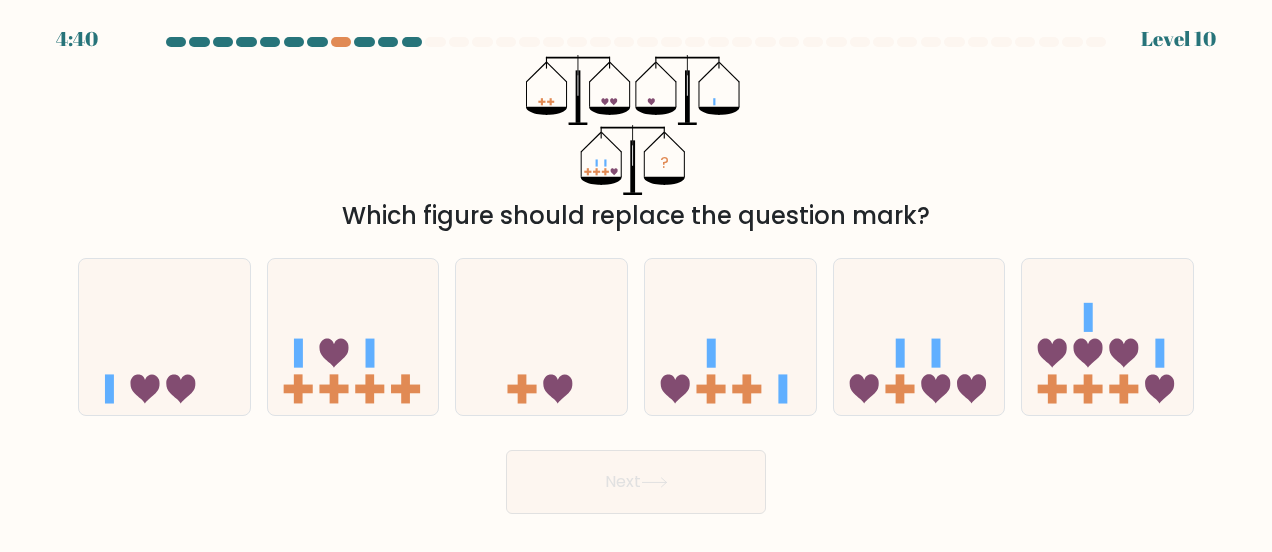 click at bounding box center (899, 388) 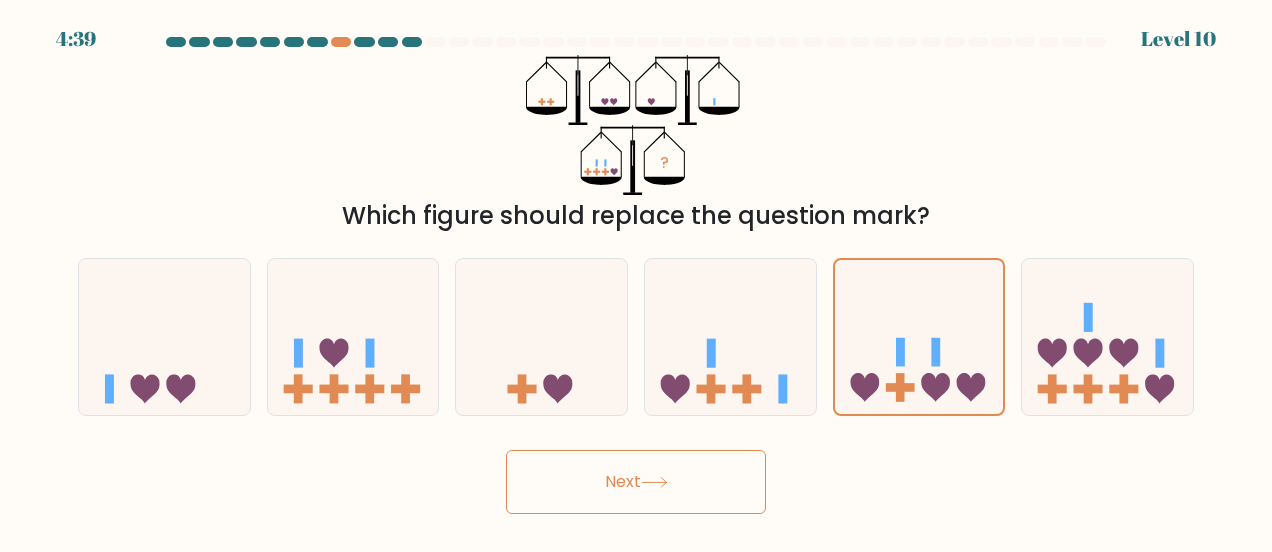 click on "Next" at bounding box center [636, 482] 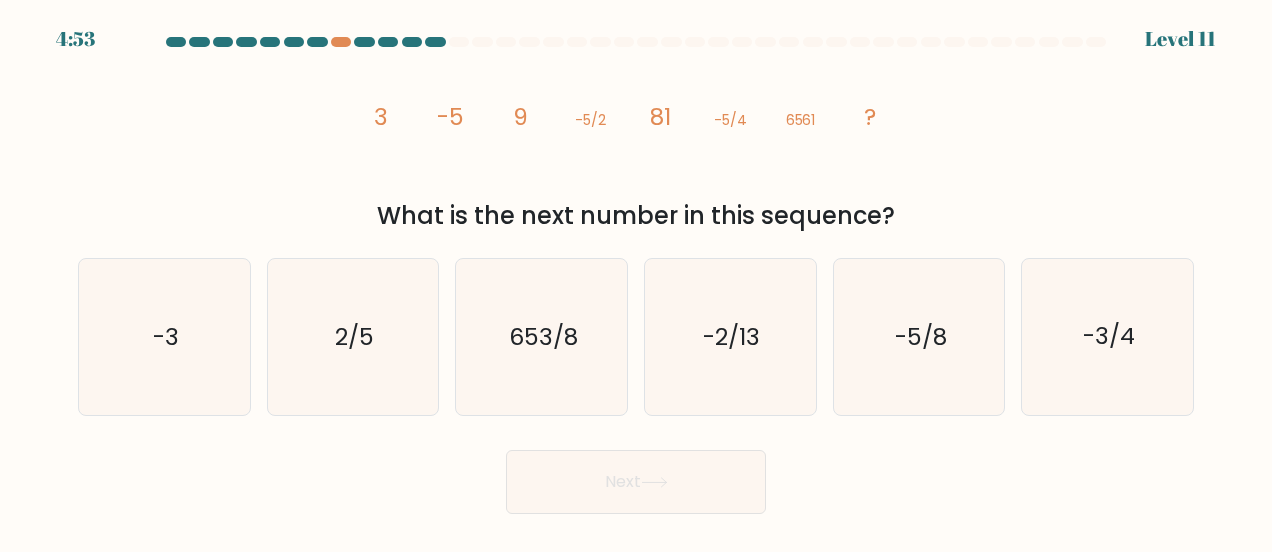 click on "-5/8" at bounding box center (921, 337) 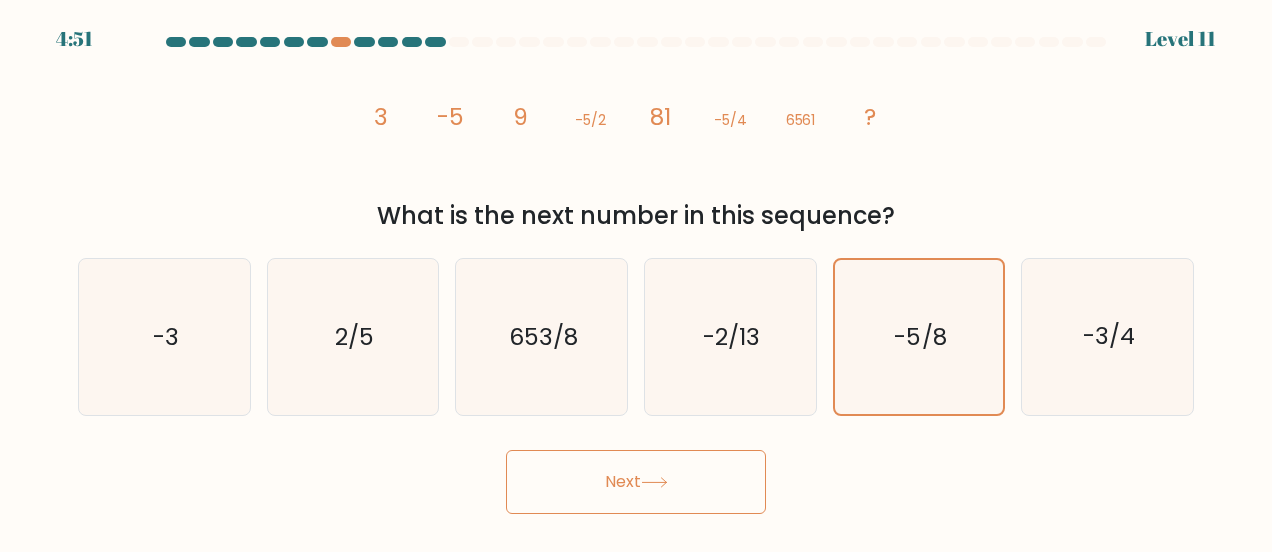 click on "Next" at bounding box center [636, 482] 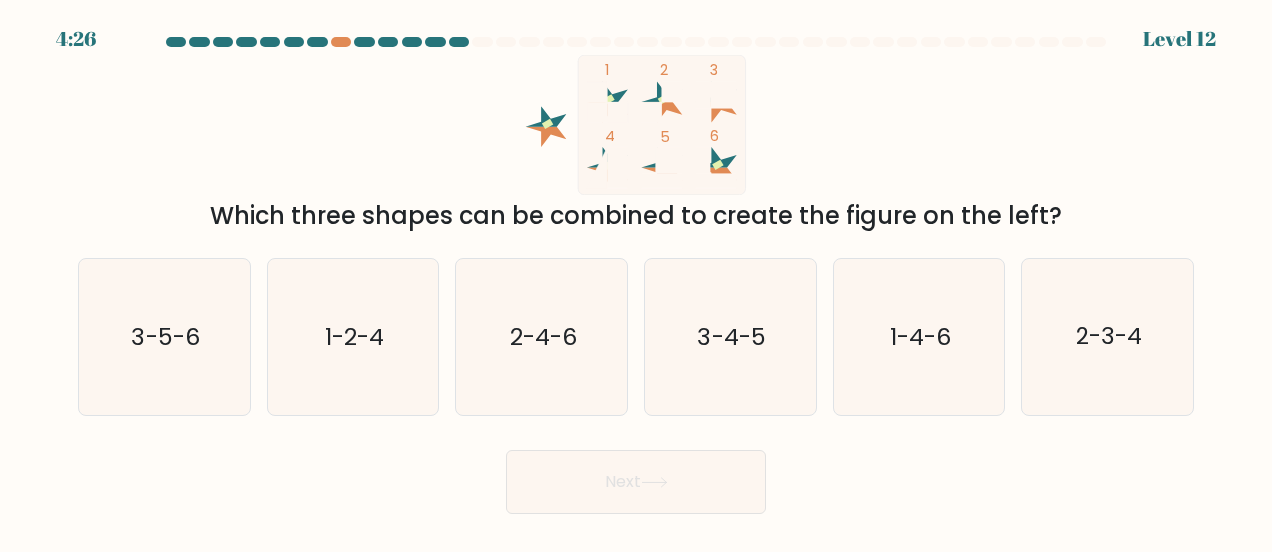 click on "3-5-6" at bounding box center [164, 337] 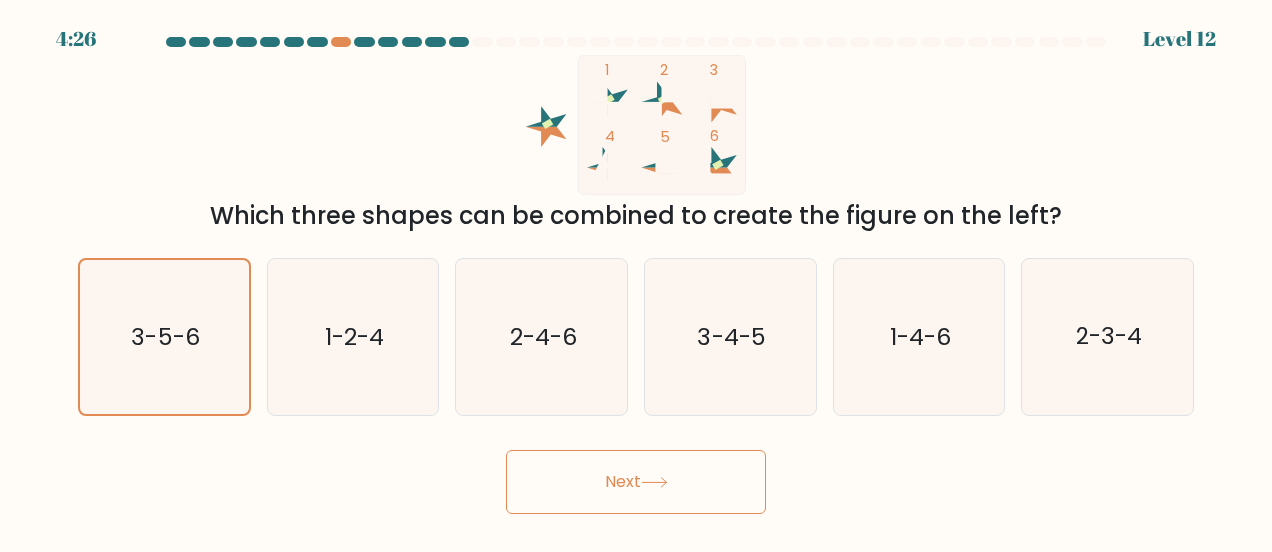 click on "Next" at bounding box center [636, 482] 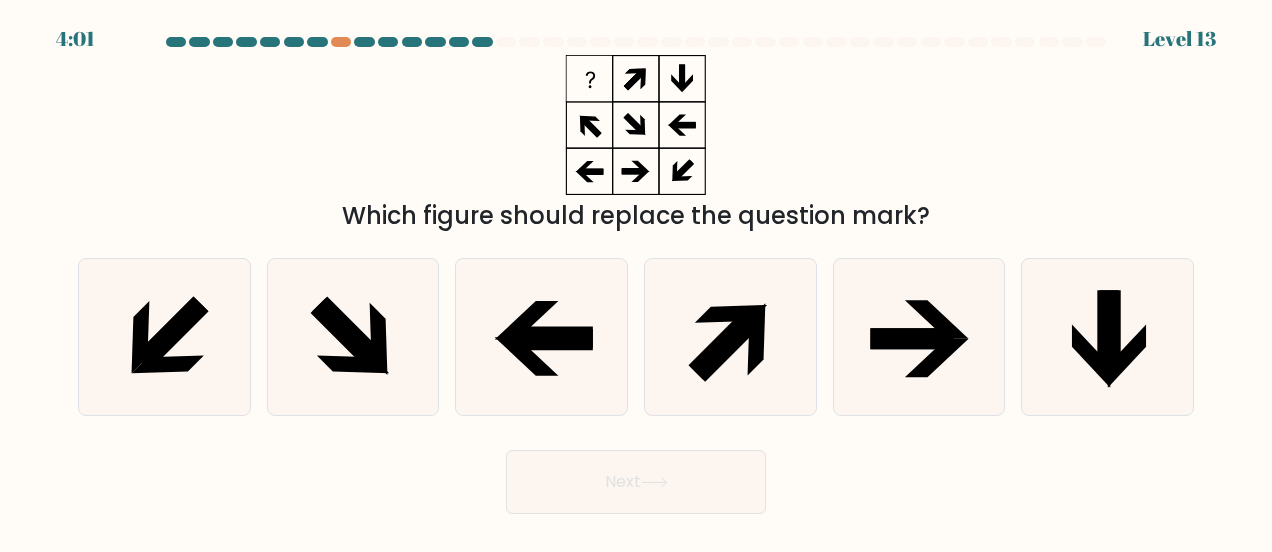 click at bounding box center (168, 365) 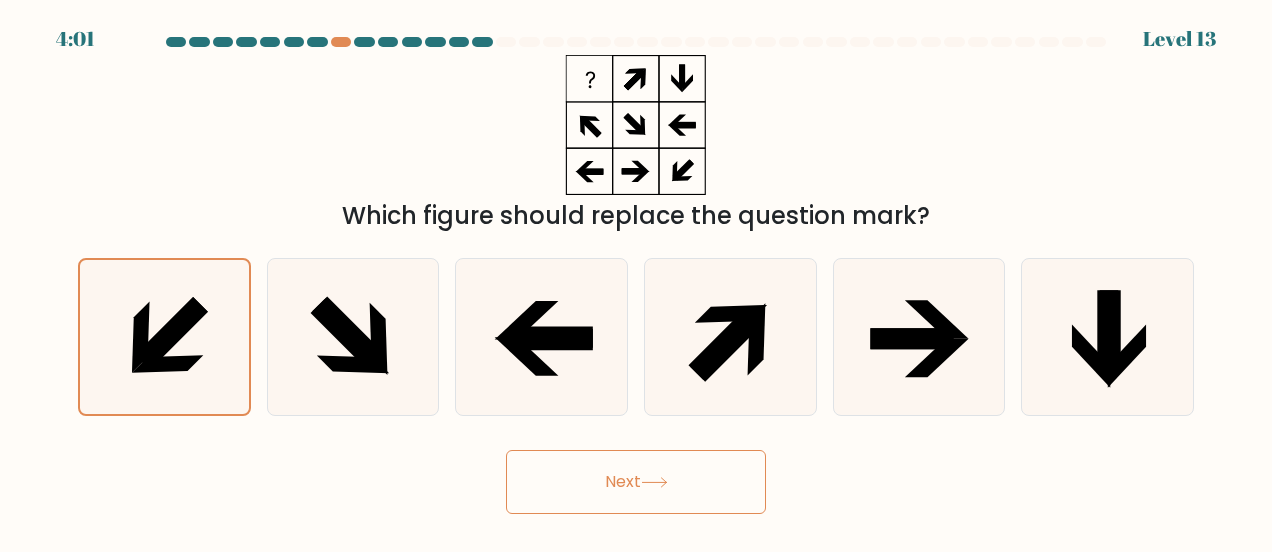 click on "Next" at bounding box center (636, 482) 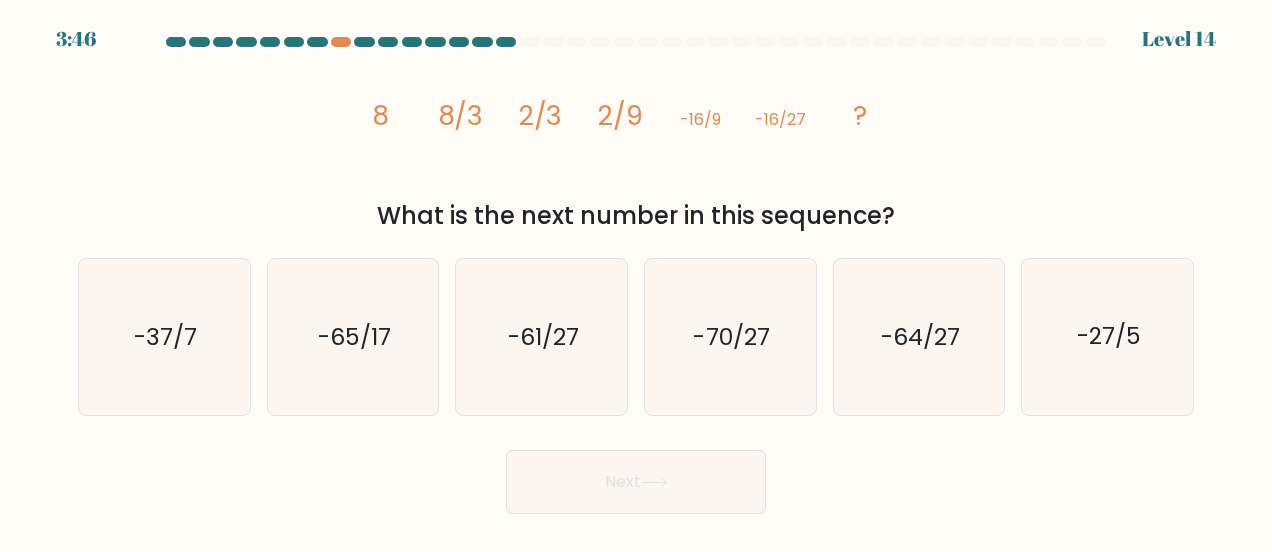 click on "-64/27" at bounding box center (919, 337) 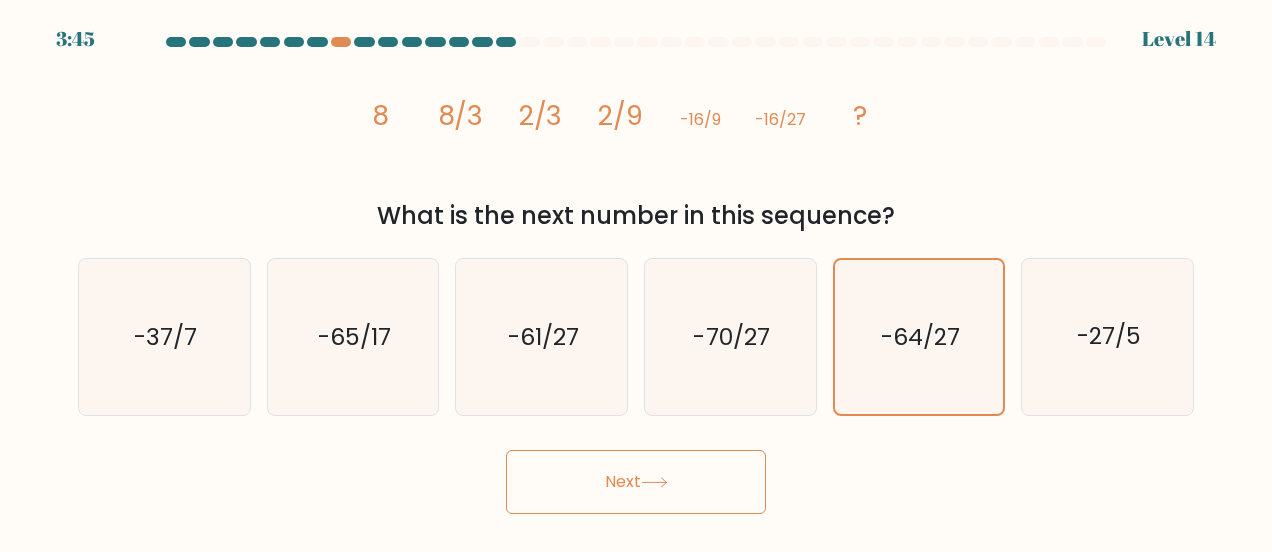 click on "-27/5" at bounding box center [1109, 337] 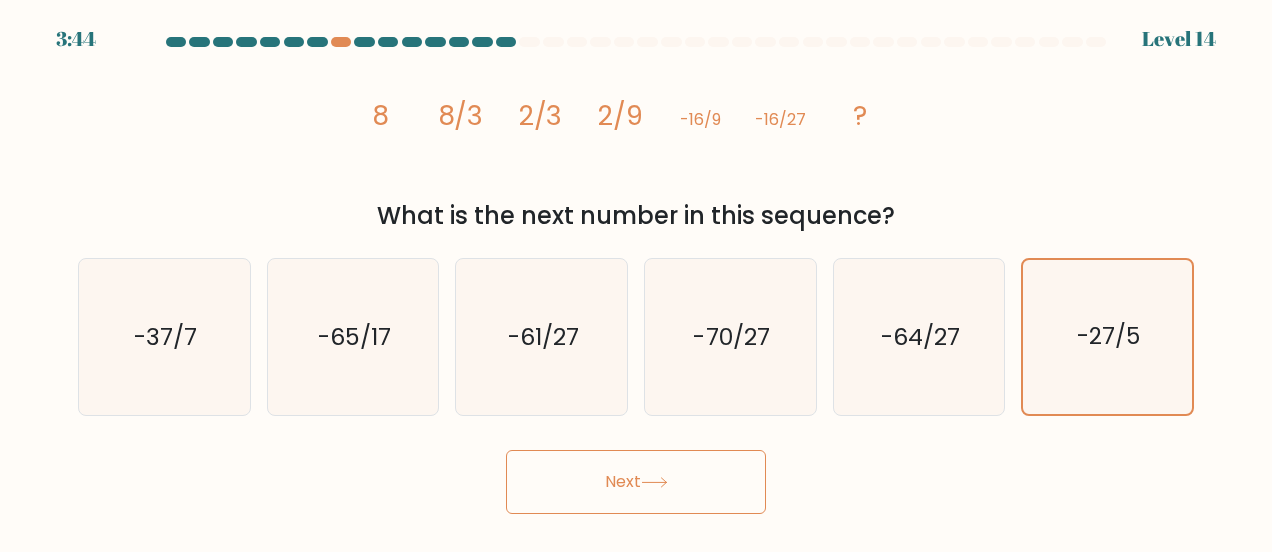 click on "-64/27" at bounding box center (919, 337) 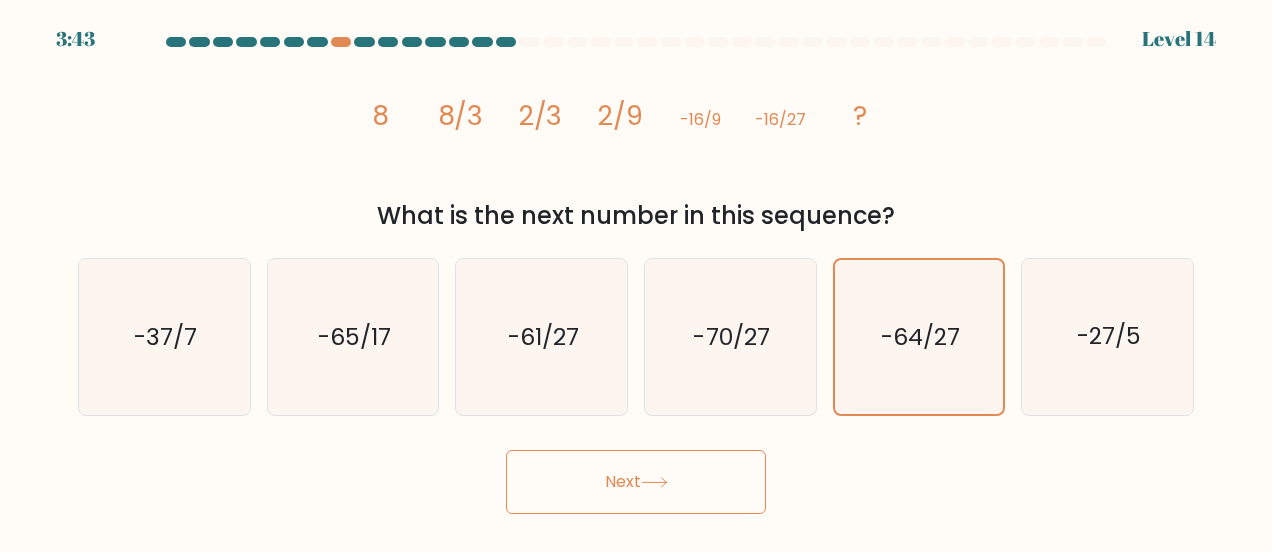 click on "Next" at bounding box center [636, 482] 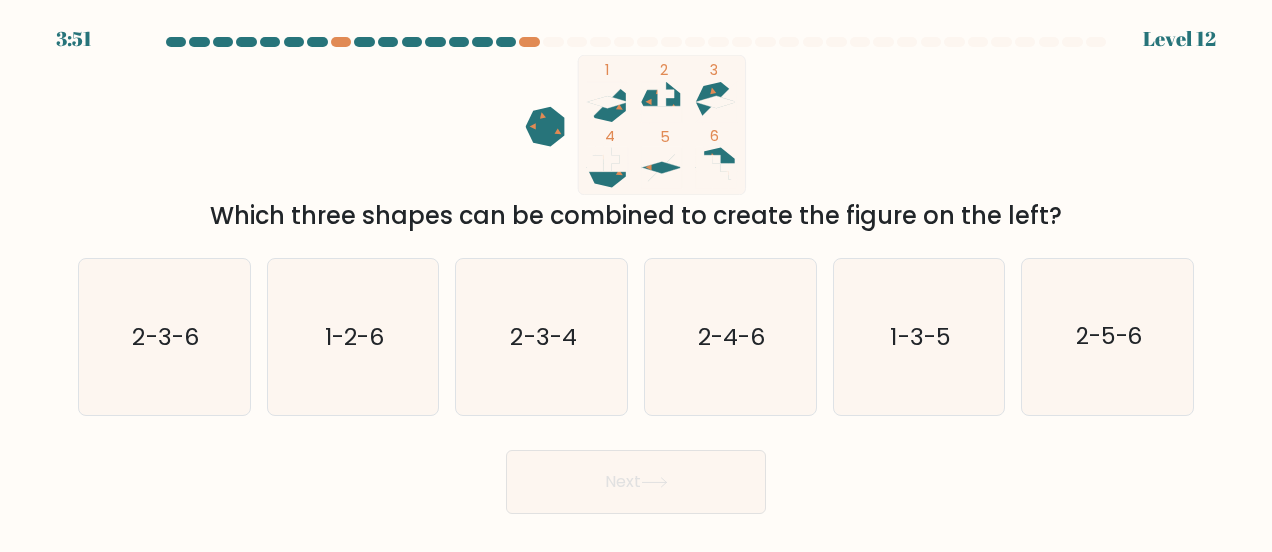 click on "1-3-5" at bounding box center (921, 337) 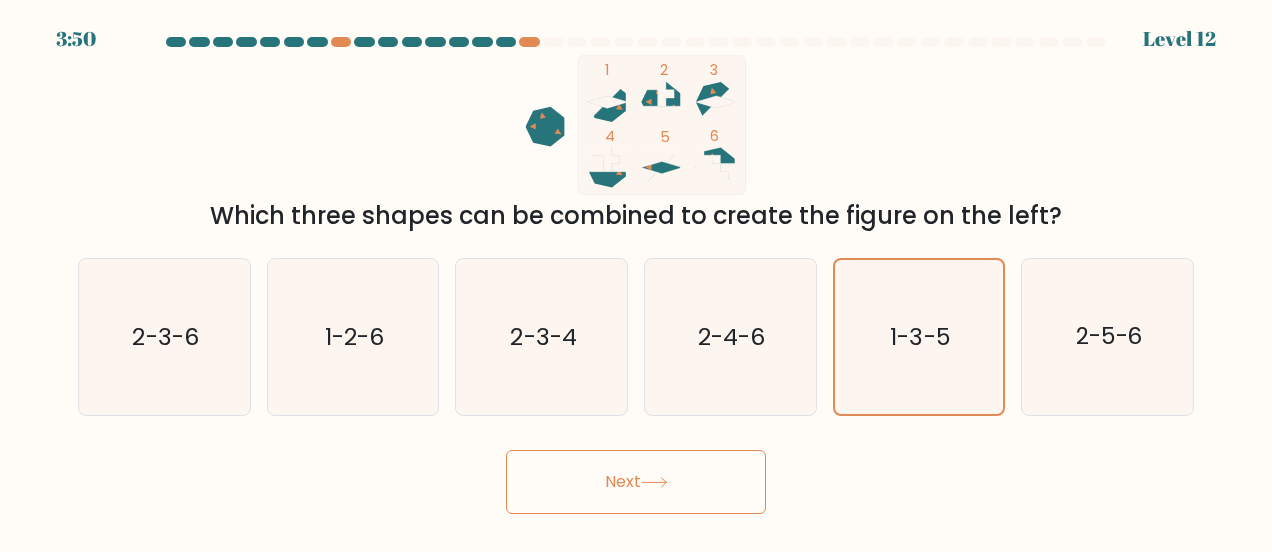 click on "Next" at bounding box center (636, 482) 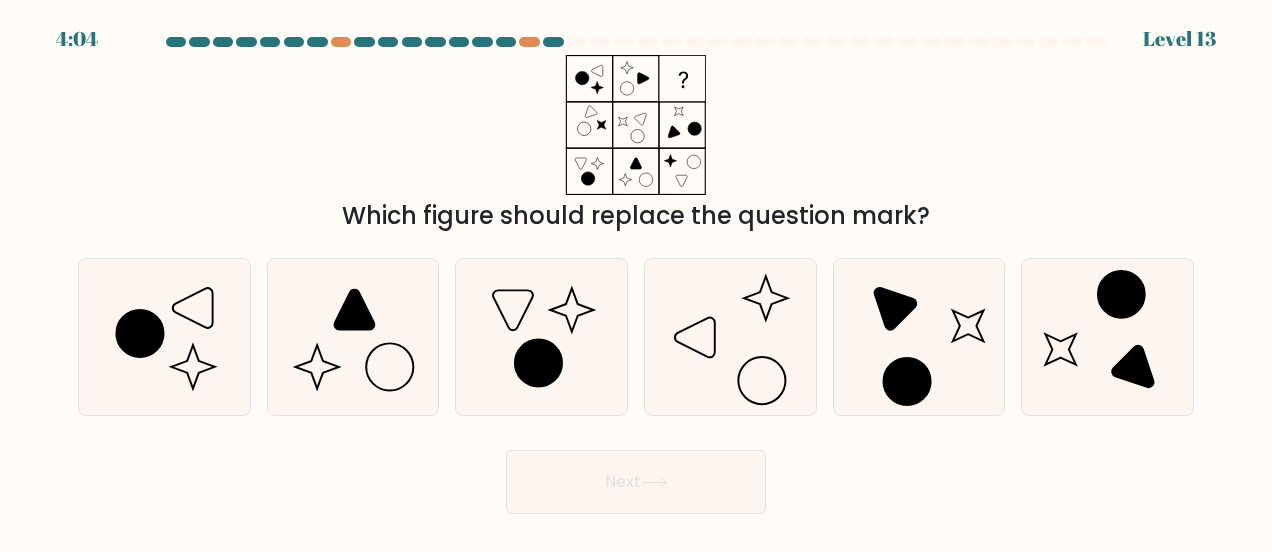 click at bounding box center [730, 337] 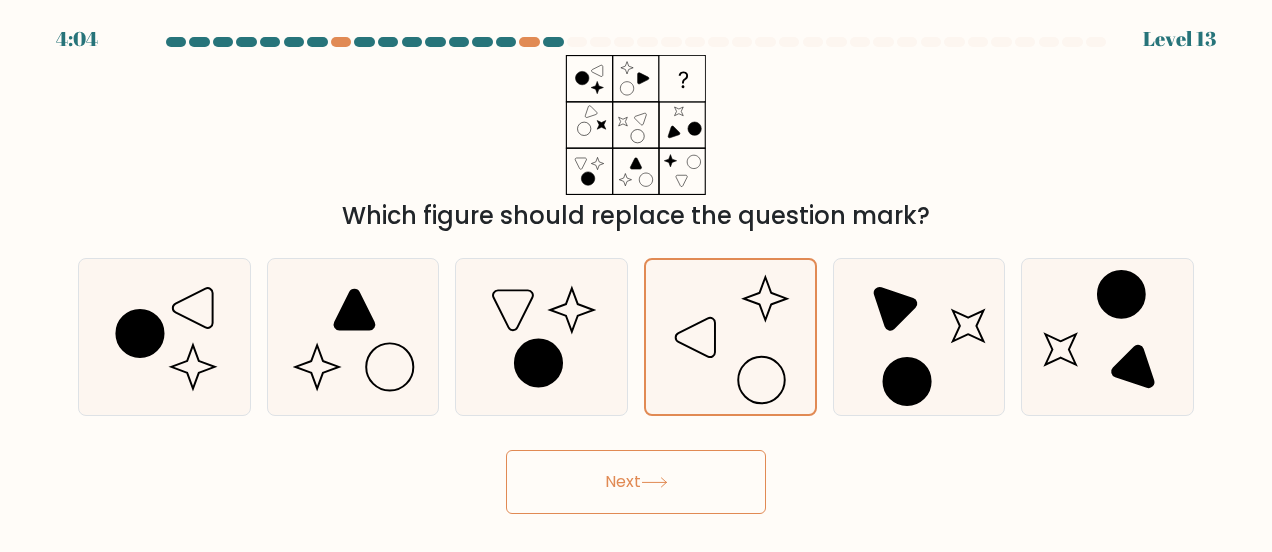 click on "Next" at bounding box center (636, 482) 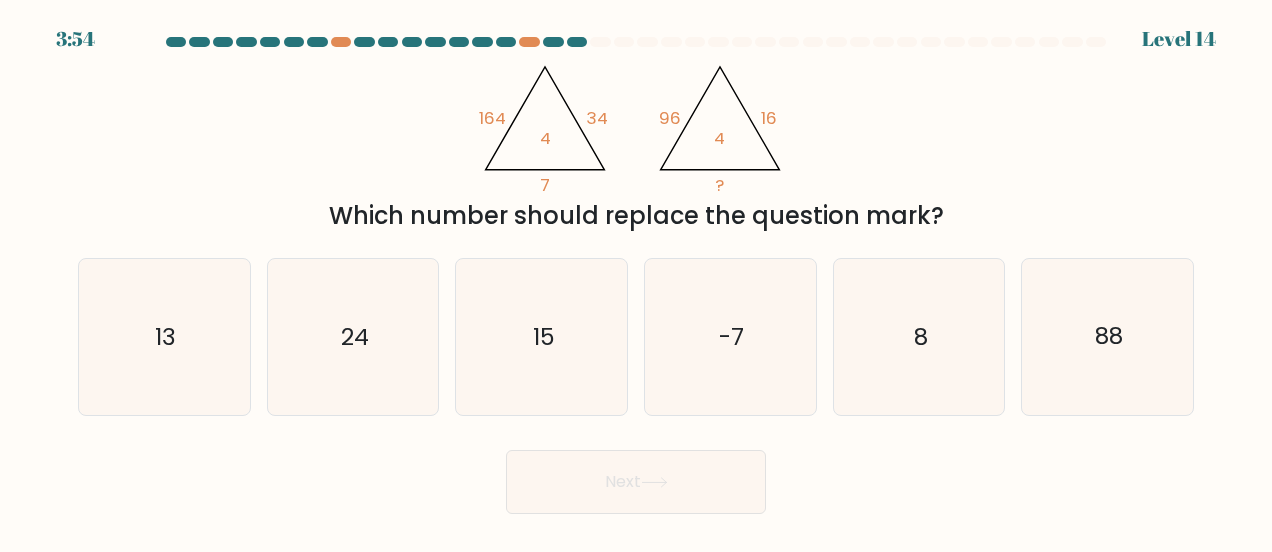 click on "8" at bounding box center (921, 337) 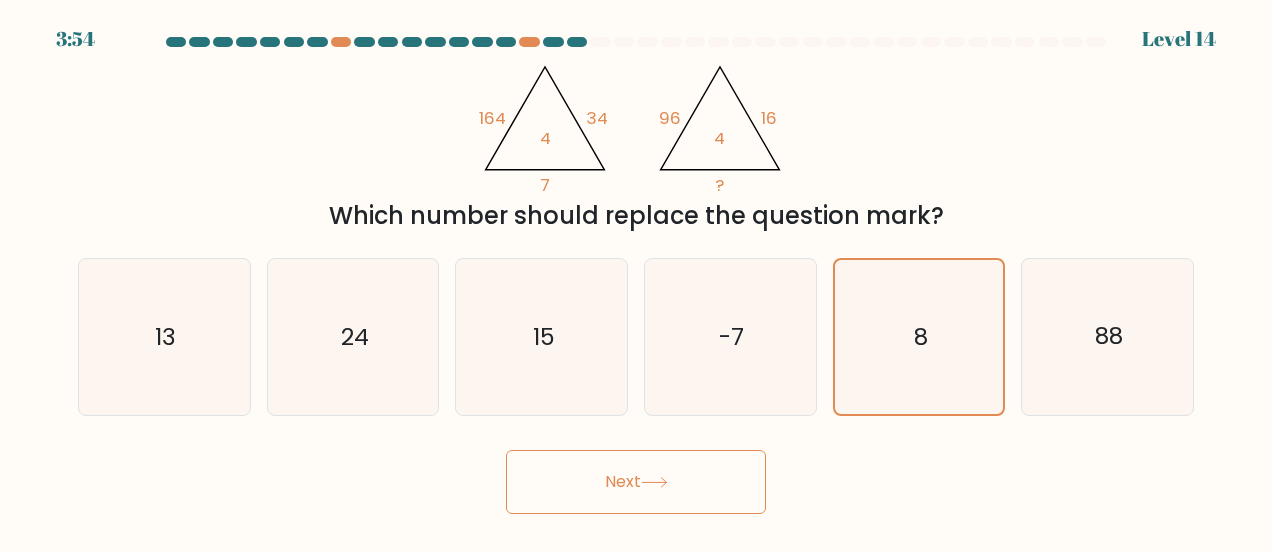 click on "Next" at bounding box center [636, 482] 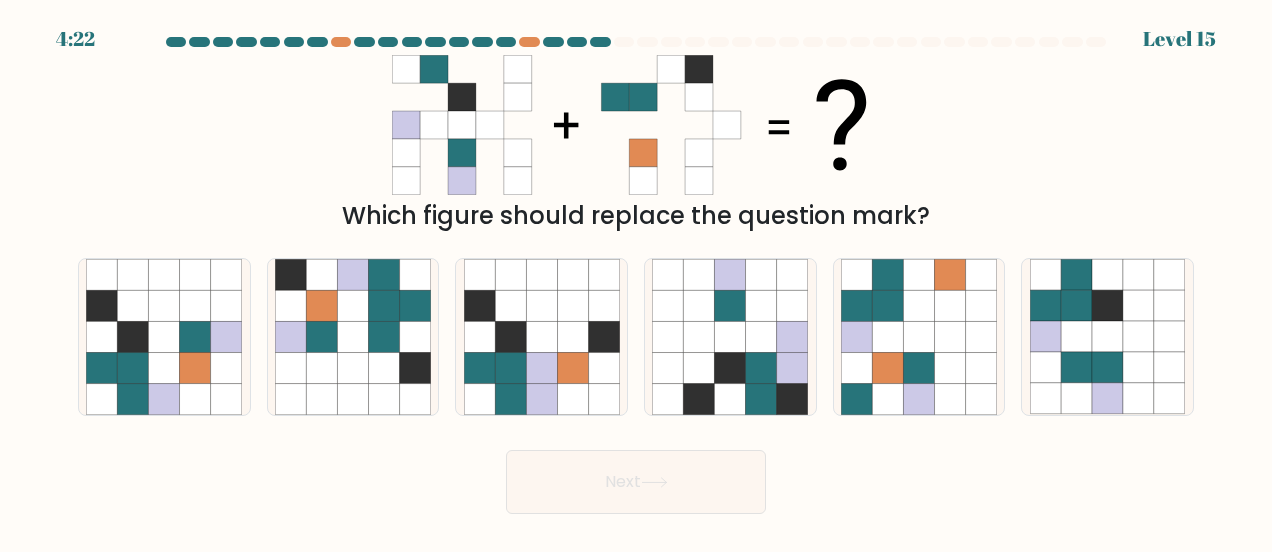 click at bounding box center [133, 368] 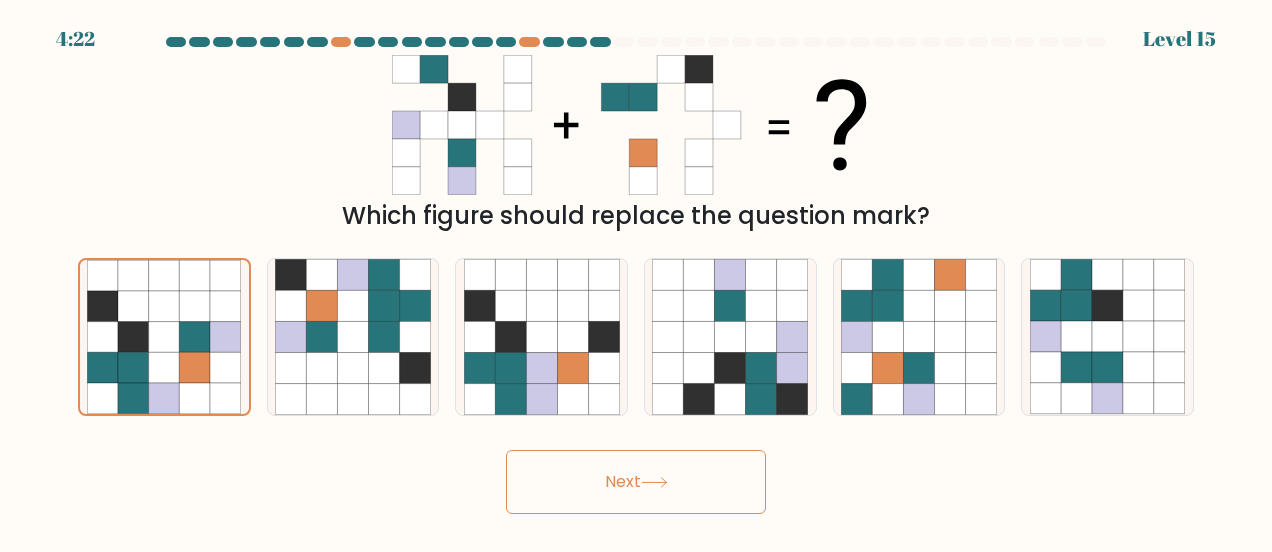 click on "Next" at bounding box center (636, 482) 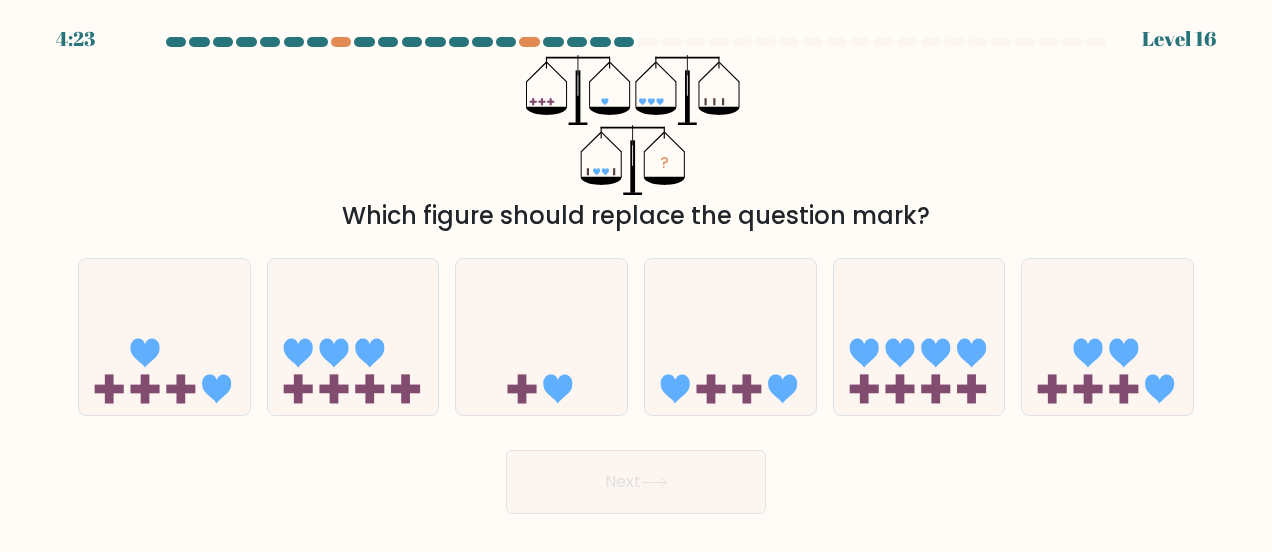 click at bounding box center [216, 388] 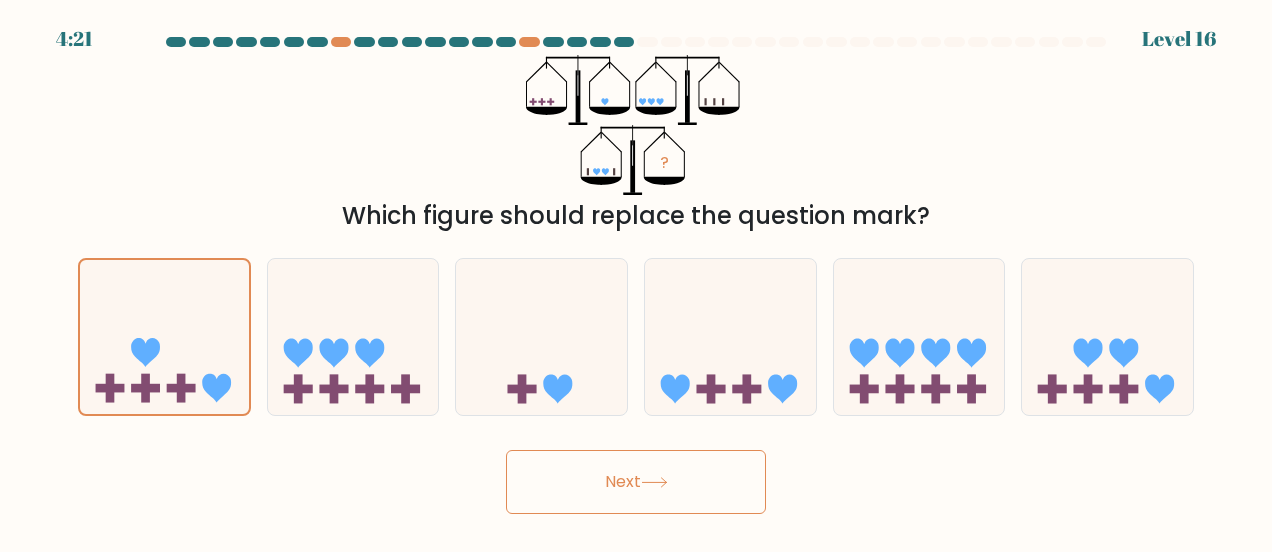 click on "Next" at bounding box center [636, 482] 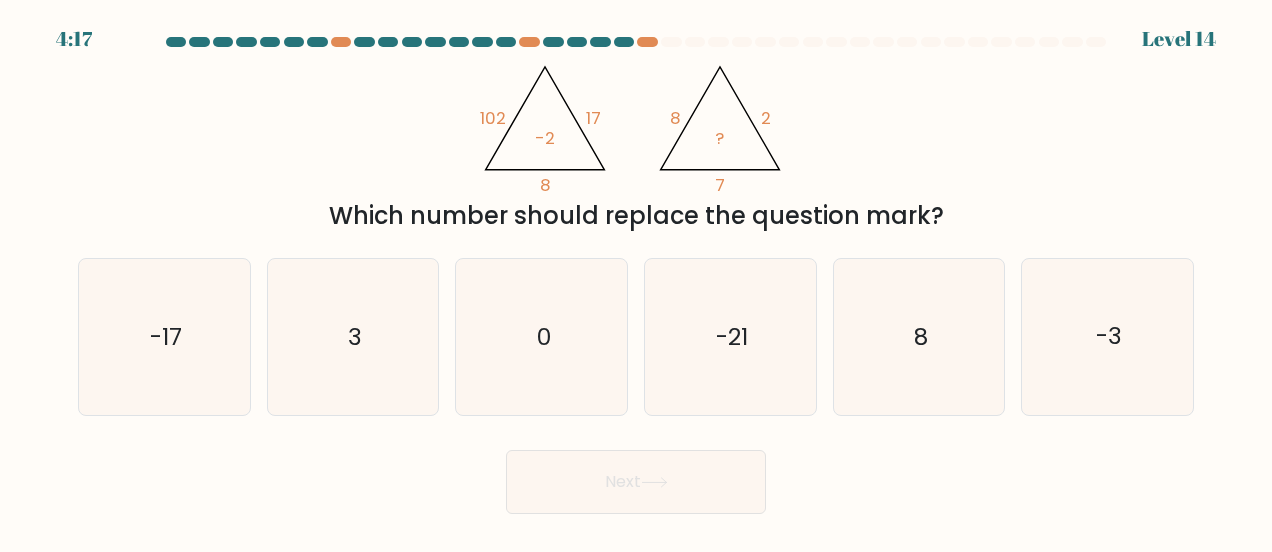 click on "-3" at bounding box center (1108, 337) 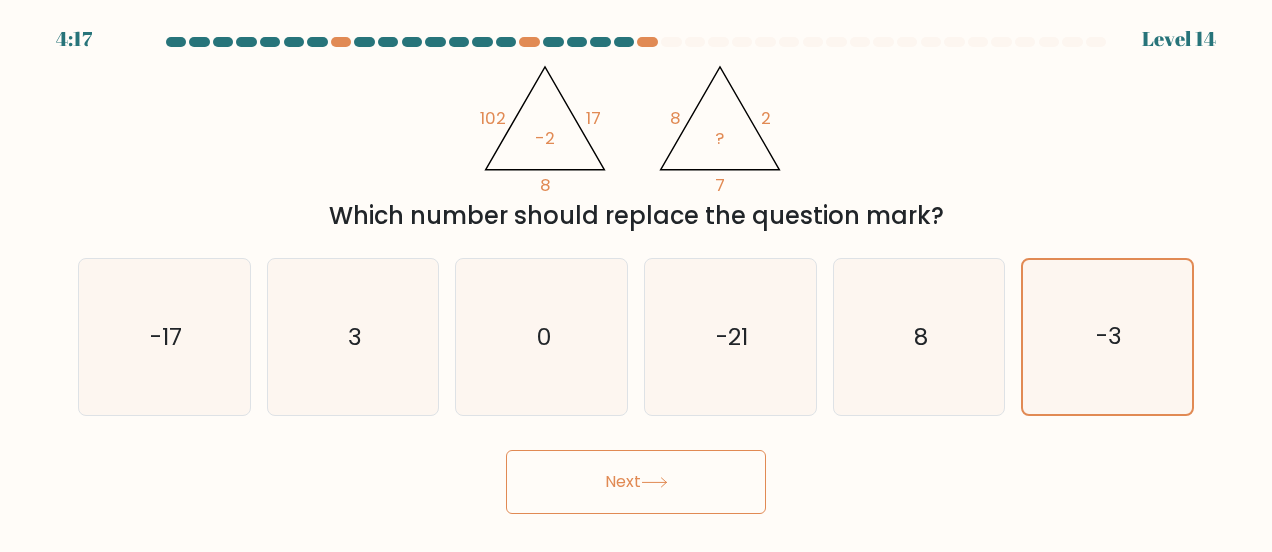click on "Next" at bounding box center [636, 482] 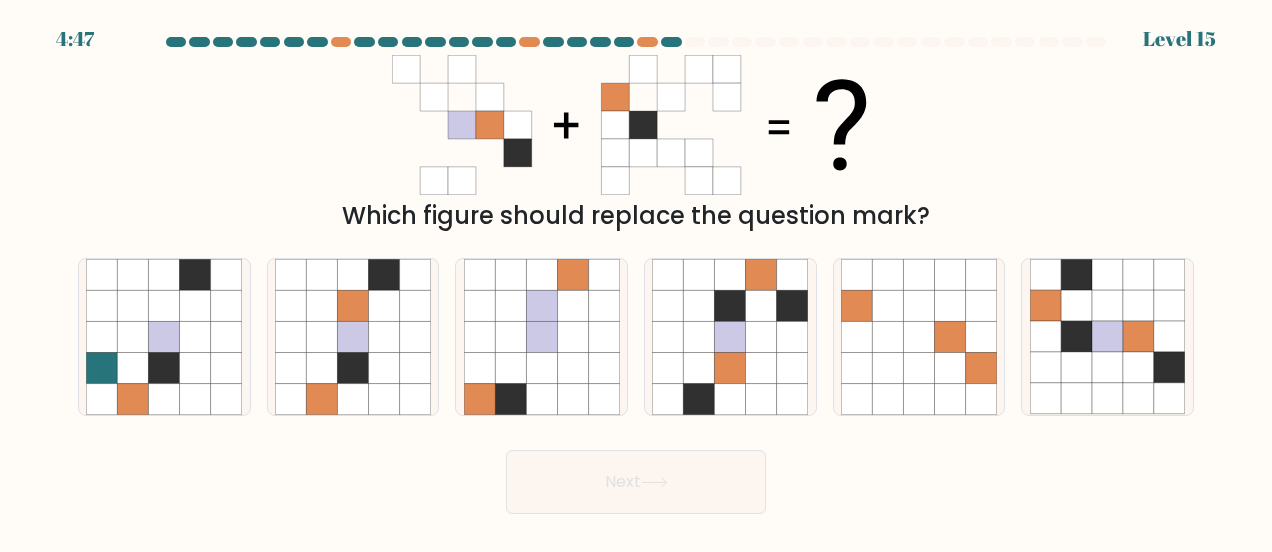 click at bounding box center [383, 368] 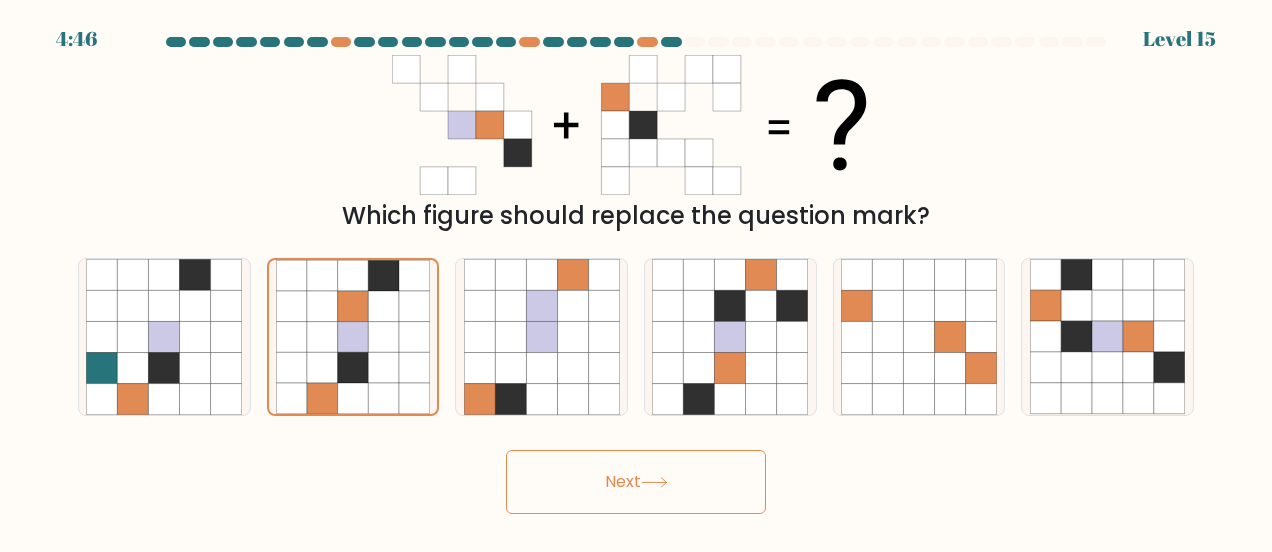 click on "Next" at bounding box center [636, 482] 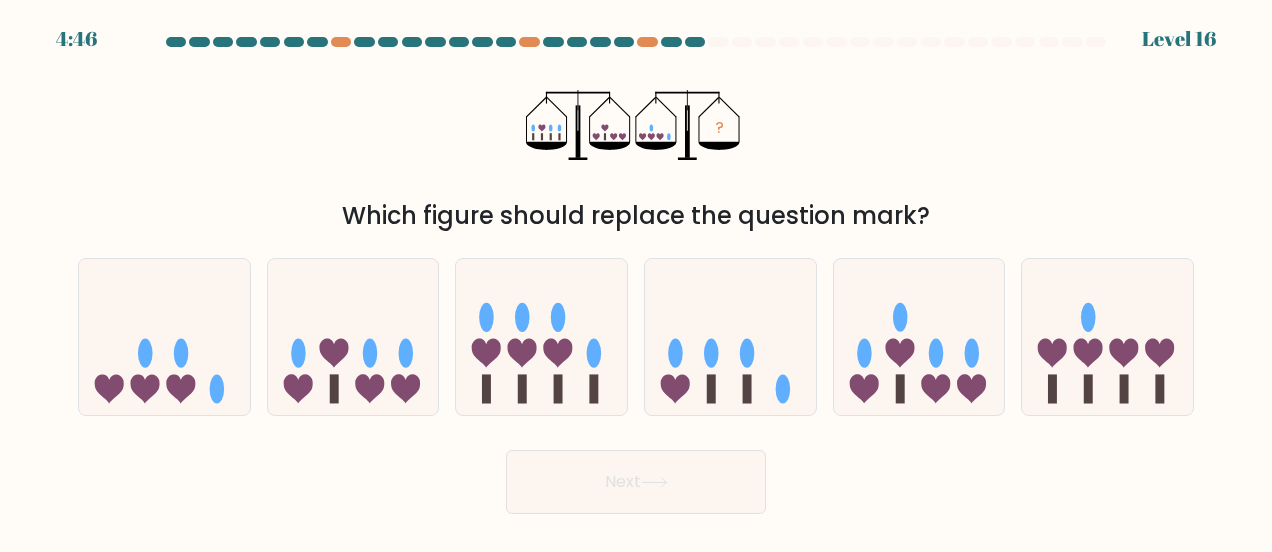 click at bounding box center (353, 337) 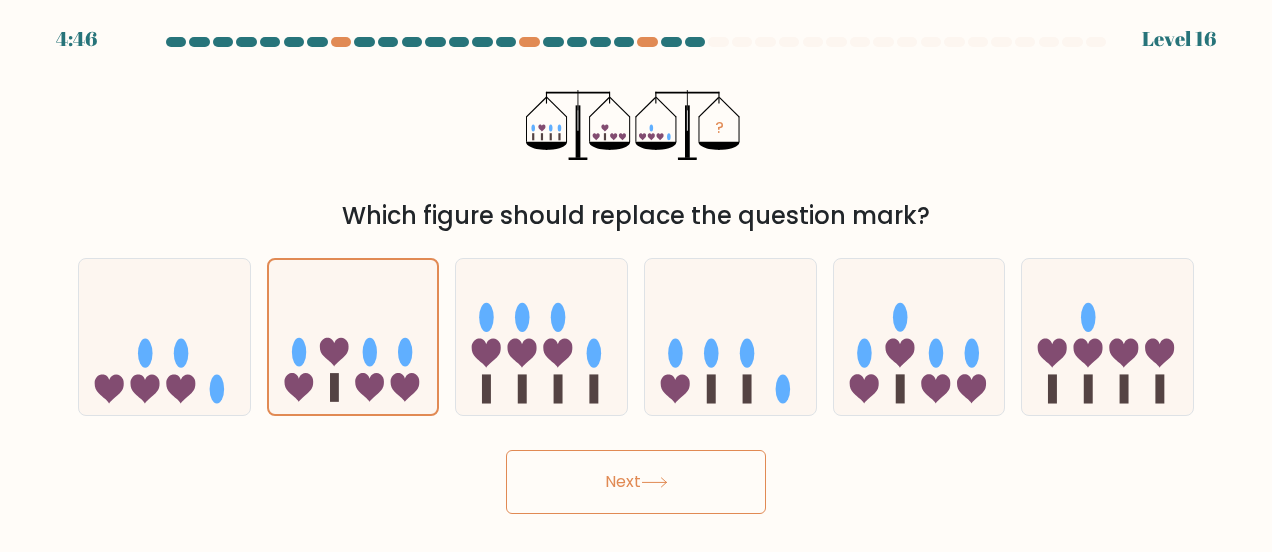 click on "Next" at bounding box center [636, 482] 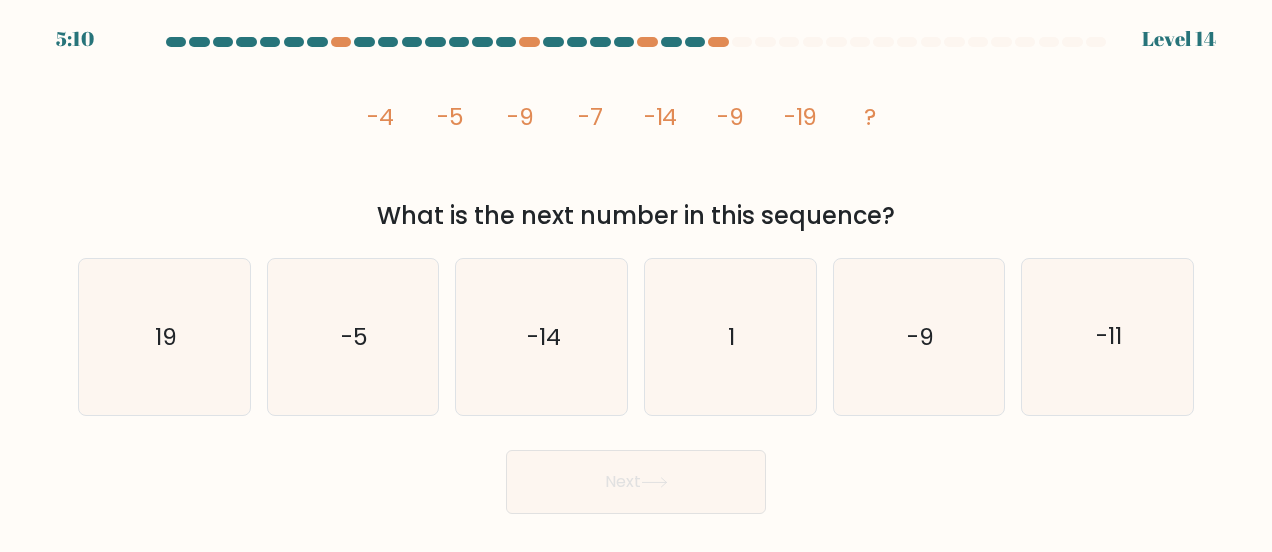 click on "-11" at bounding box center (1108, 337) 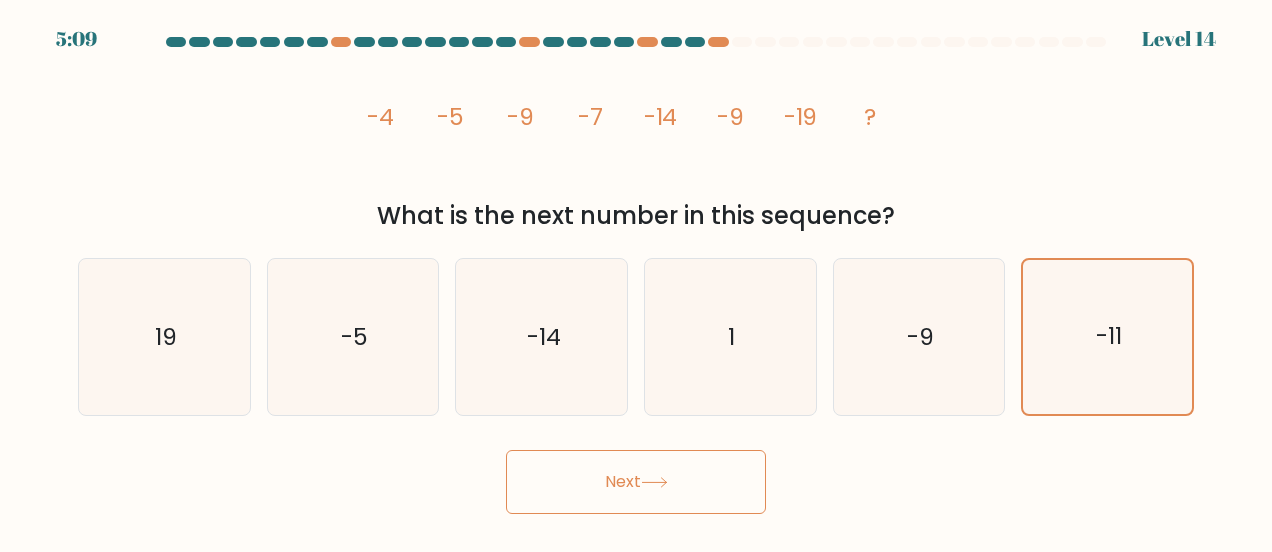 click on "Next" at bounding box center [636, 482] 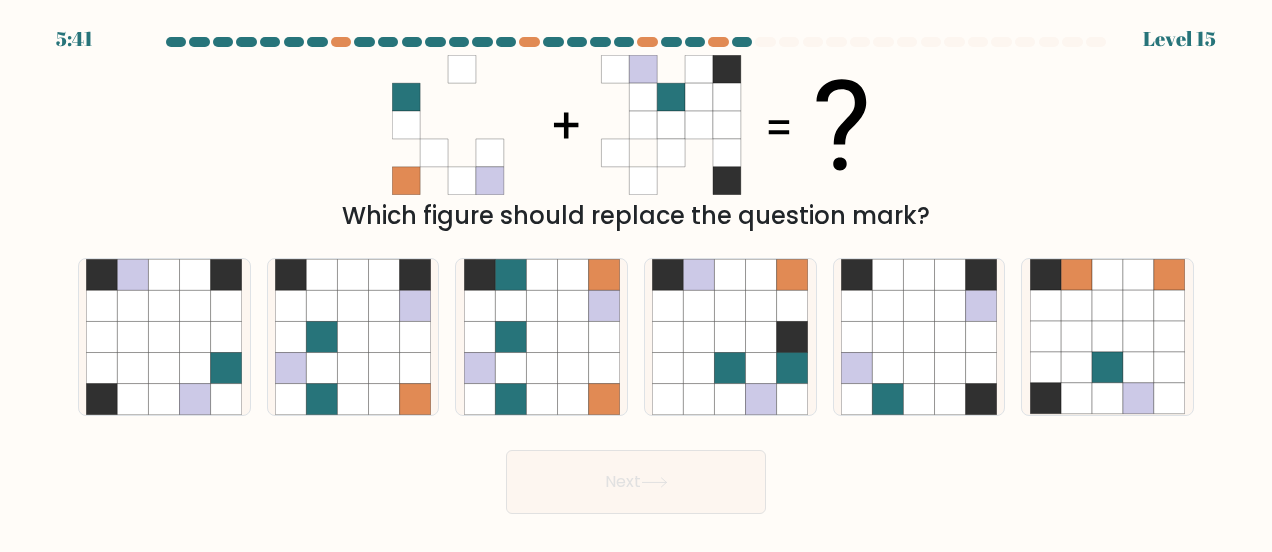 click at bounding box center [352, 337] 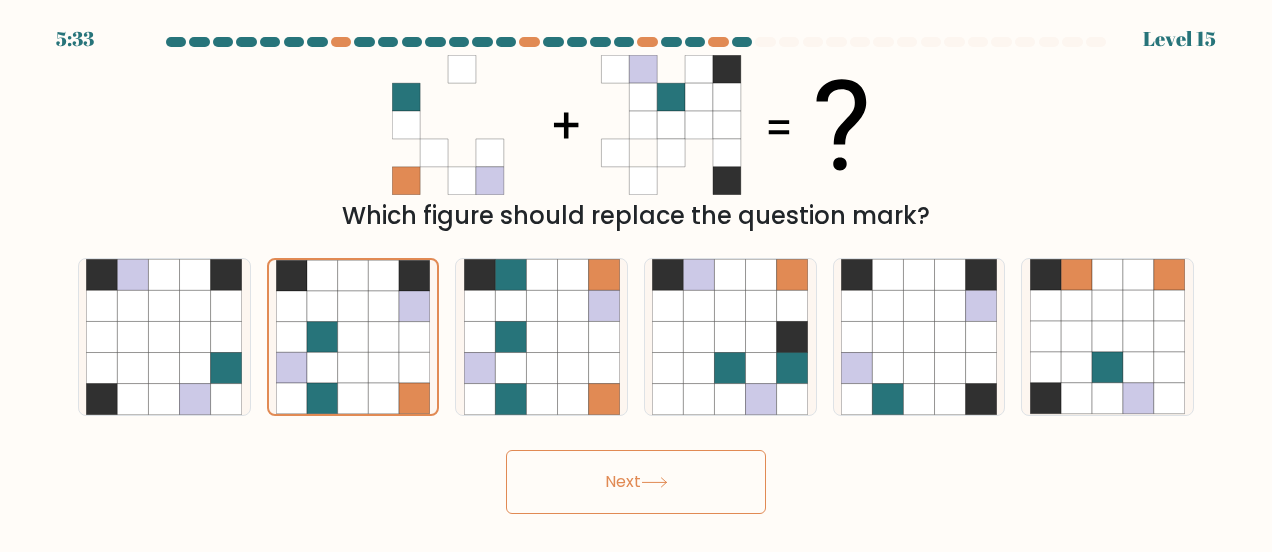 click on "Next" at bounding box center (636, 482) 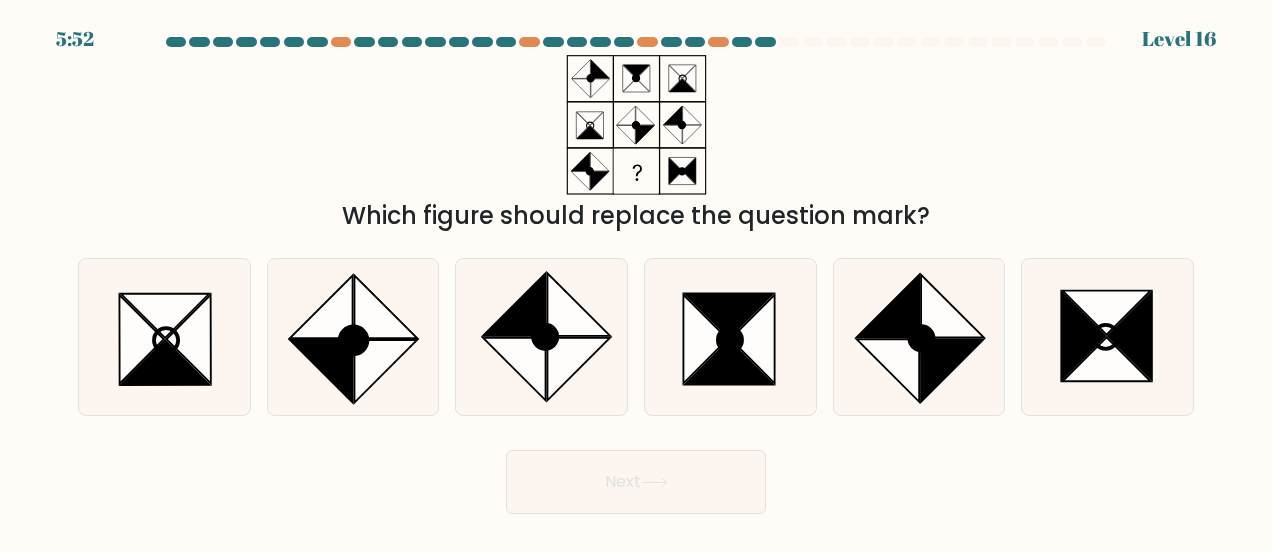 click at bounding box center (165, 363) 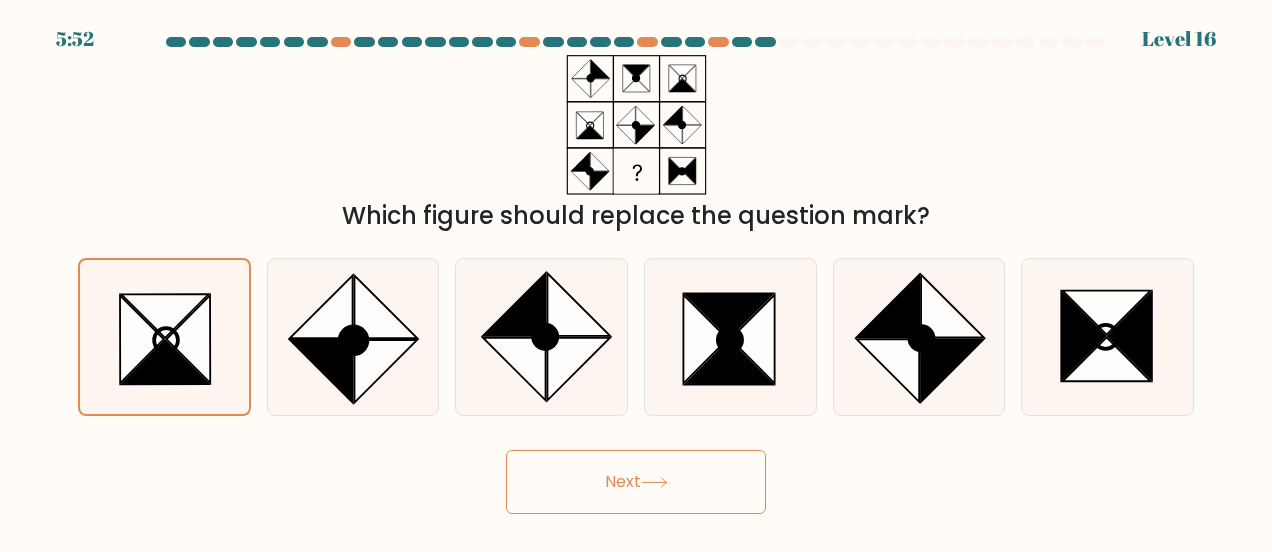 click at bounding box center (1130, 337) 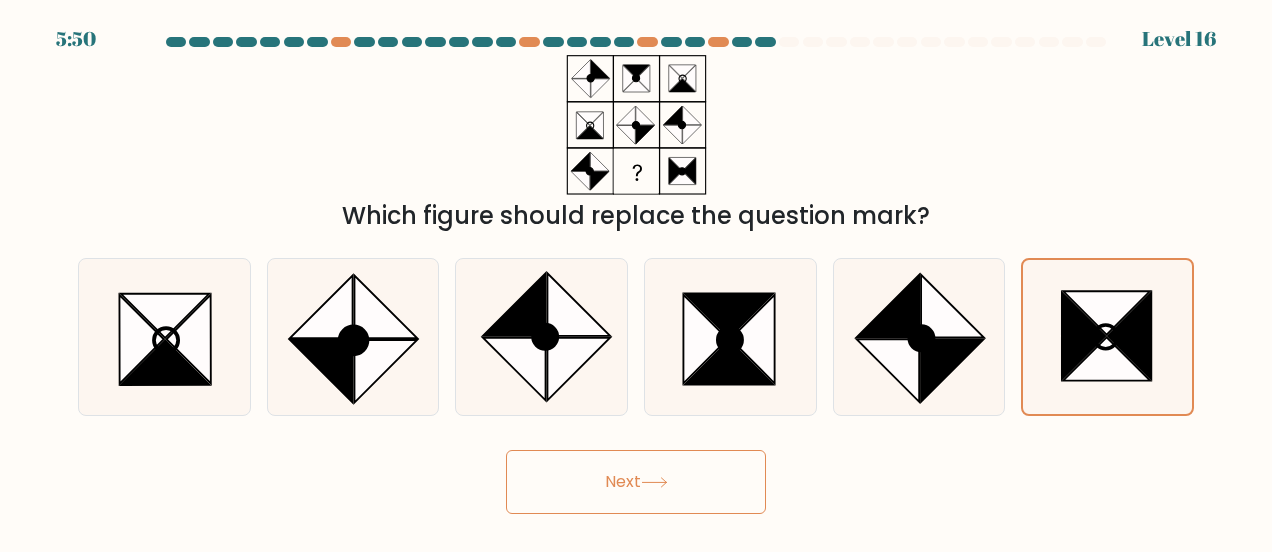 click on "Next" at bounding box center (636, 482) 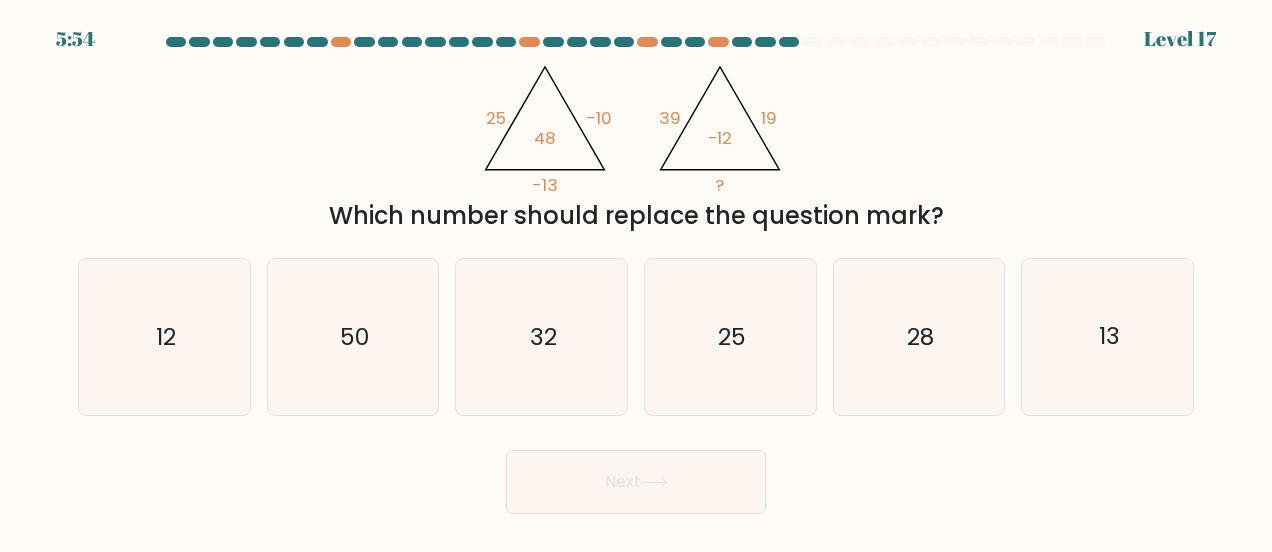 click on "32" at bounding box center [542, 337] 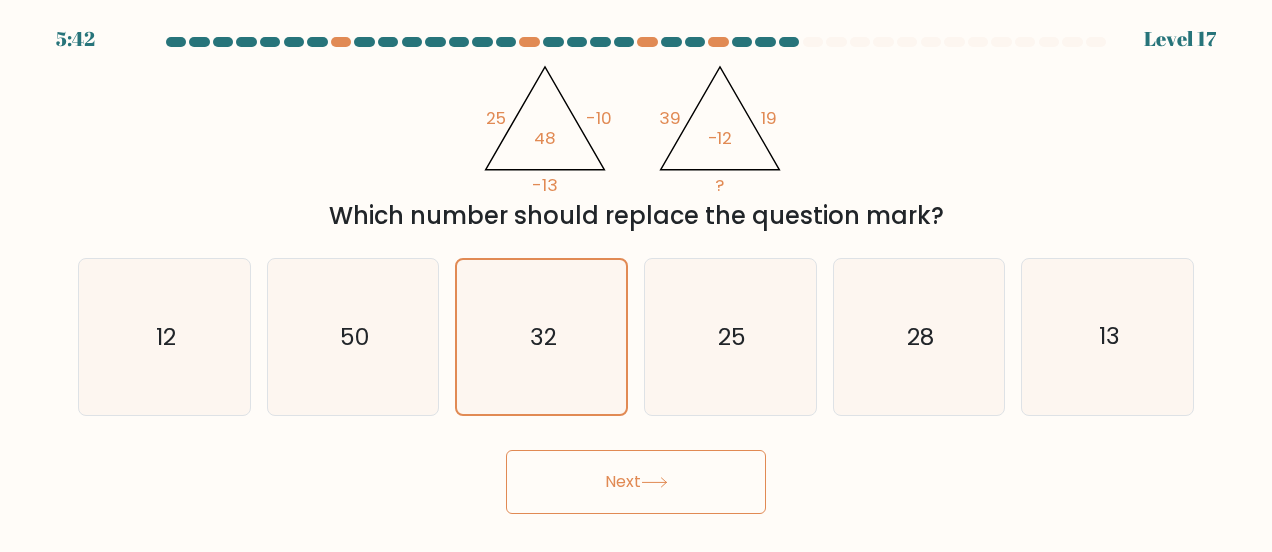 click on "Next" at bounding box center (636, 482) 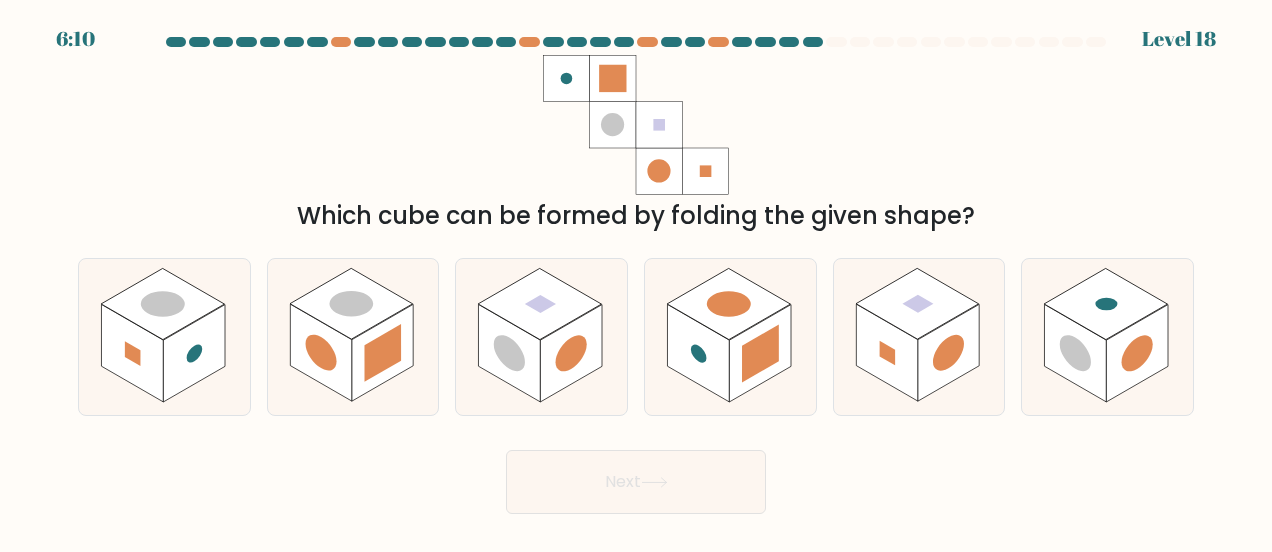 click at bounding box center [698, 353] 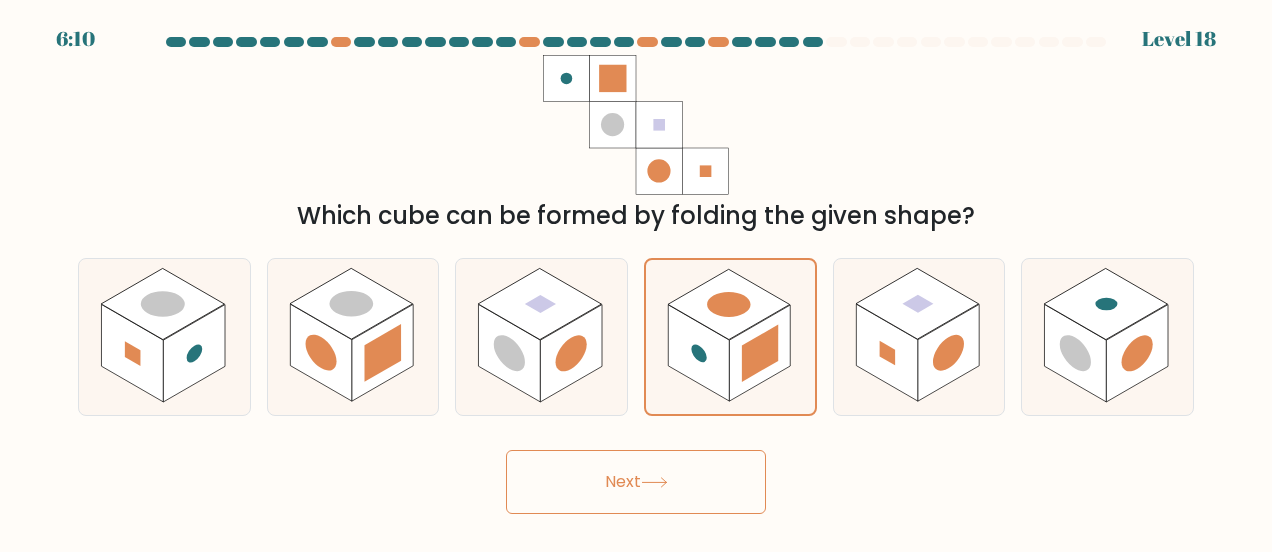 click on "Next" at bounding box center (636, 482) 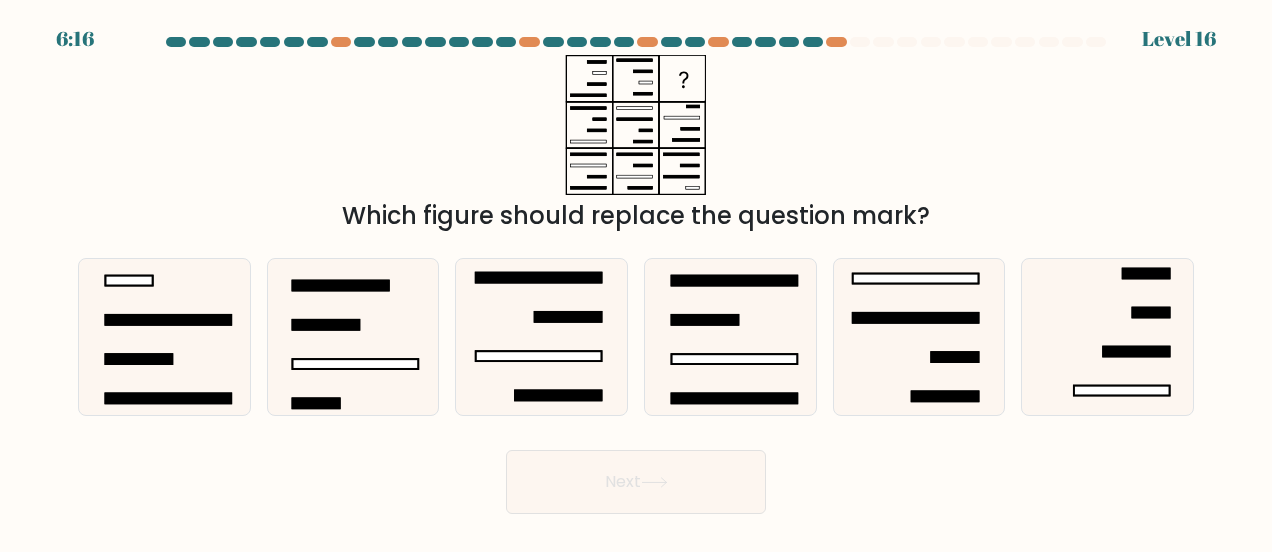 click at bounding box center (919, 337) 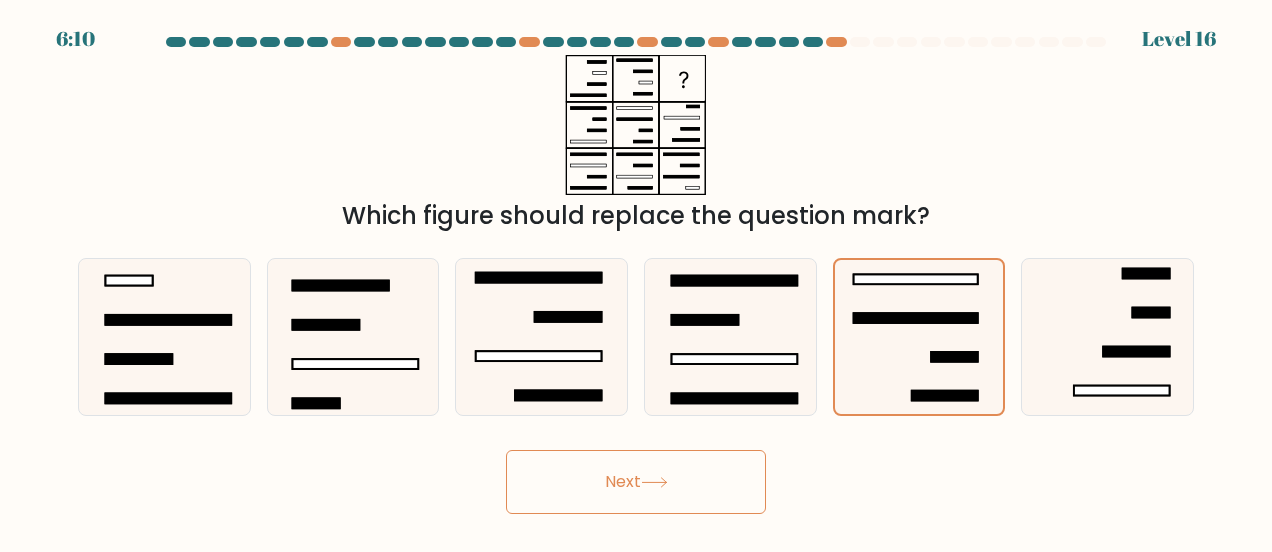 click at bounding box center (164, 337) 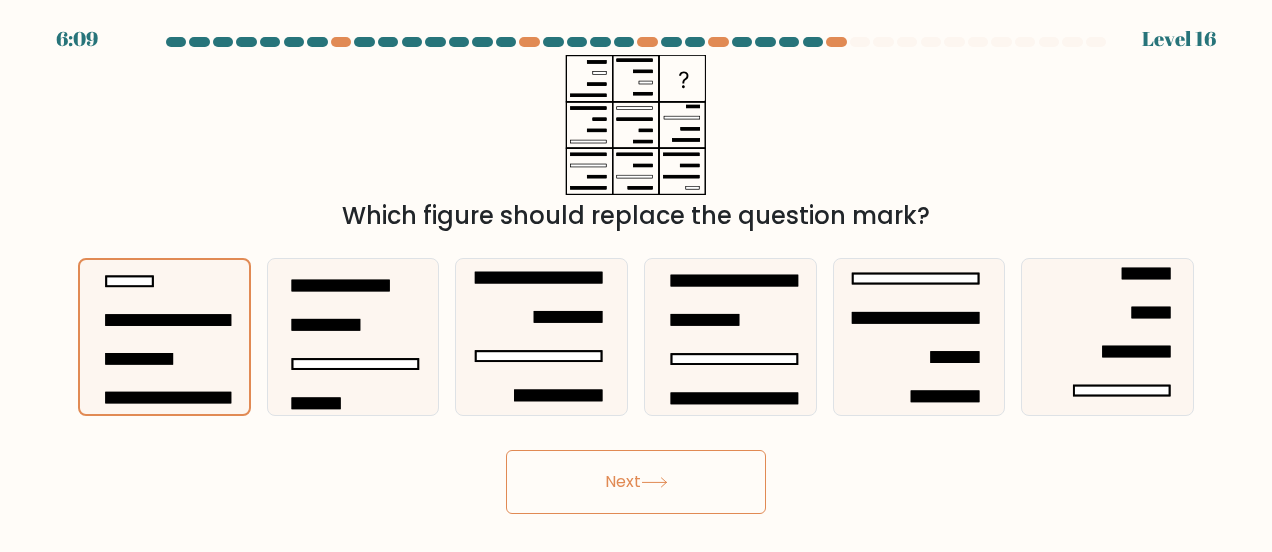 click on "Next" at bounding box center [636, 482] 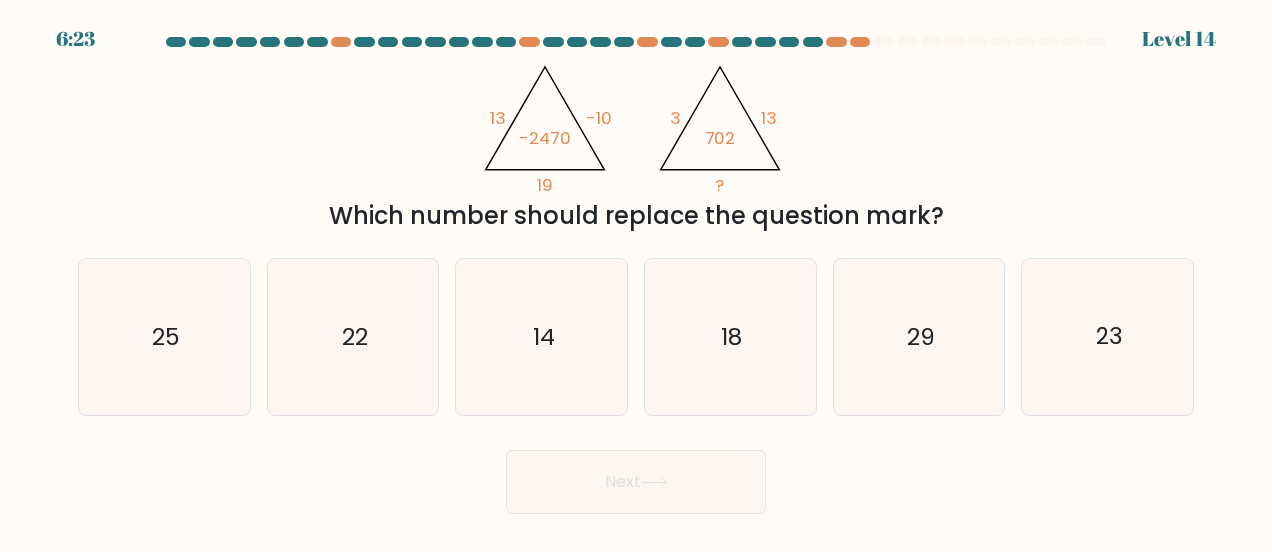 click on "23" at bounding box center (1109, 337) 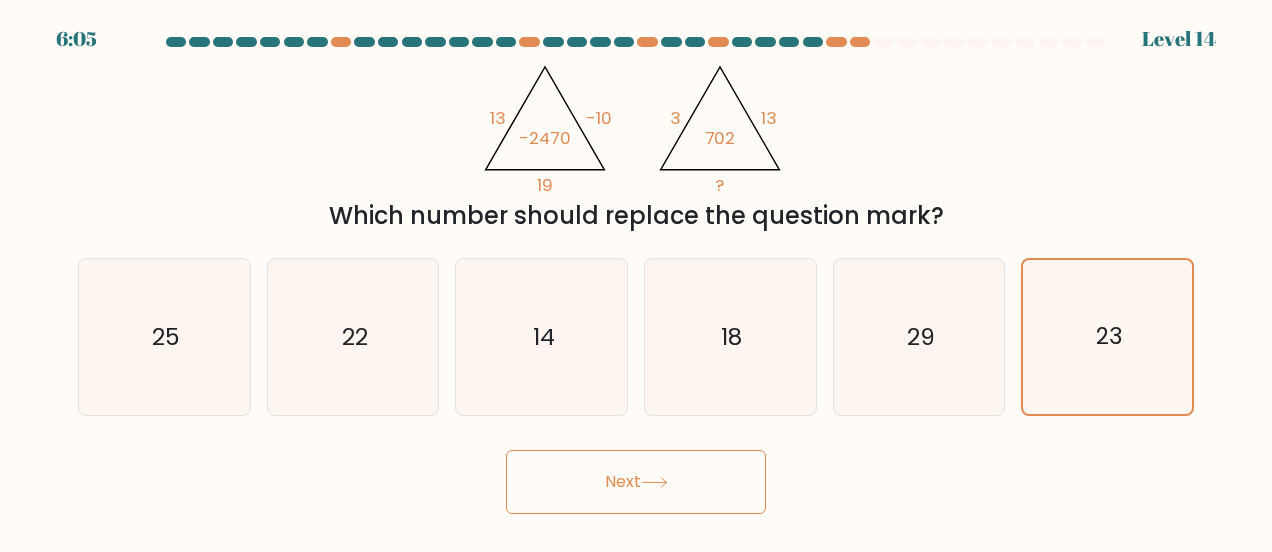 click on "Next" at bounding box center [636, 482] 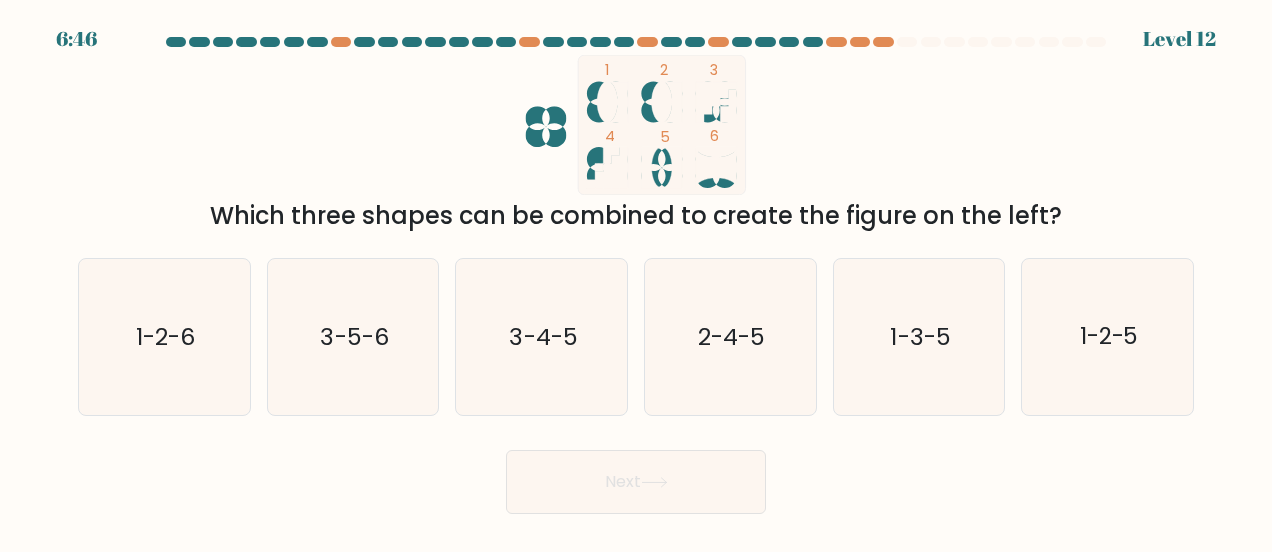 click on "1-2-5" at bounding box center [1109, 337] 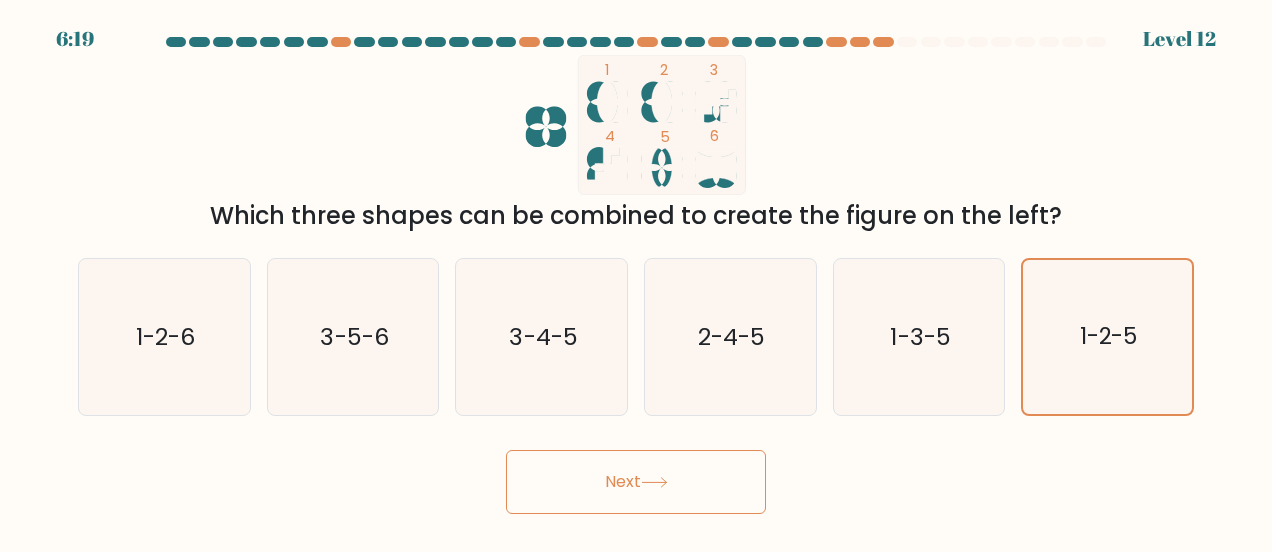 click on "1-3-5" at bounding box center [919, 337] 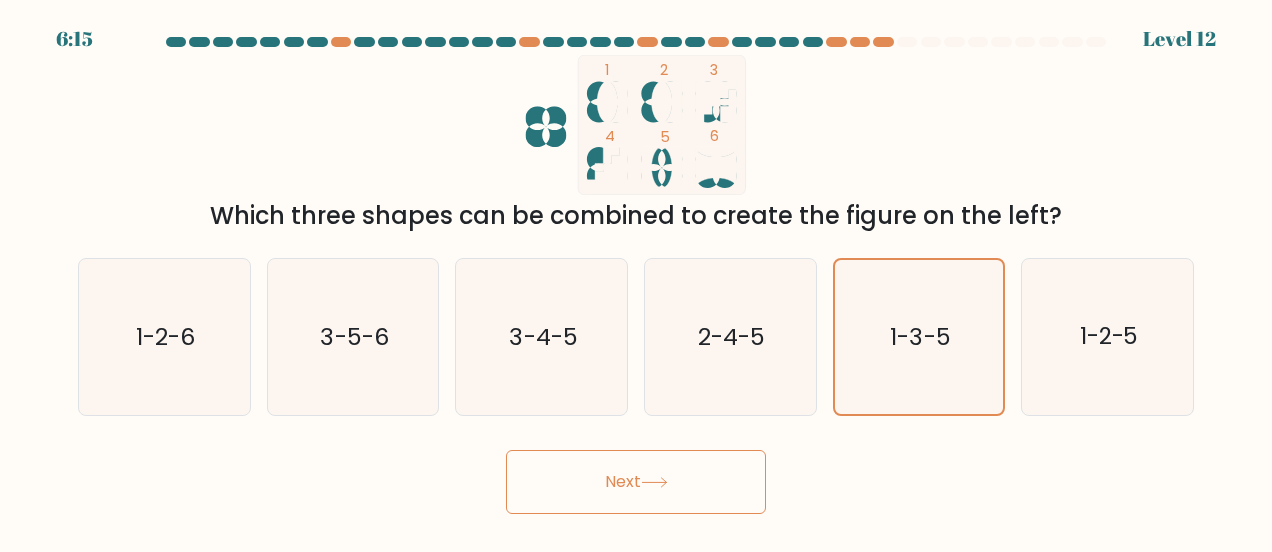 click on "1-2-5" at bounding box center (1108, 337) 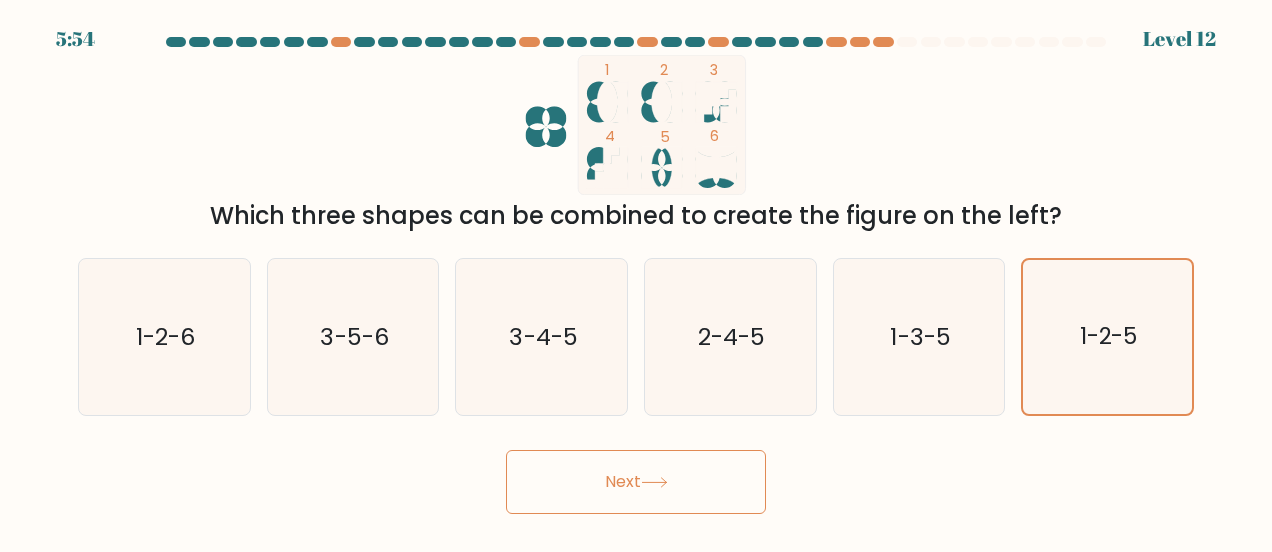 click at bounding box center [662, 125] 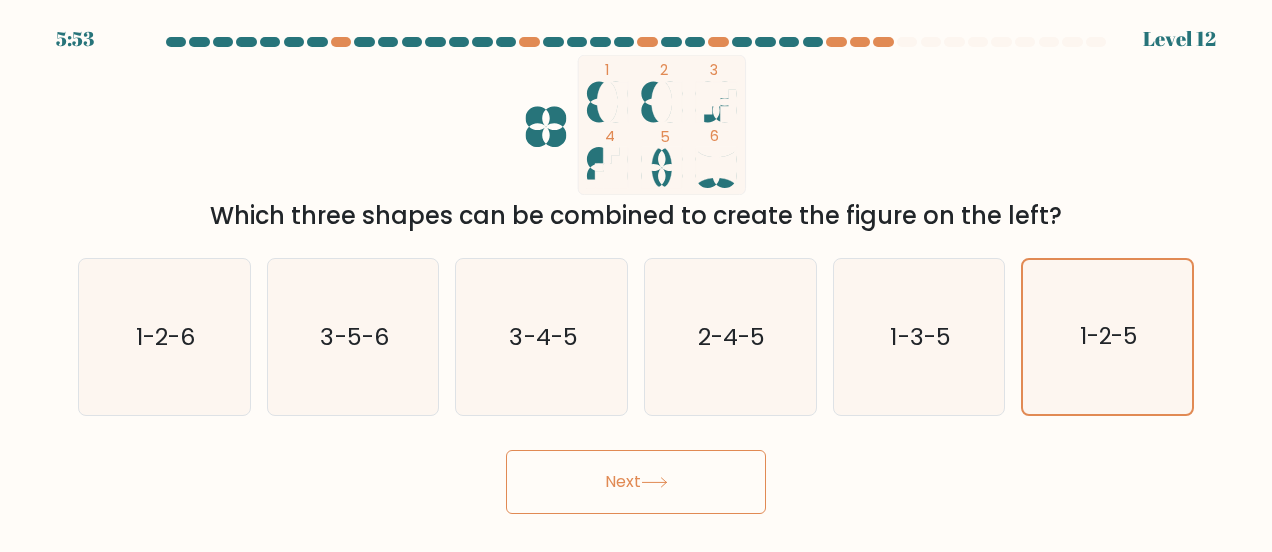 click on "3-4-5" at bounding box center (542, 337) 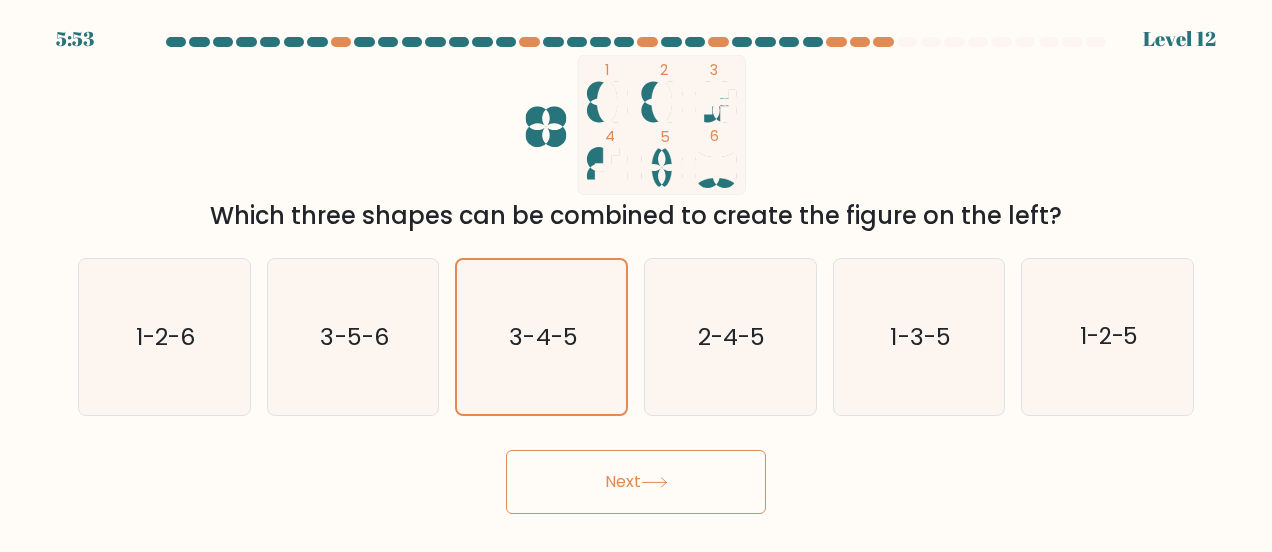 click on "Next" at bounding box center [636, 482] 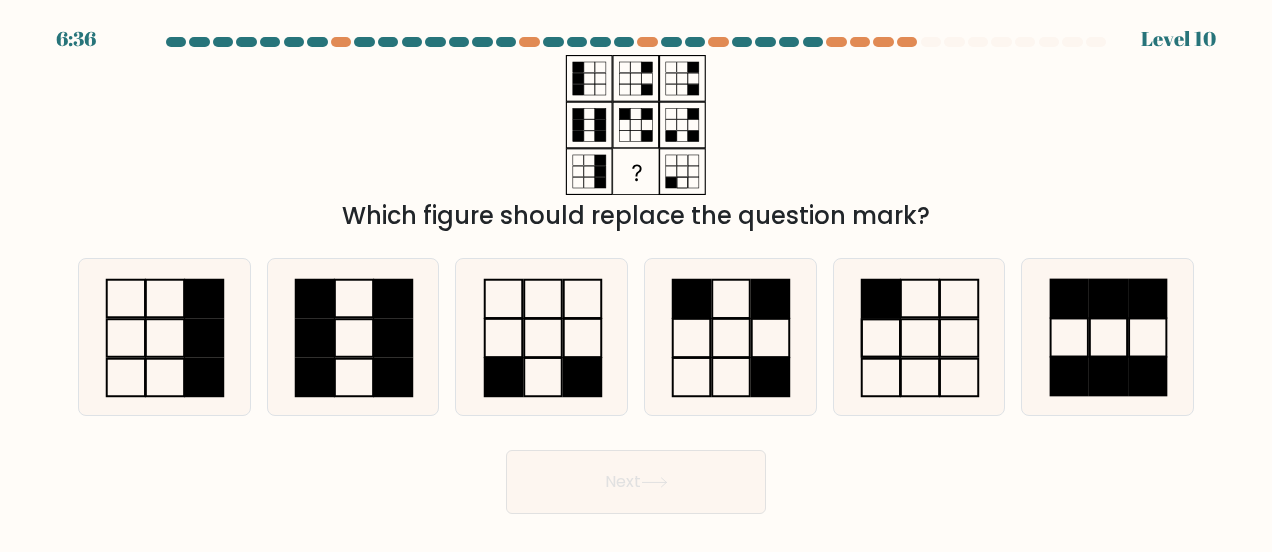click at bounding box center [730, 337] 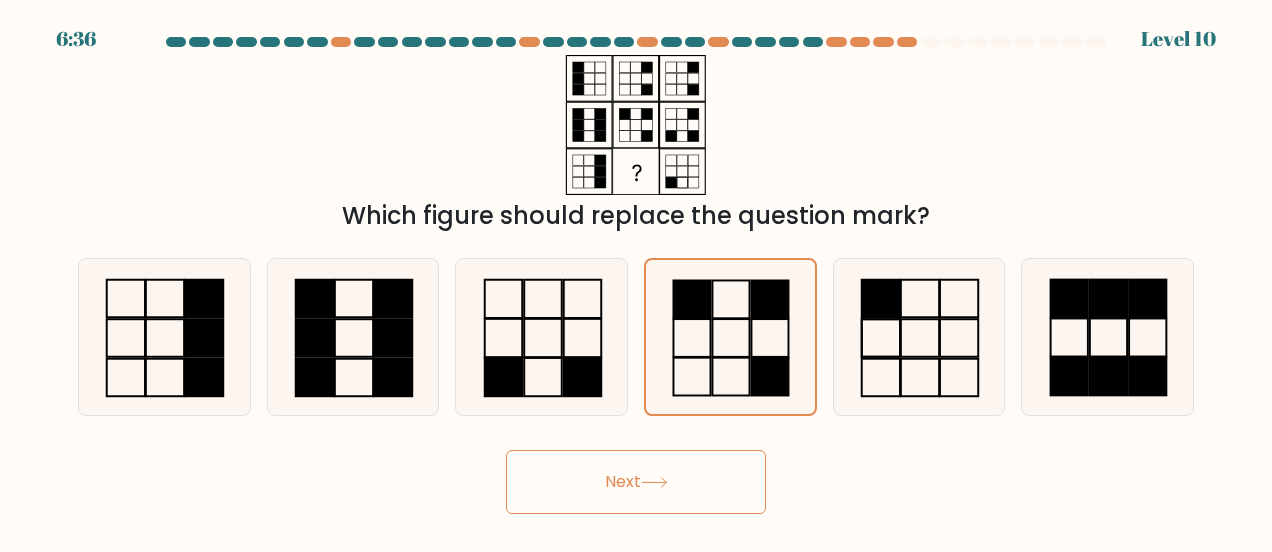 click on "Next" at bounding box center [636, 482] 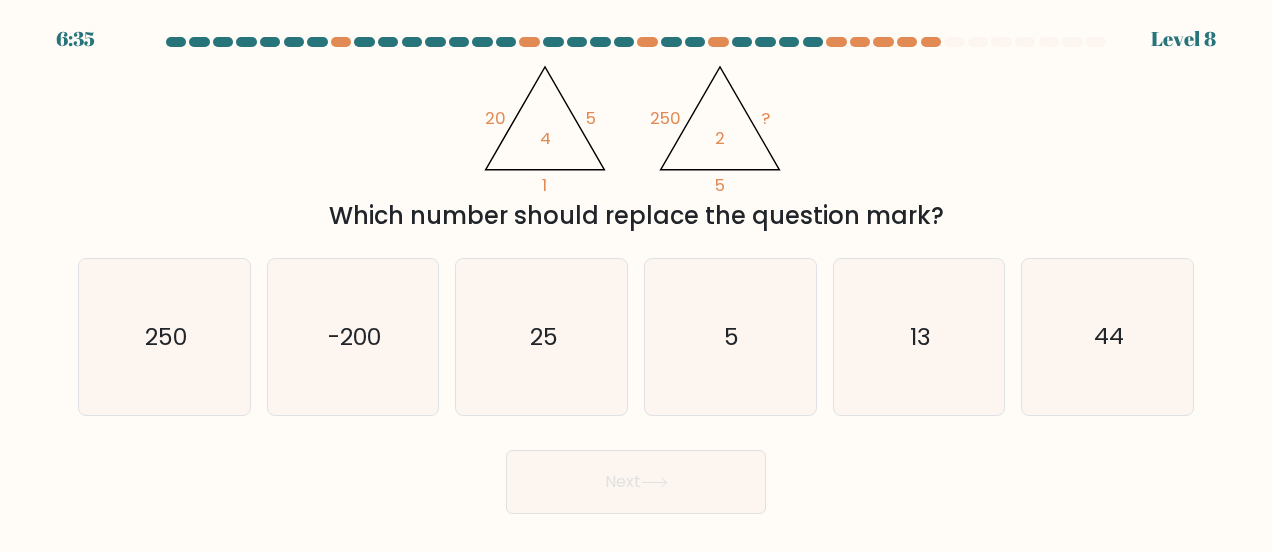 click on "13" at bounding box center [919, 337] 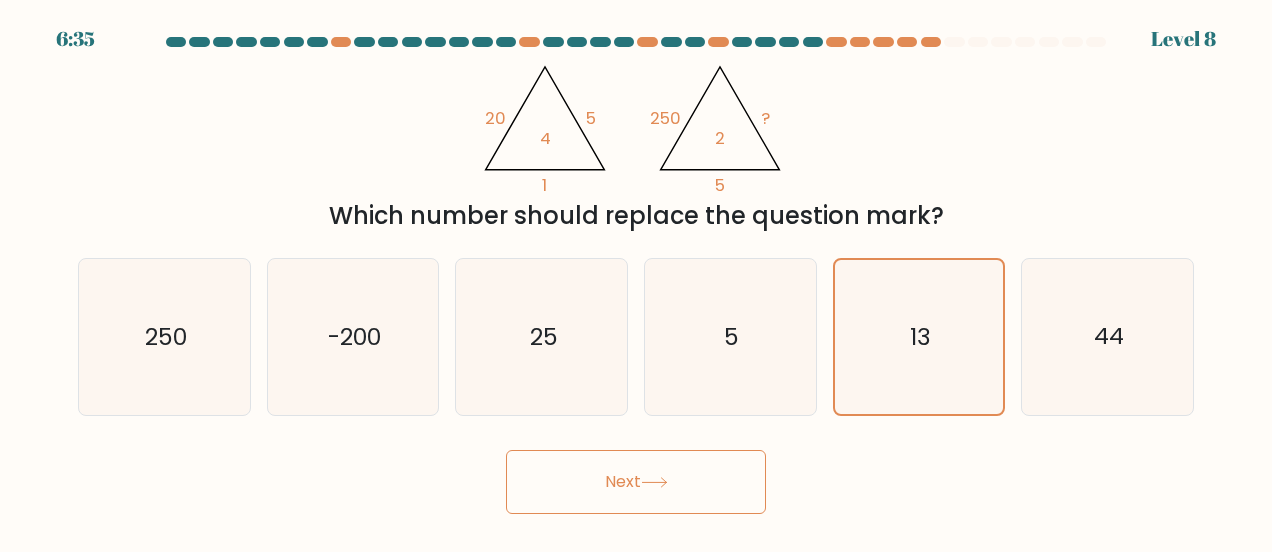 click on "Next" at bounding box center [636, 482] 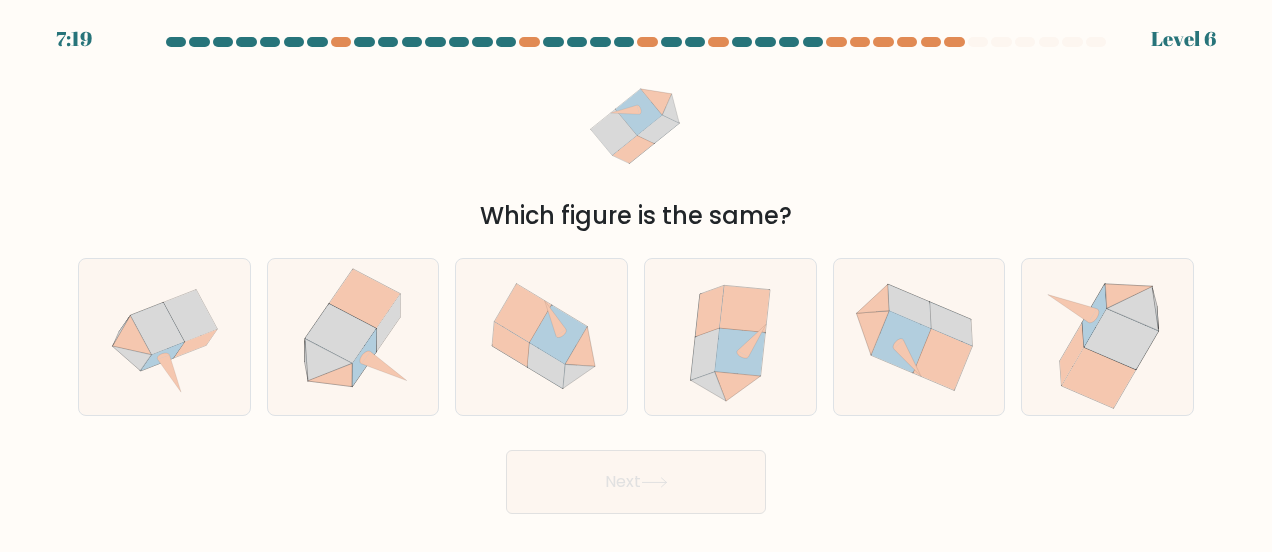 click at bounding box center (730, 337) 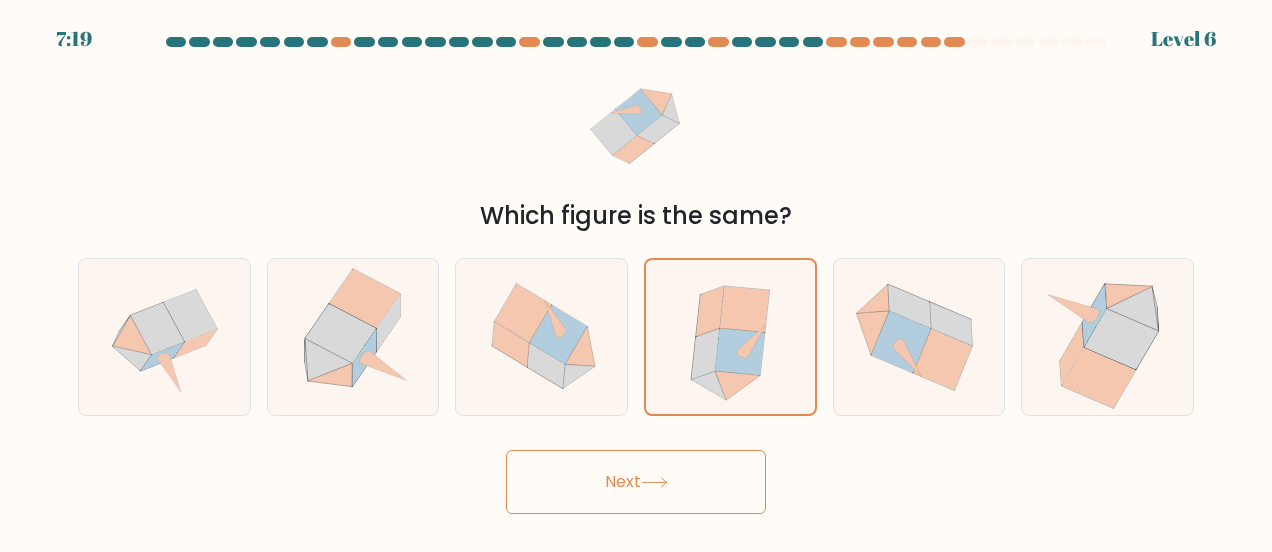 click on "Next" at bounding box center (636, 482) 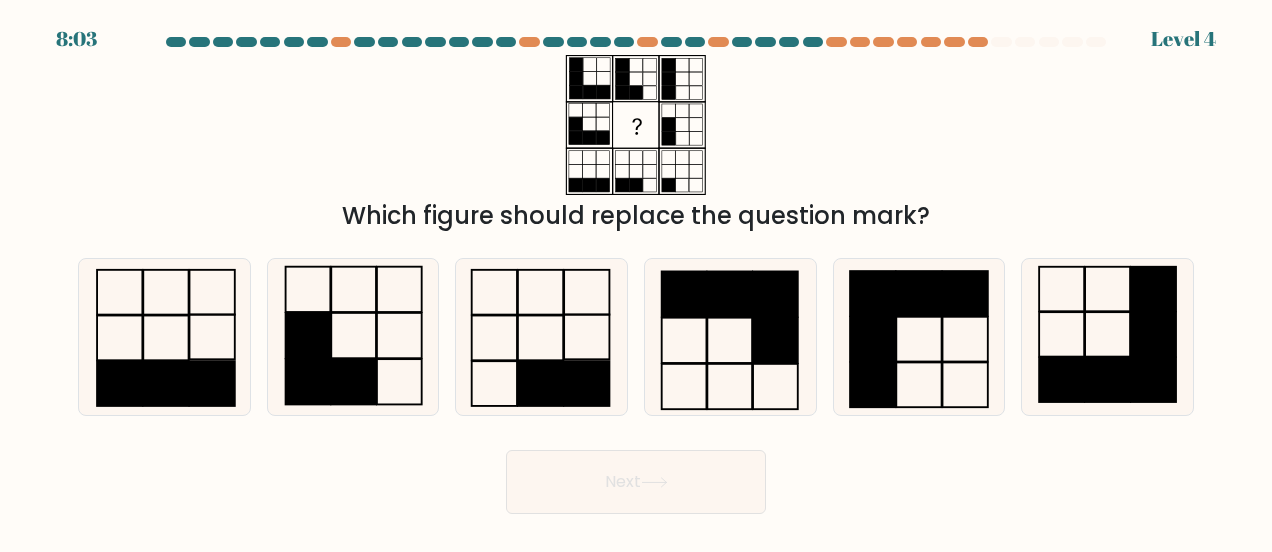 click at bounding box center [542, 337] 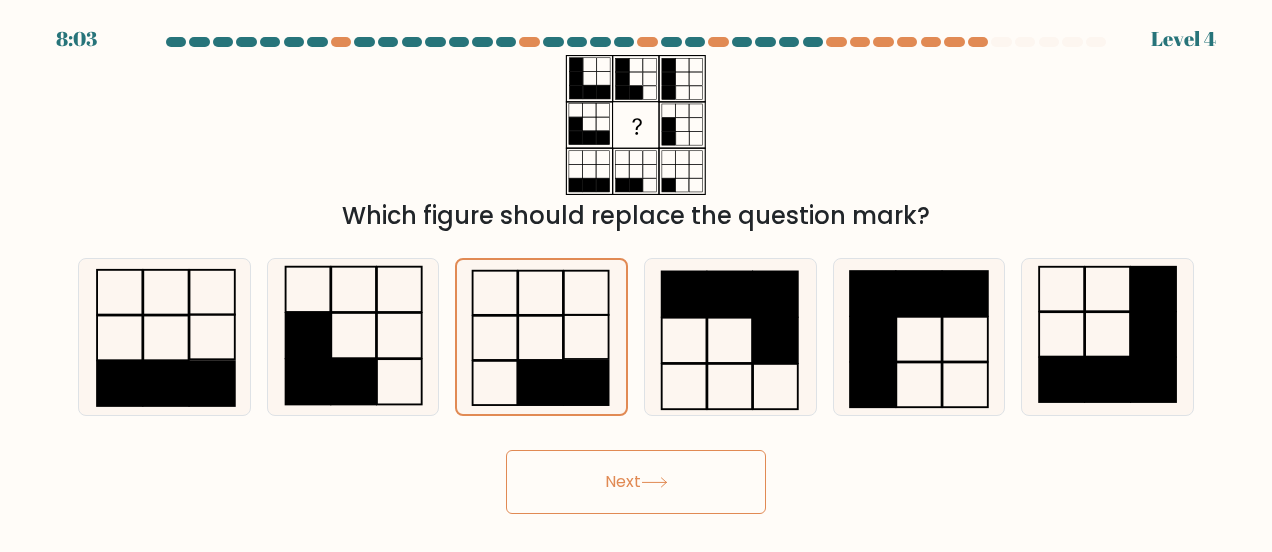 click on "Next" at bounding box center [636, 482] 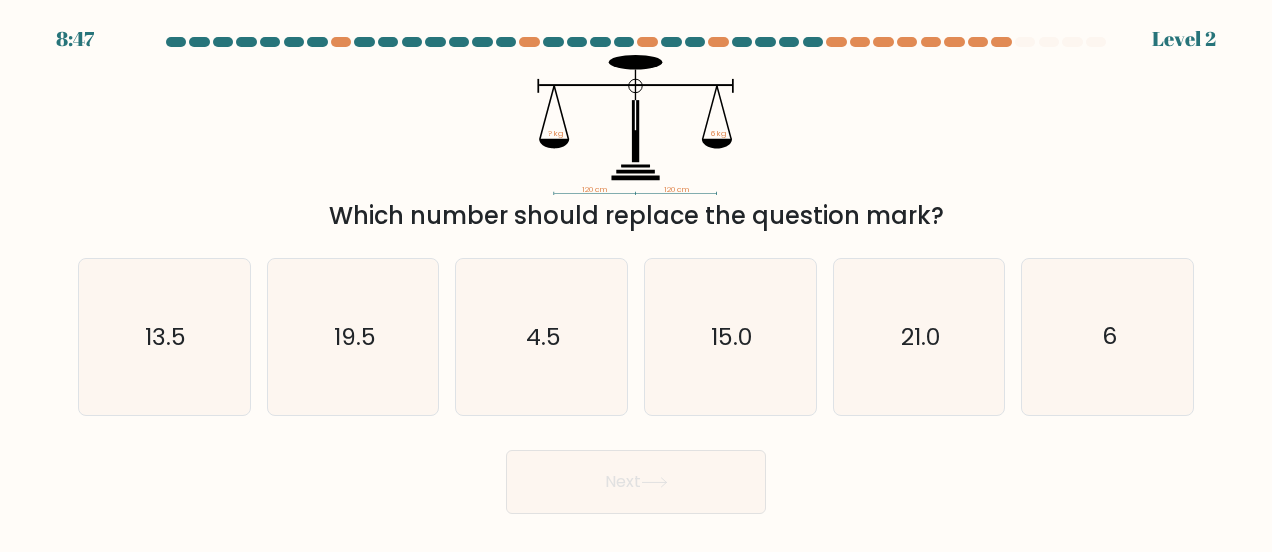 click on "15.0" at bounding box center [731, 337] 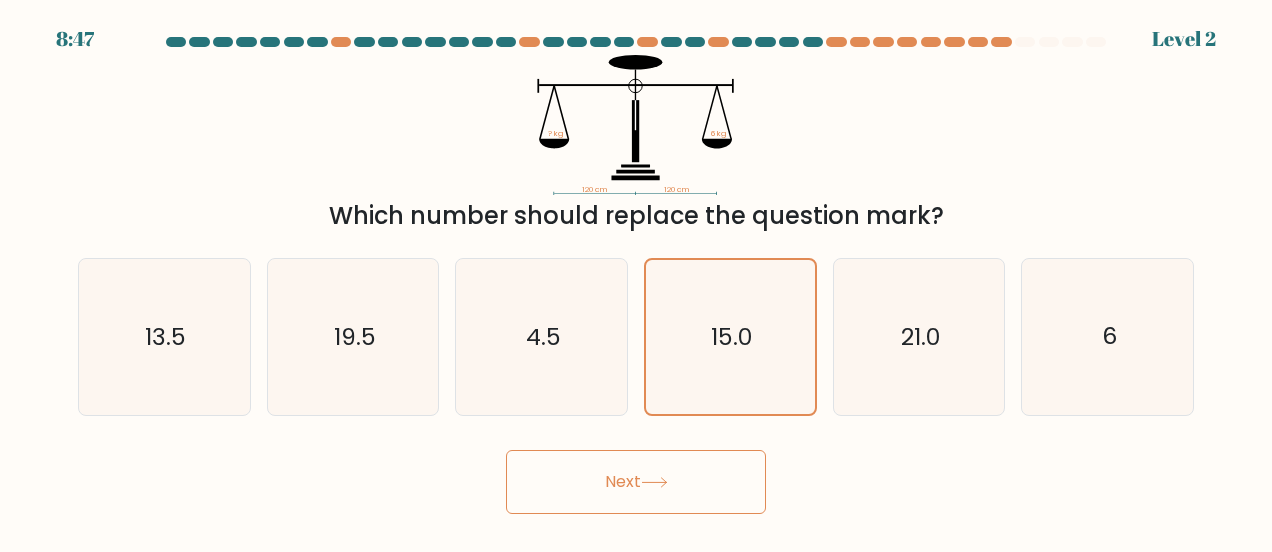 click on "Next" at bounding box center [636, 482] 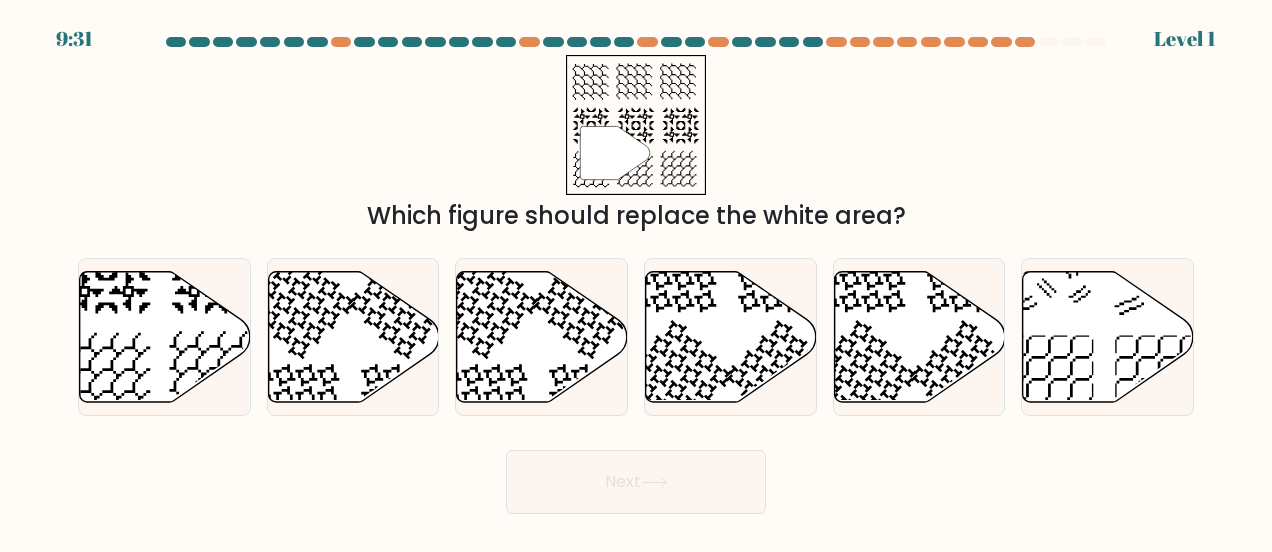 click on "Next" at bounding box center [636, 482] 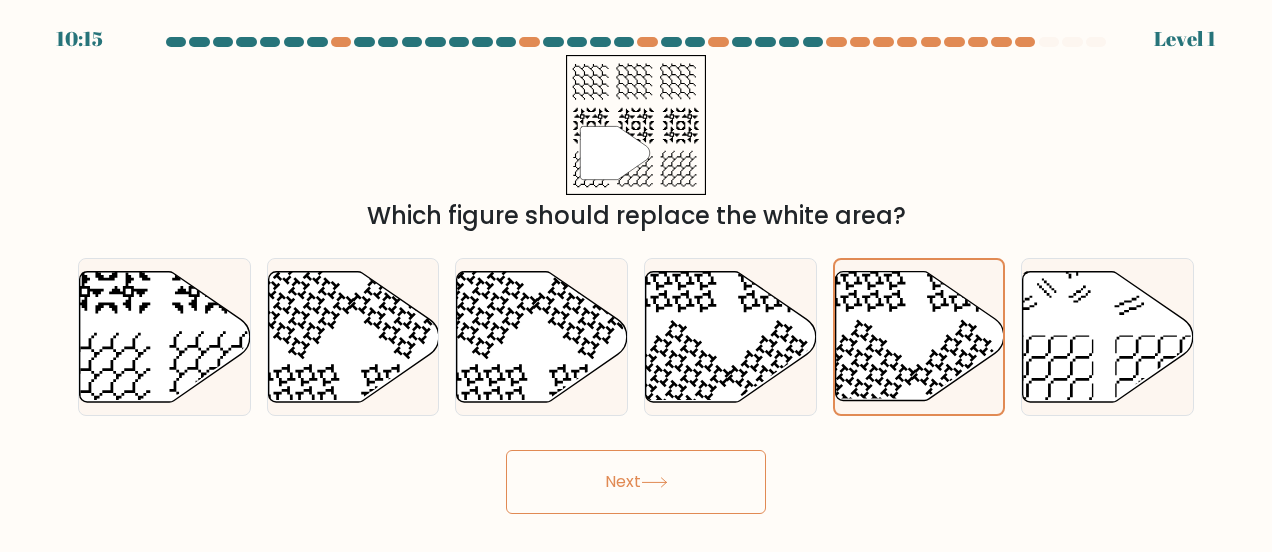 click on "Next" at bounding box center [636, 482] 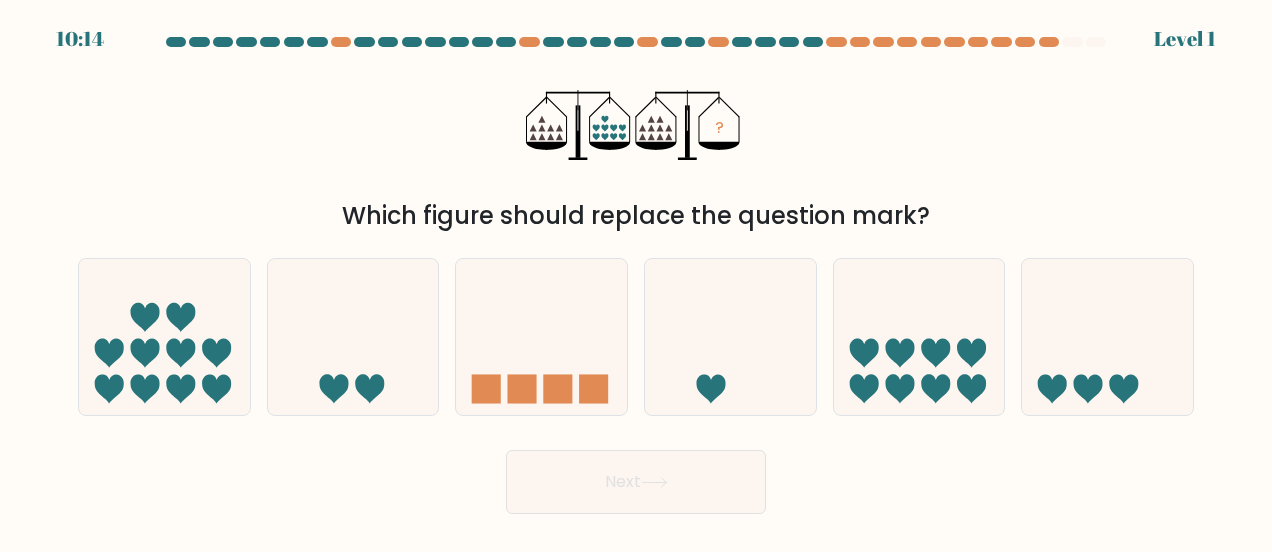 click at bounding box center [919, 337] 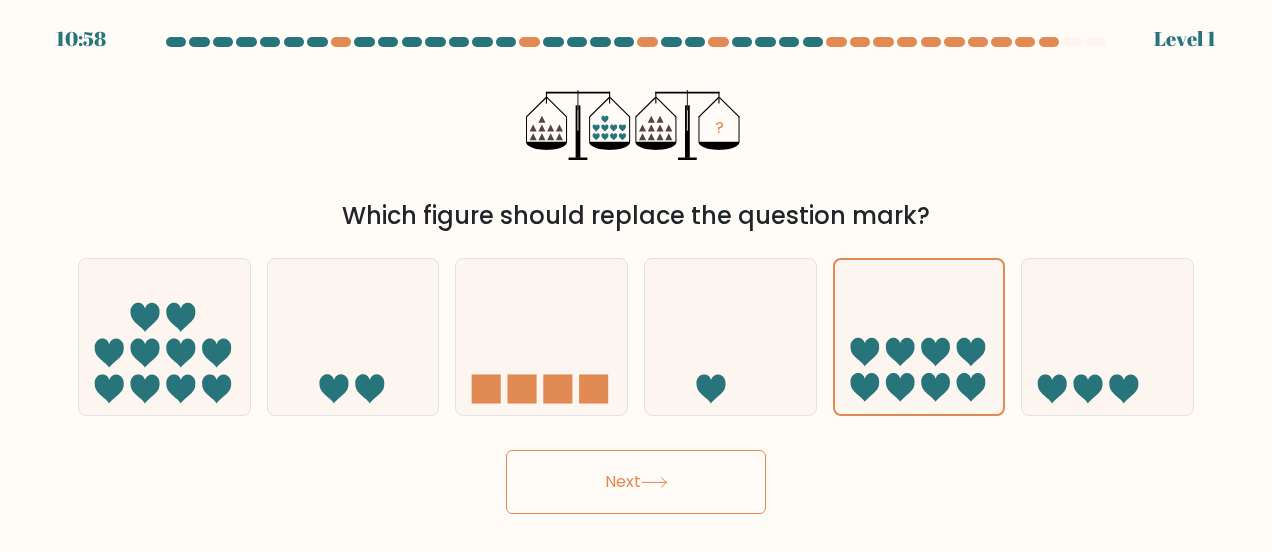 click on "Next" at bounding box center (636, 482) 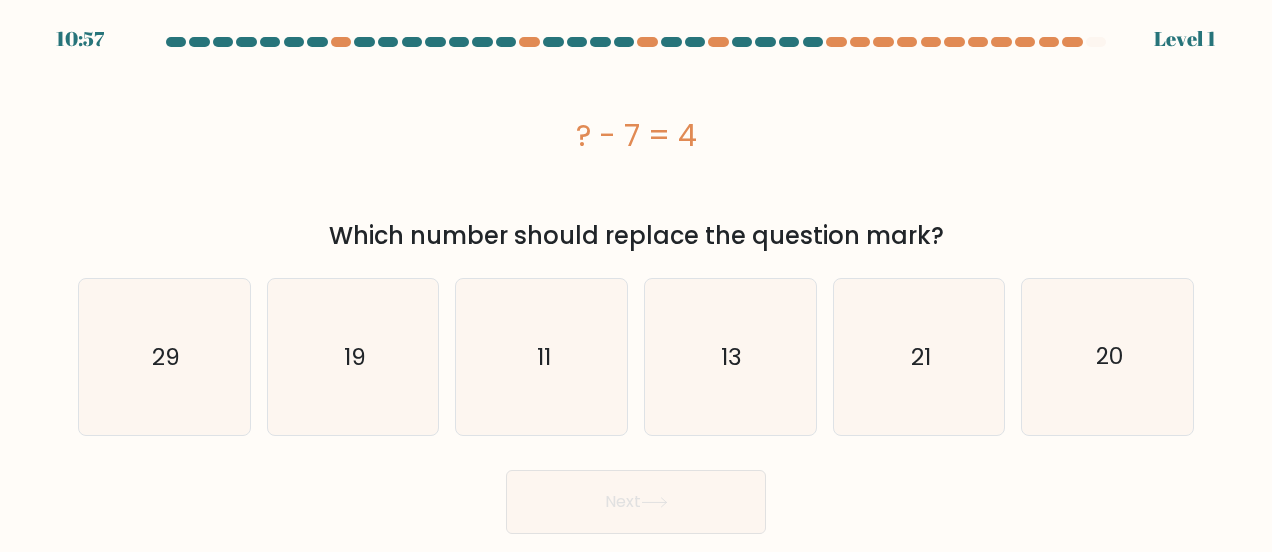 click on "21" at bounding box center [919, 357] 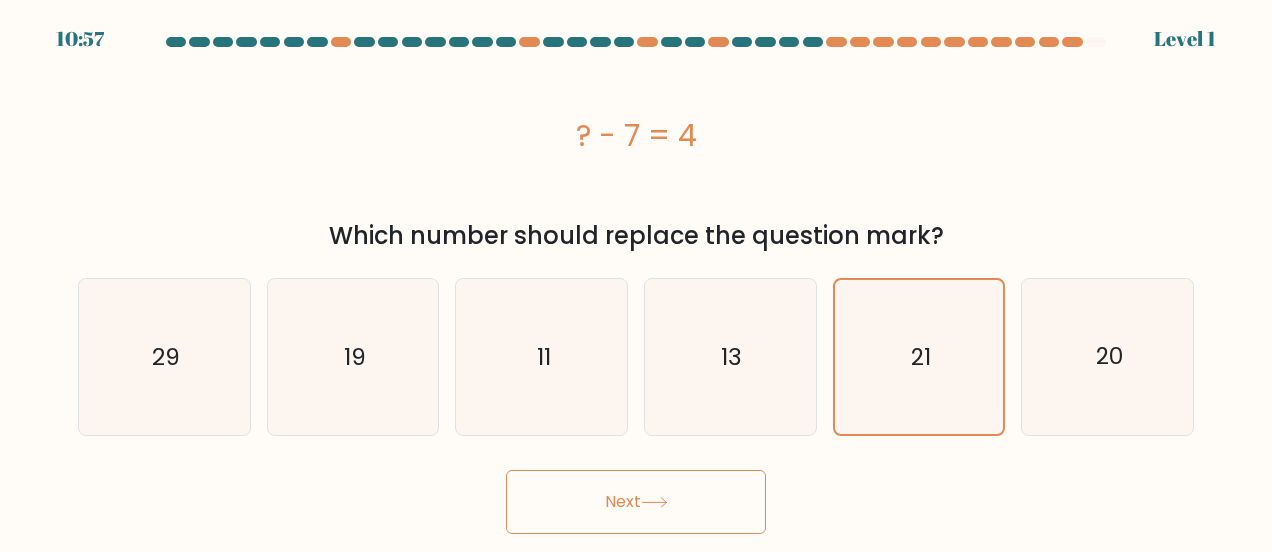 click on "Next" at bounding box center (636, 502) 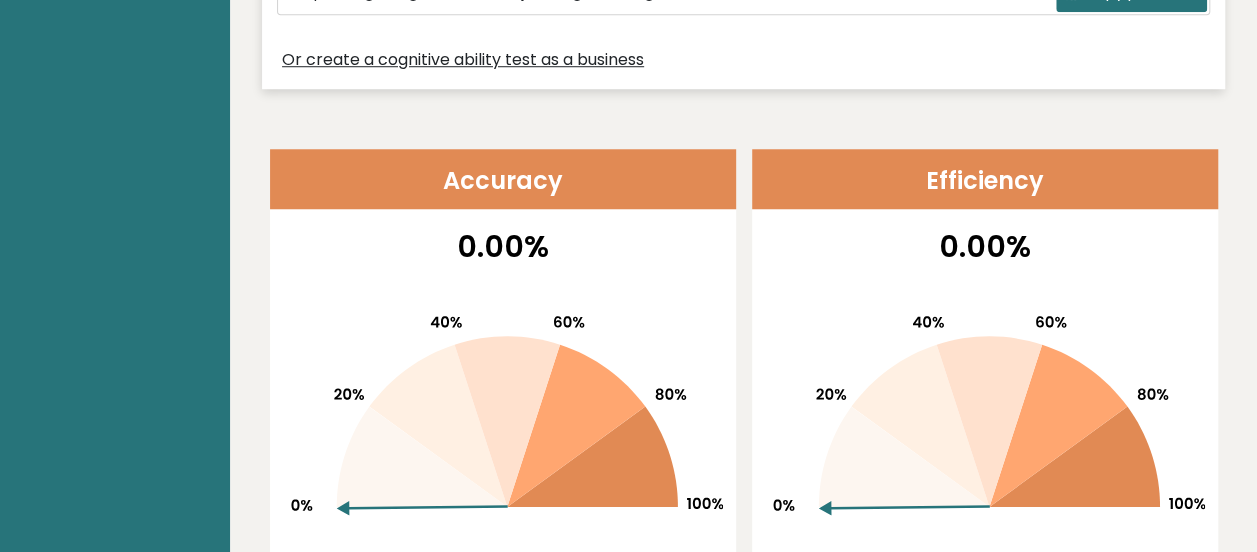 scroll, scrollTop: 0, scrollLeft: 0, axis: both 